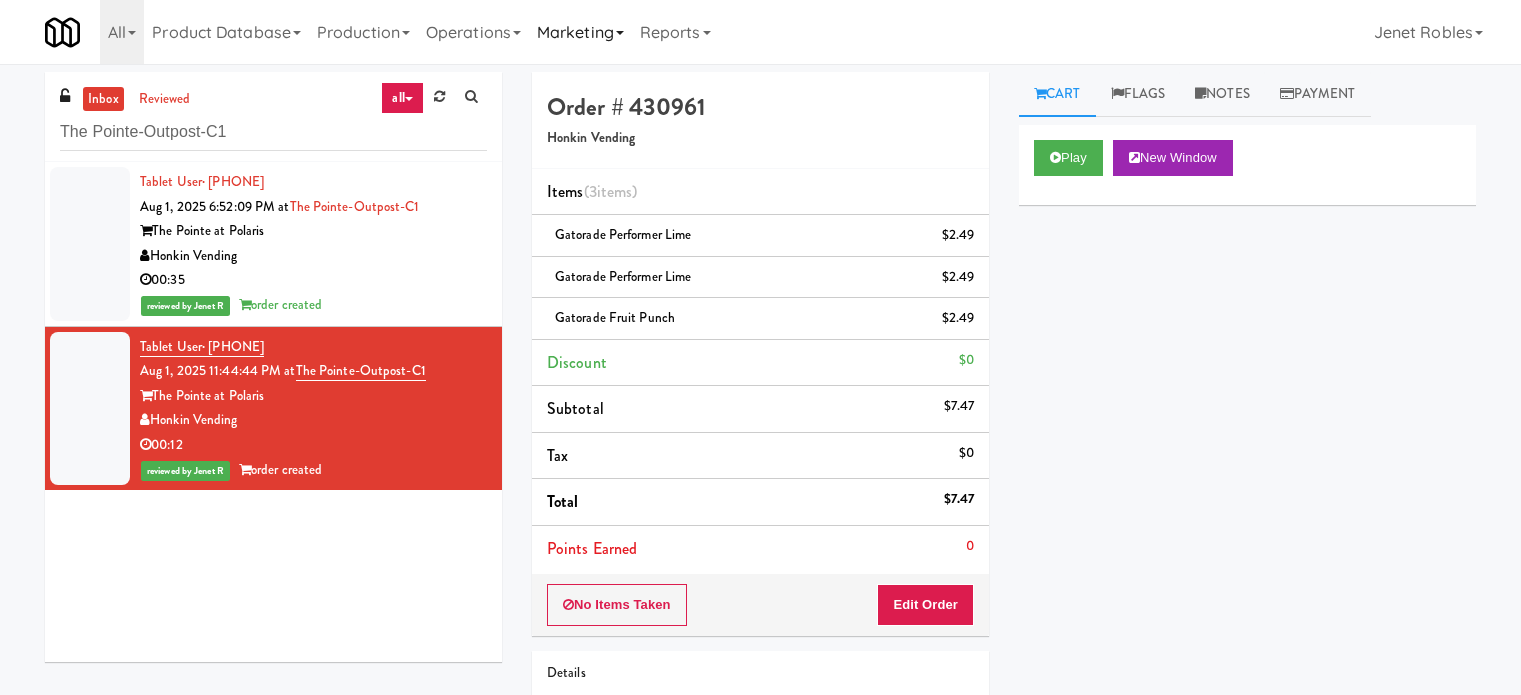 scroll, scrollTop: 0, scrollLeft: 0, axis: both 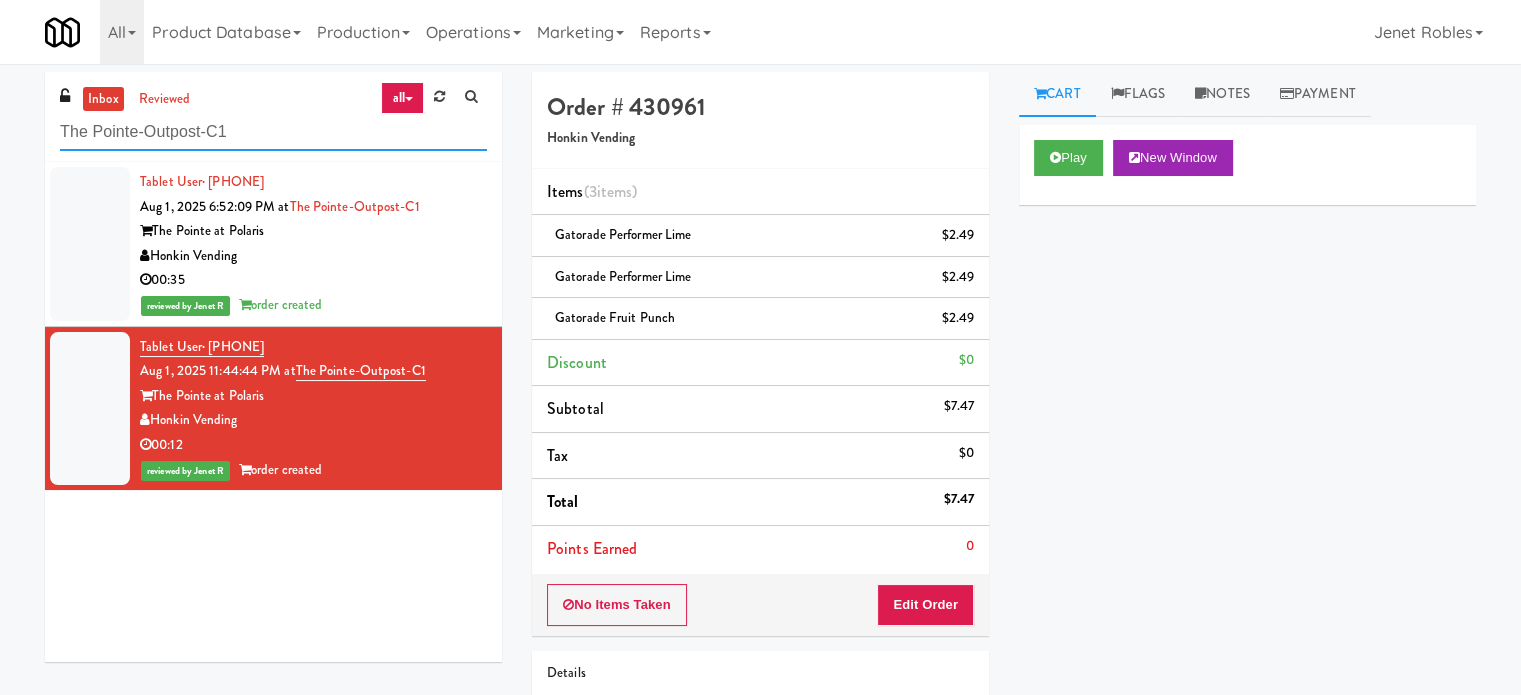 click on "The Pointe-Outpost-C1" at bounding box center (273, 132) 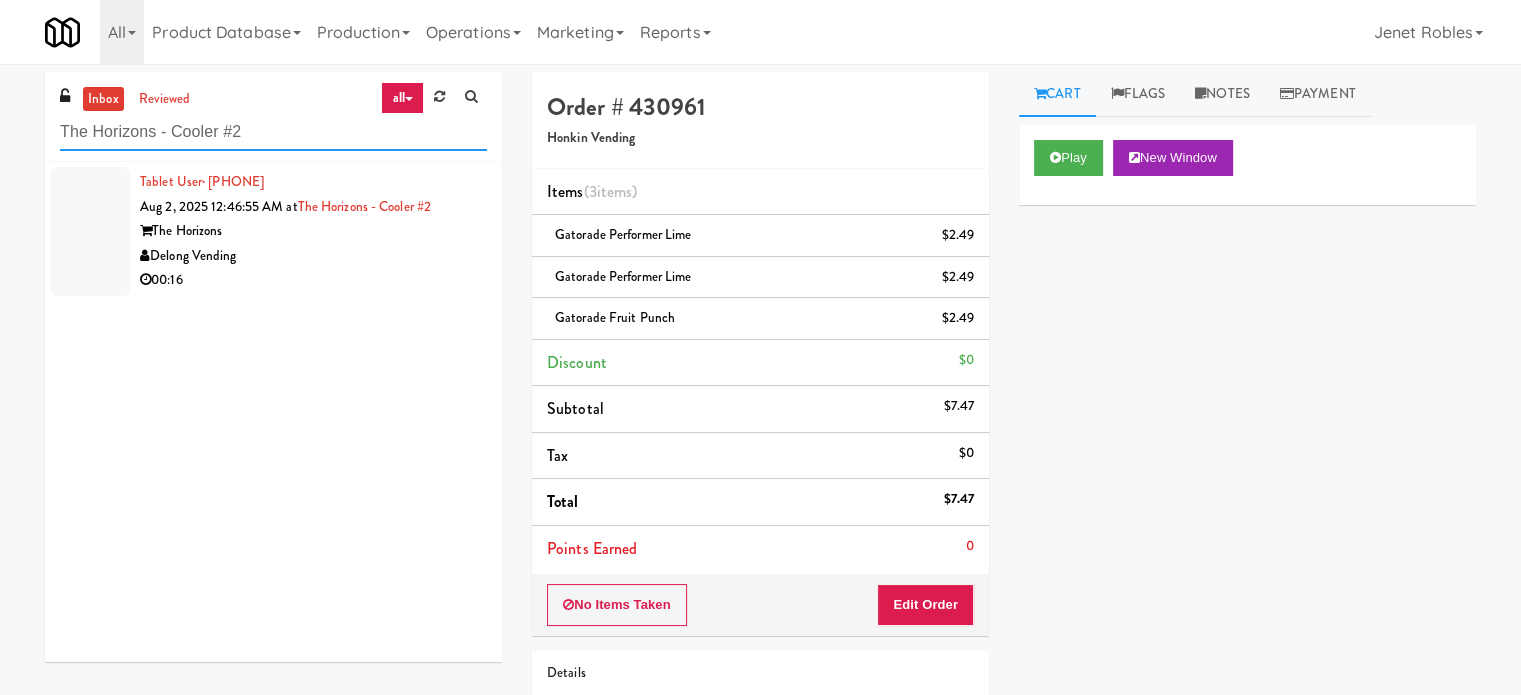 type on "The Horizons - Cooler #2" 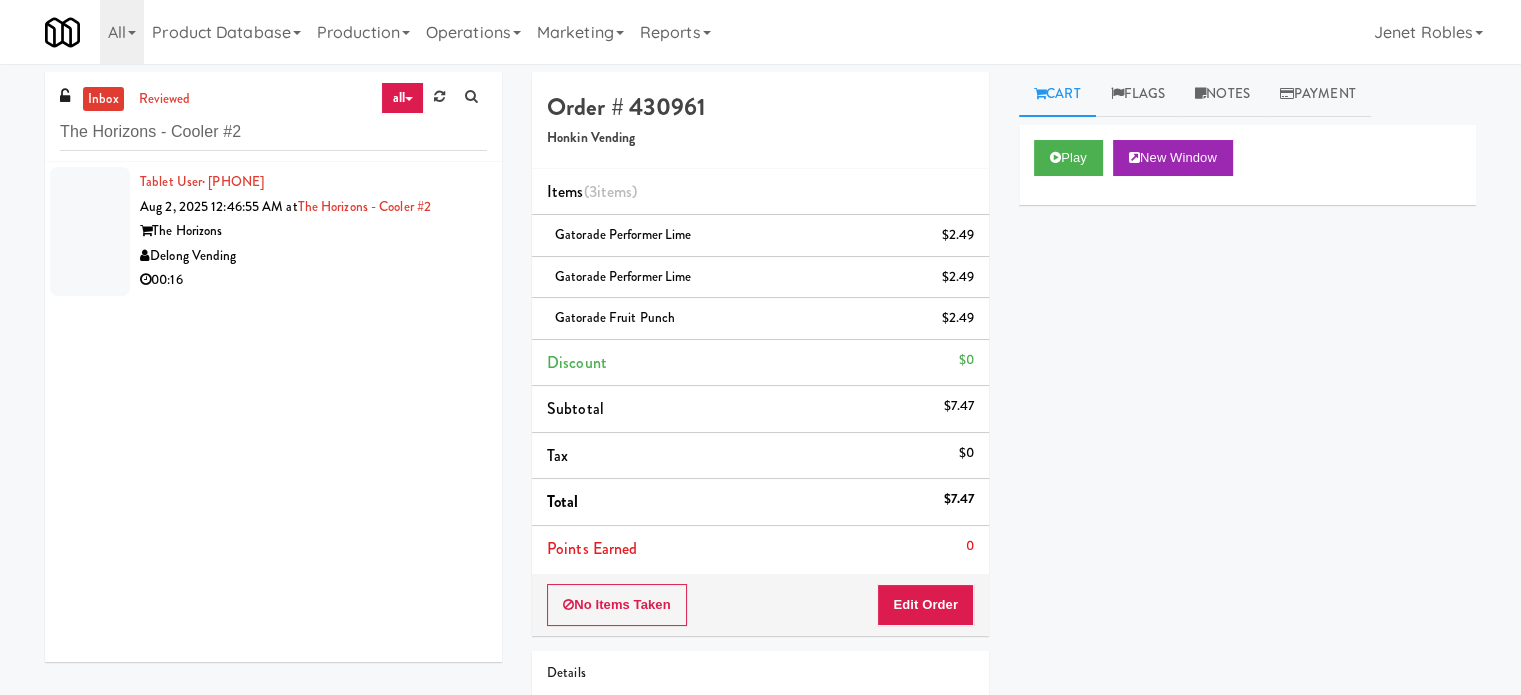 drag, startPoint x: 340, startPoint y: 278, endPoint x: 1080, endPoint y: 130, distance: 754.6549 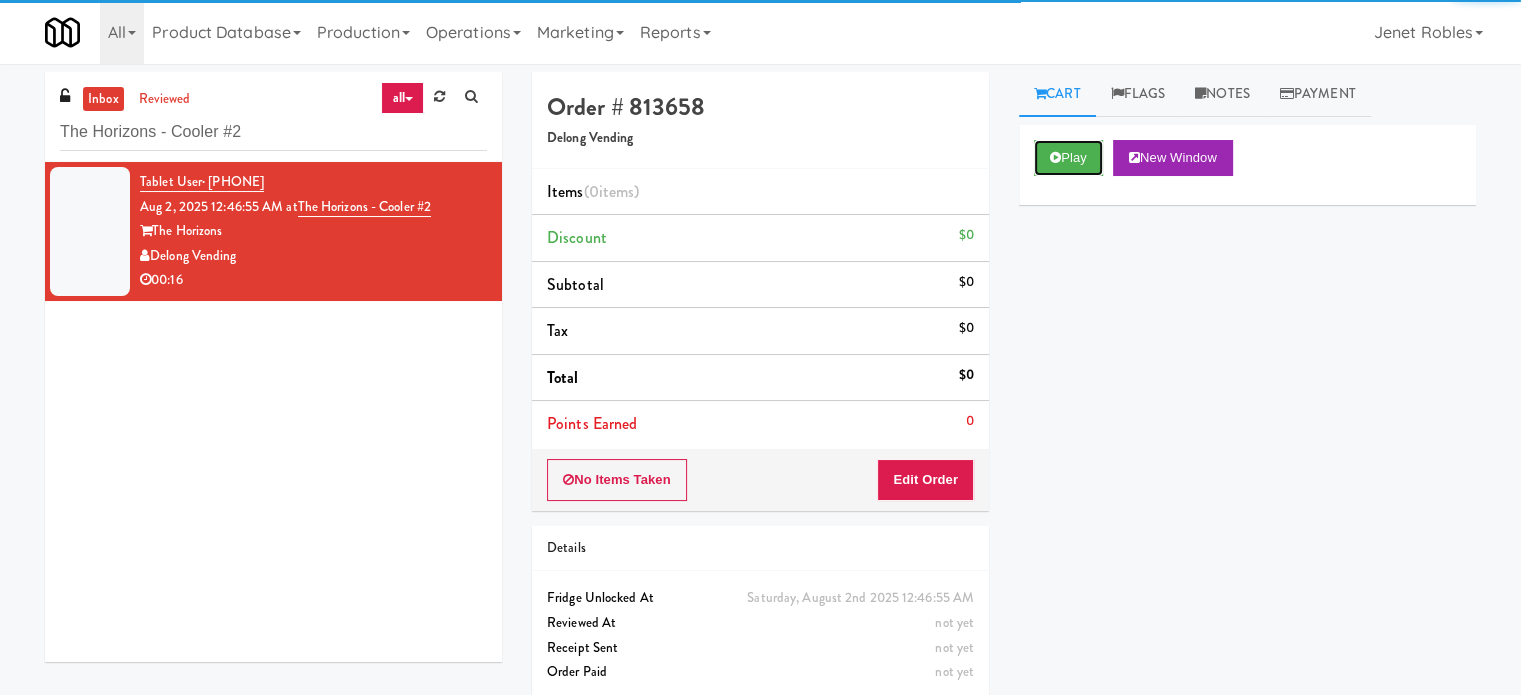 click on "Play" at bounding box center [1068, 158] 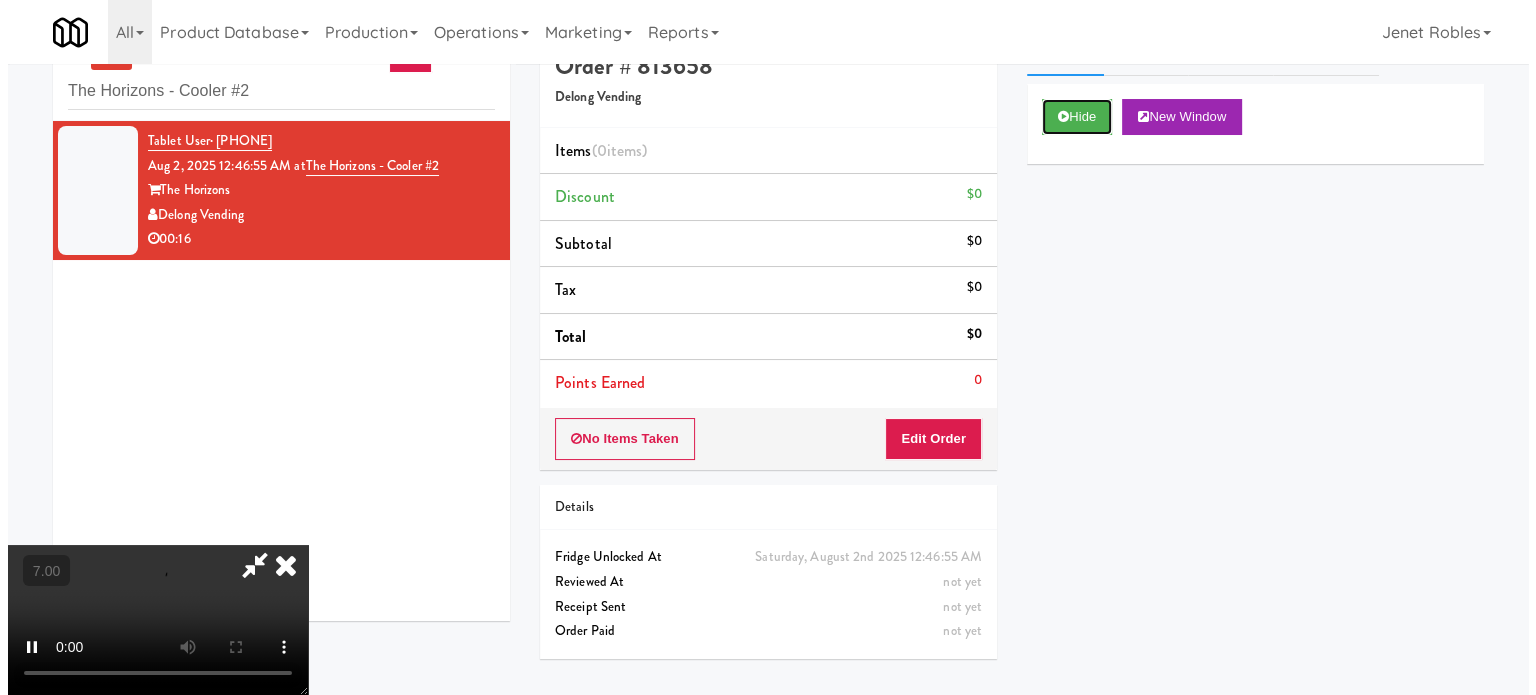 scroll, scrollTop: 64, scrollLeft: 0, axis: vertical 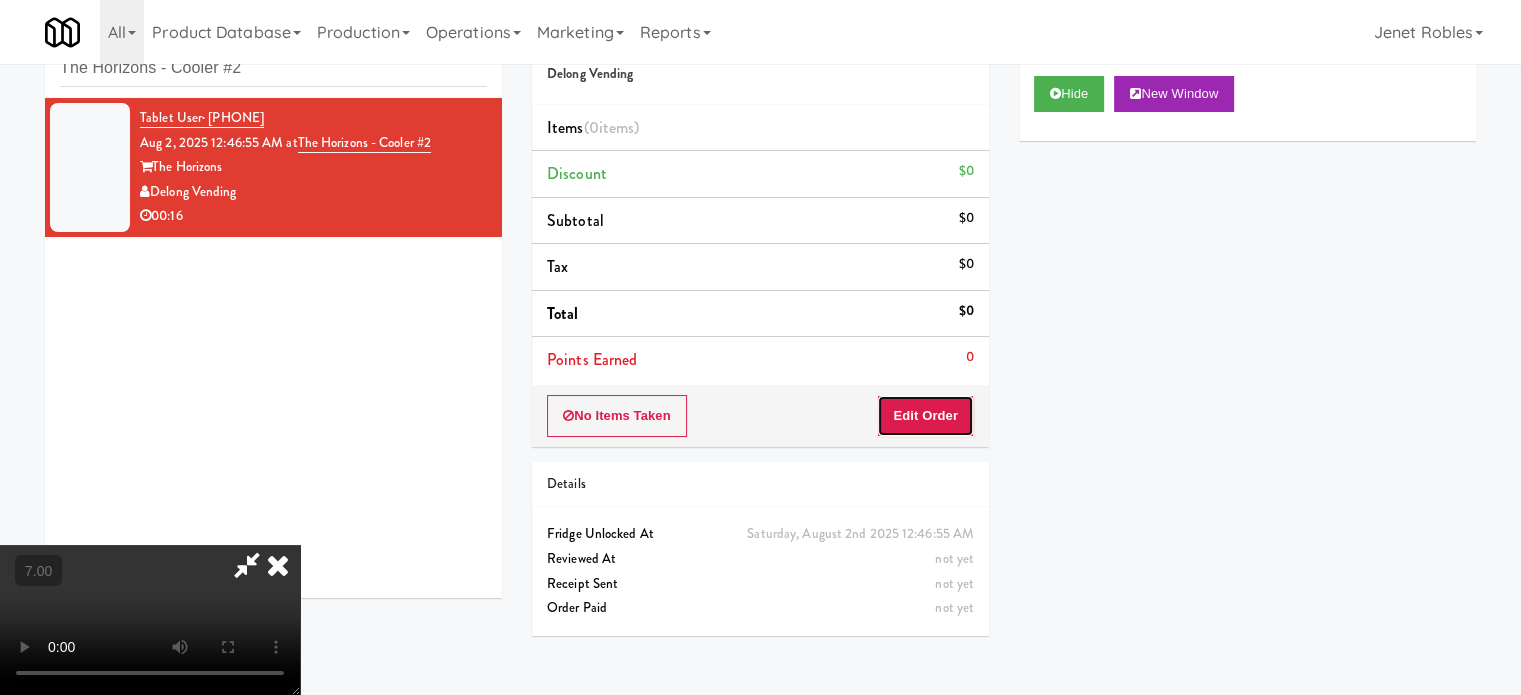 click on "Edit Order" at bounding box center [925, 416] 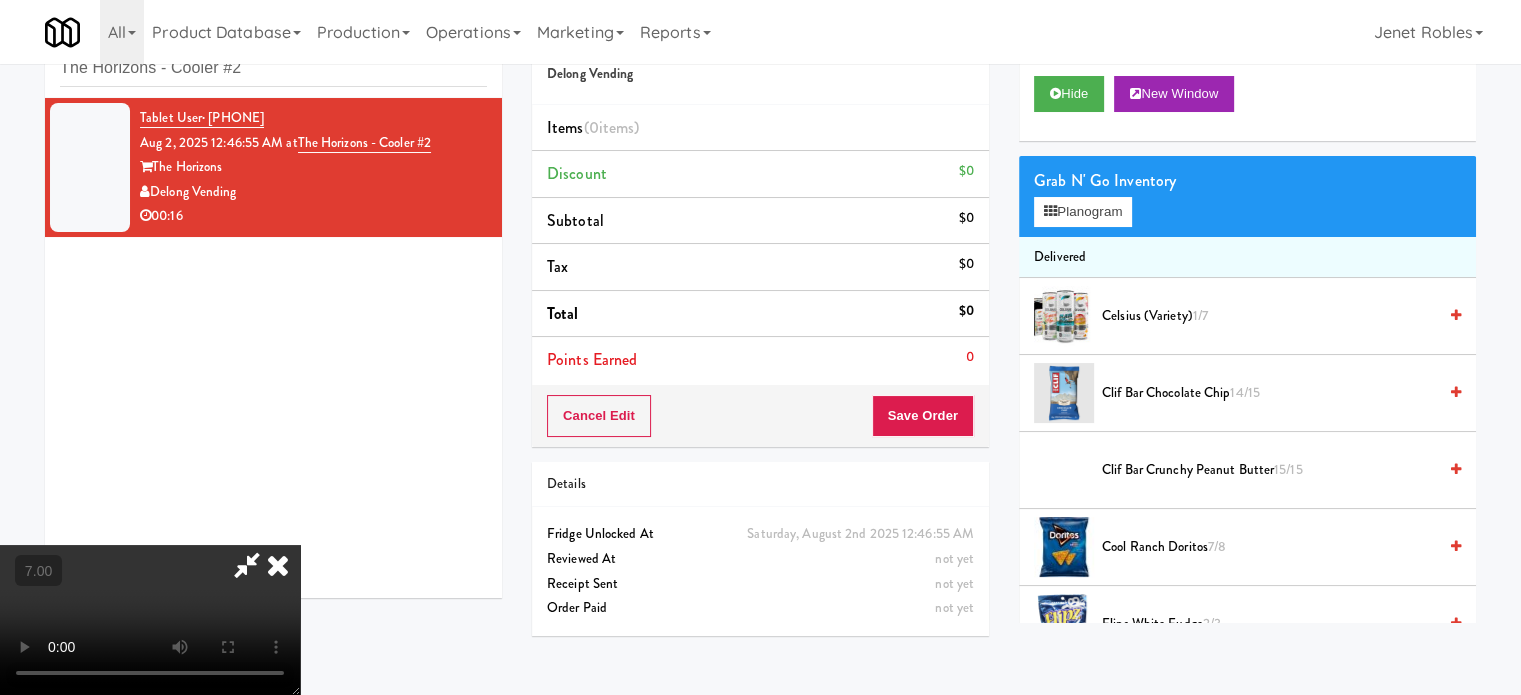 drag, startPoint x: 528, startPoint y: 394, endPoint x: 527, endPoint y: 378, distance: 16.03122 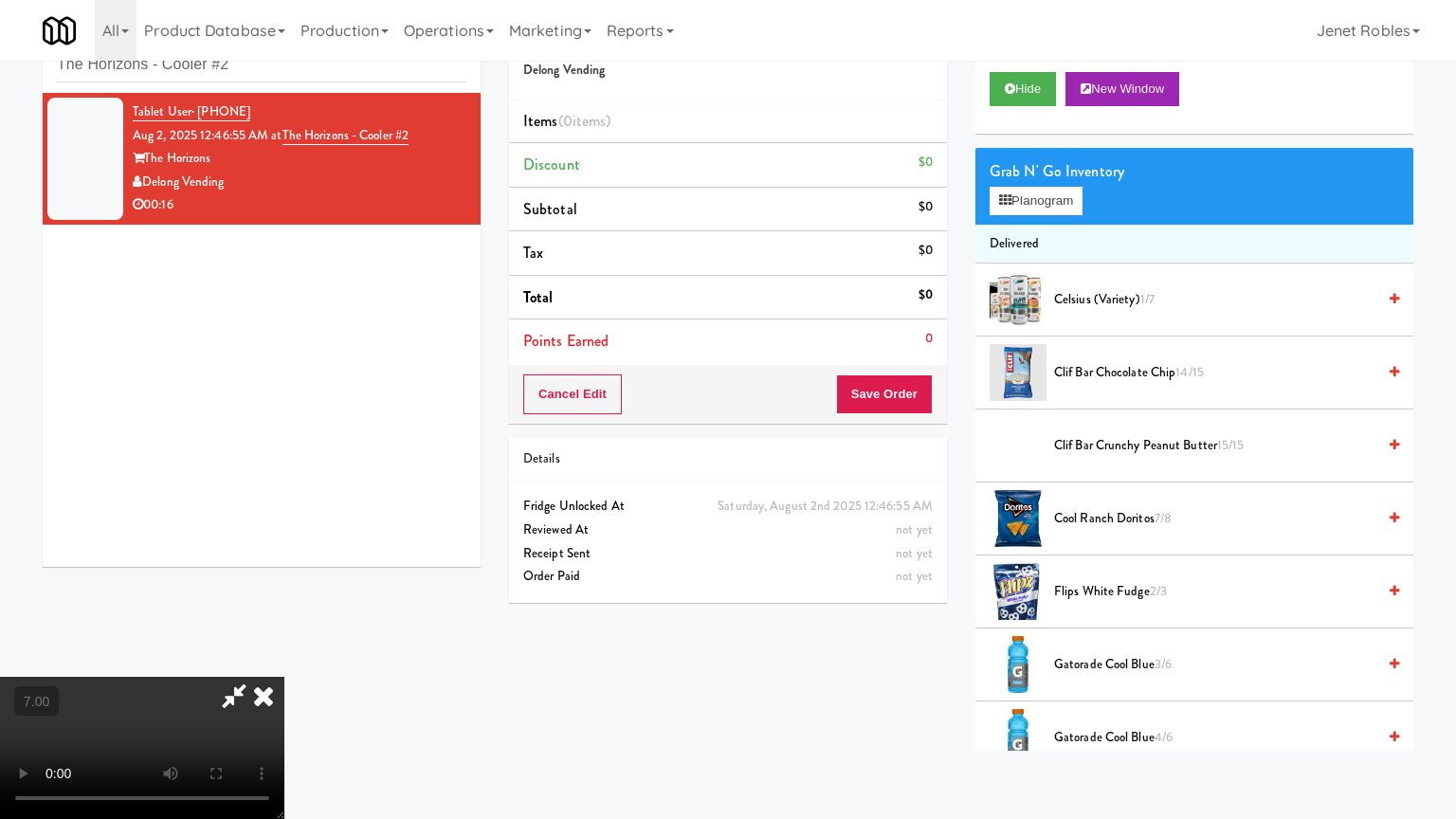 type 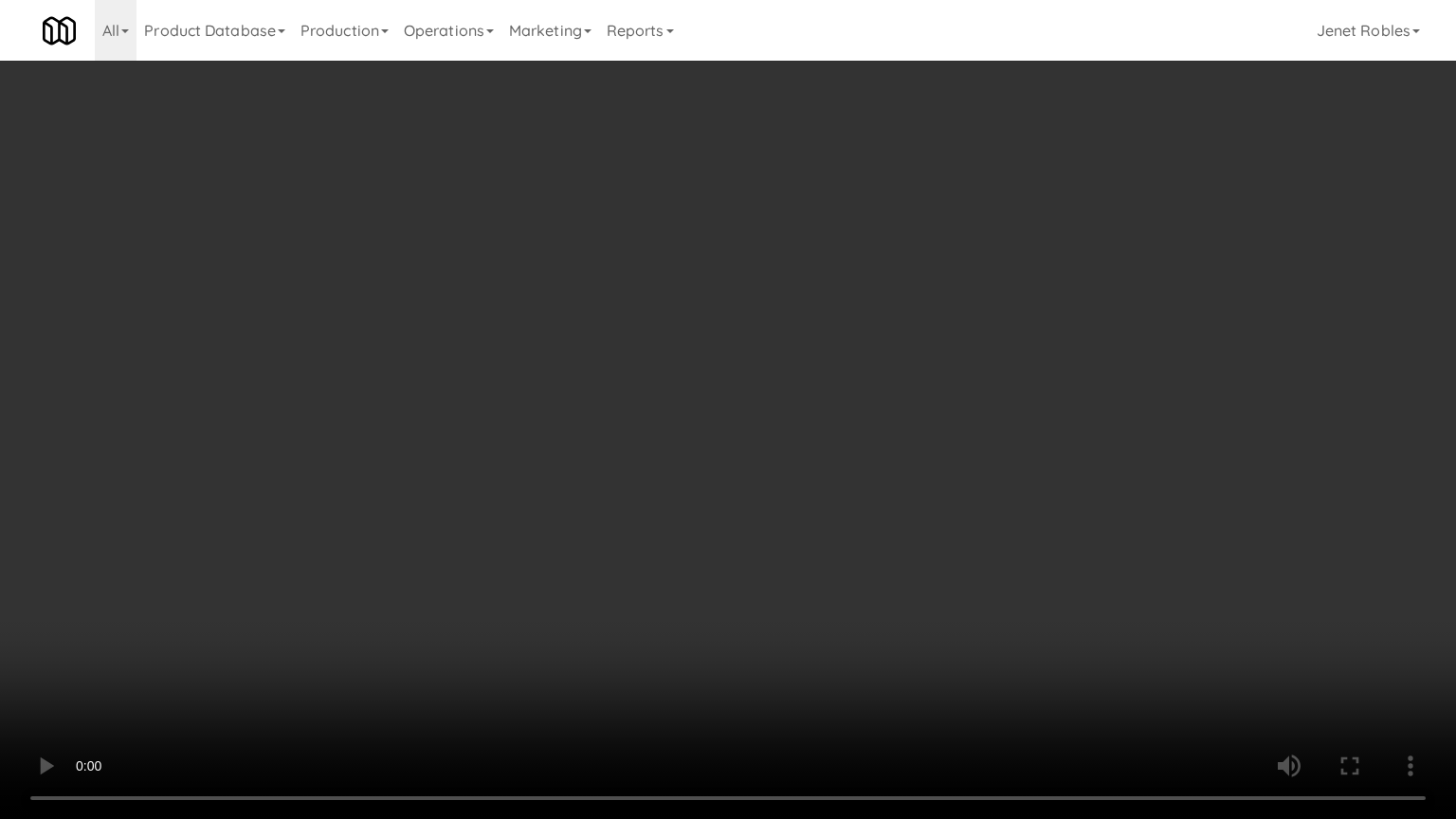 drag, startPoint x: 466, startPoint y: 634, endPoint x: 573, endPoint y: 482, distance: 185.88437 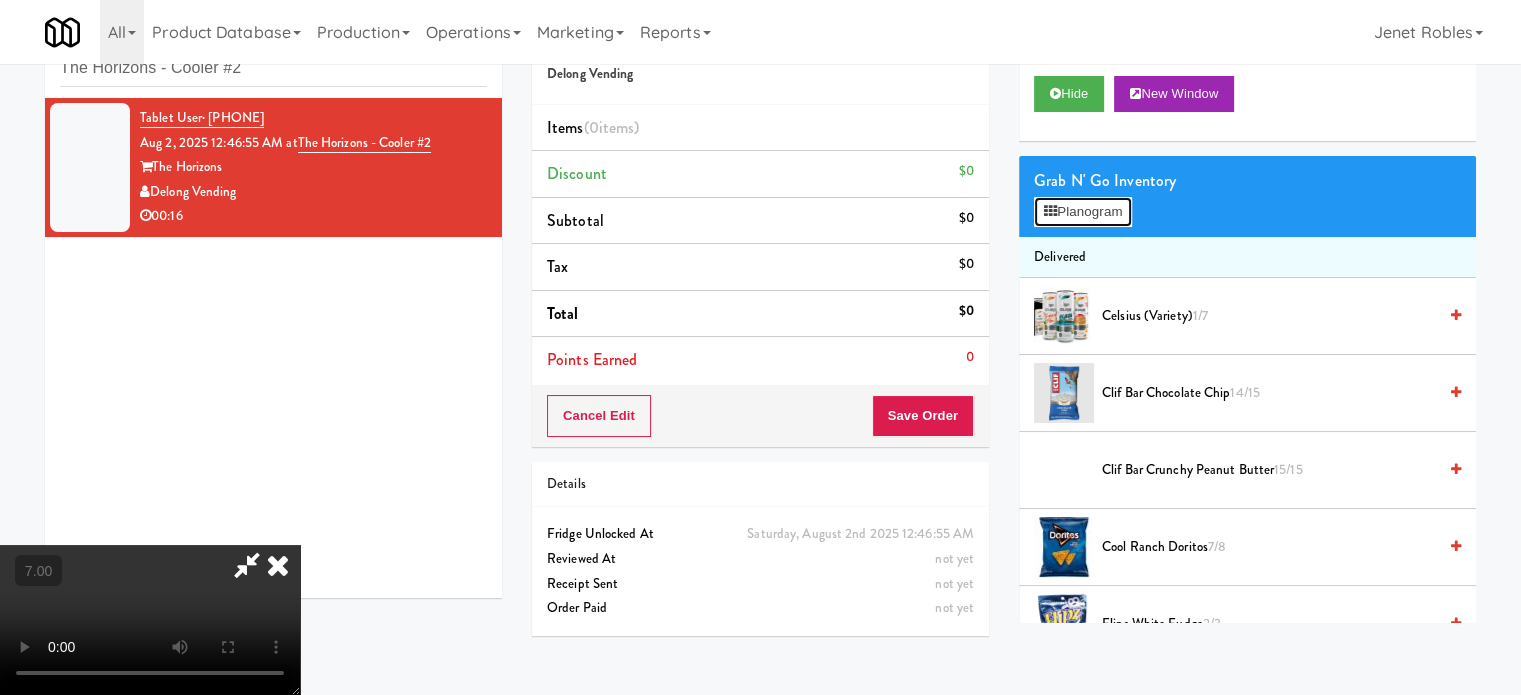 click on "Planogram" at bounding box center [1083, 212] 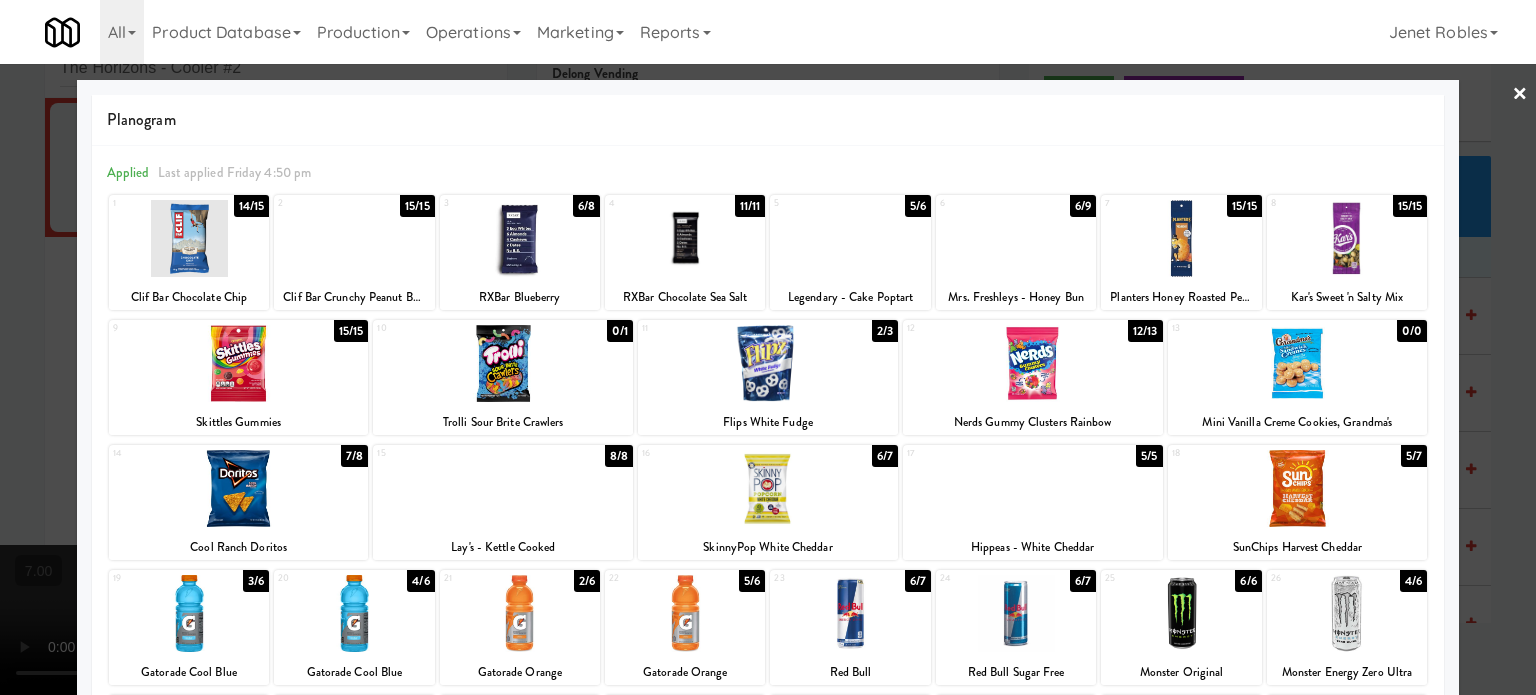 click on "8/8" at bounding box center (619, 456) 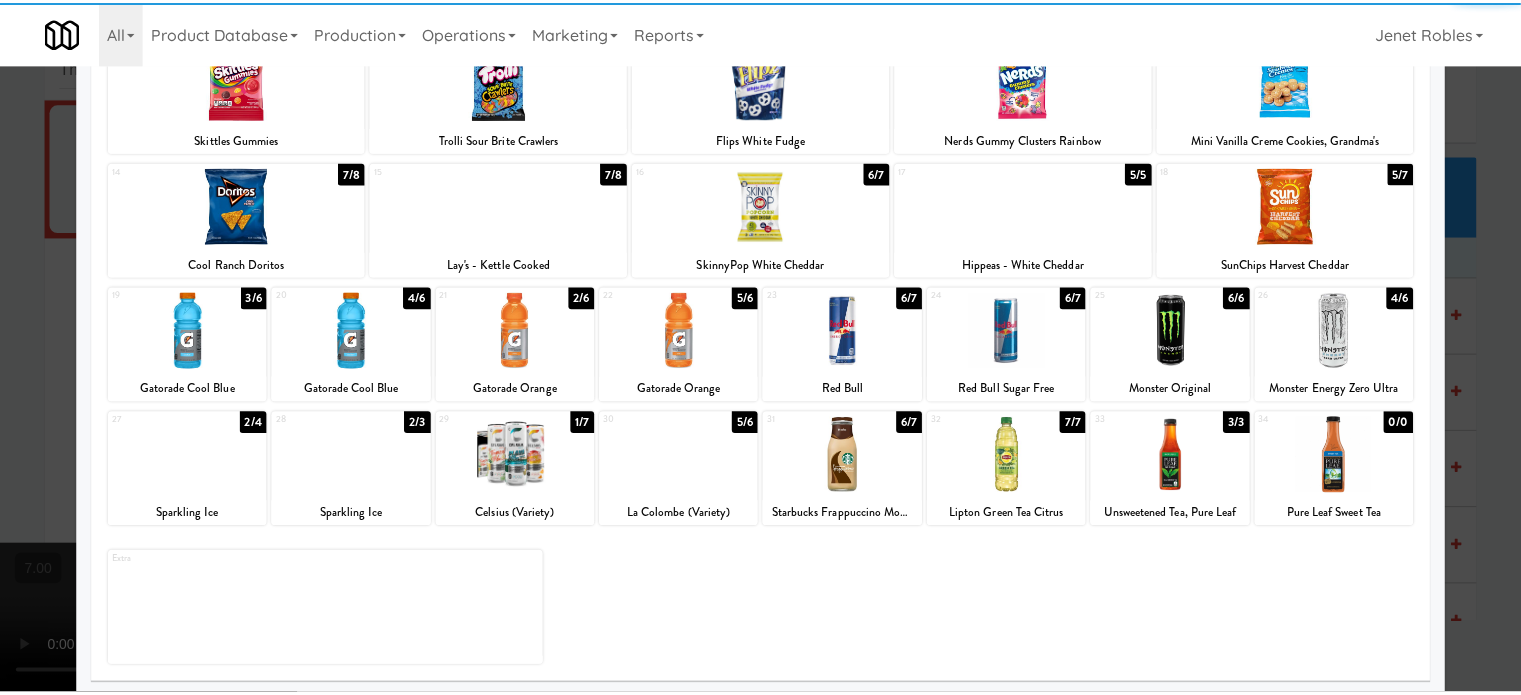 scroll, scrollTop: 286, scrollLeft: 0, axis: vertical 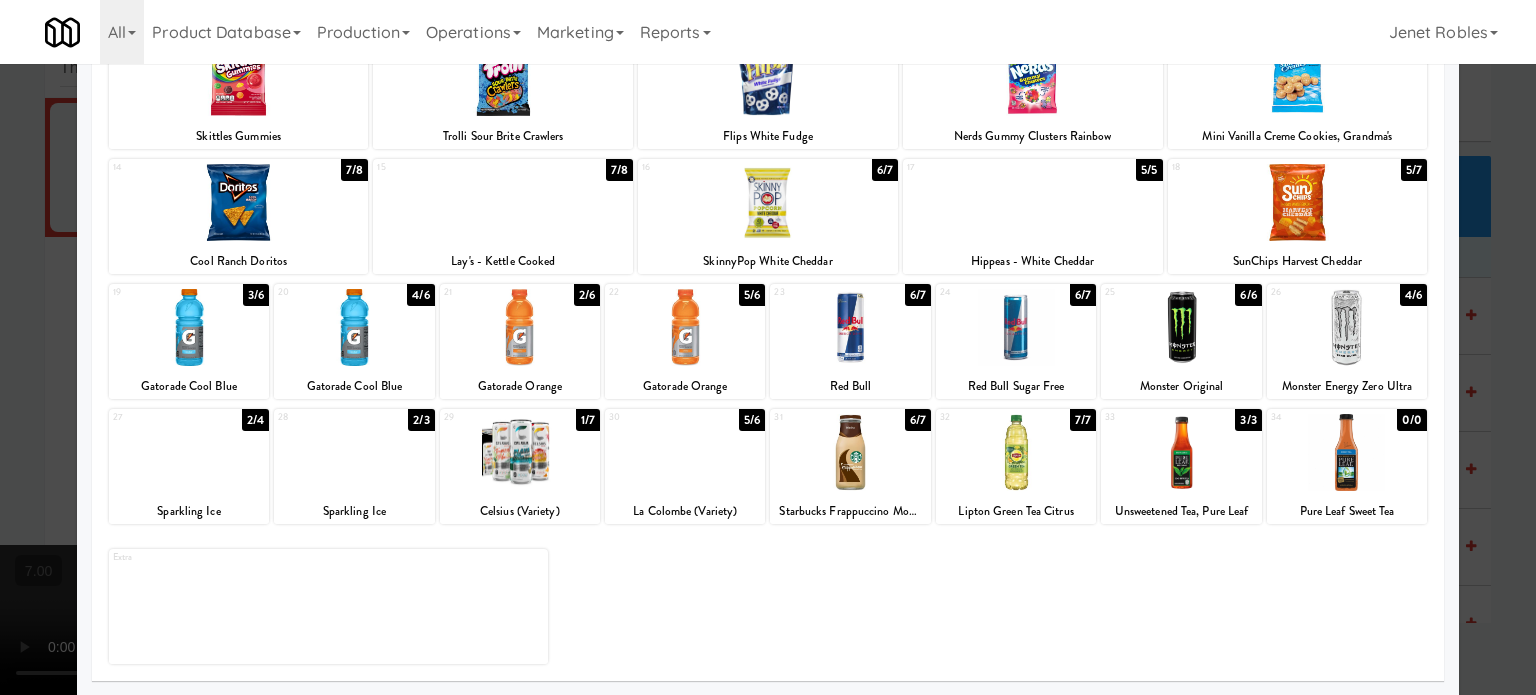 click at bounding box center (768, 347) 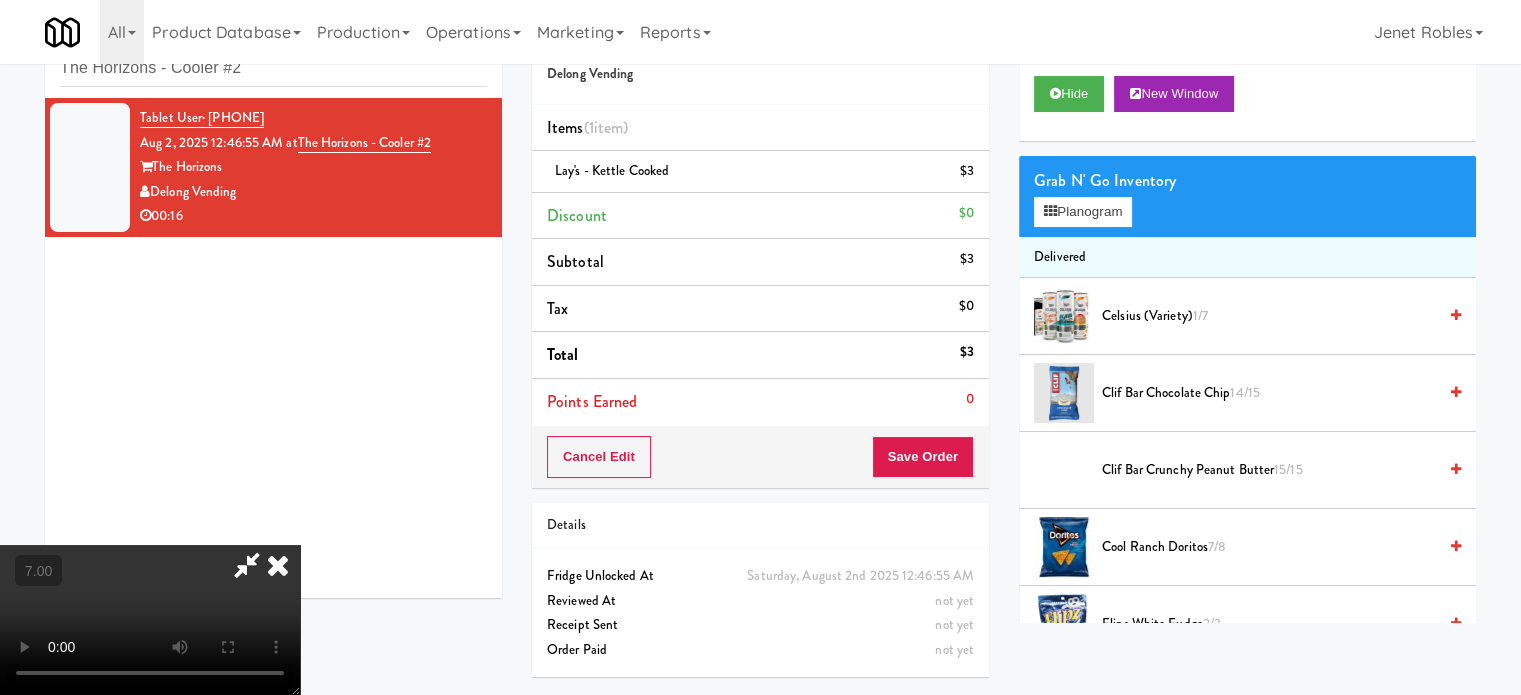 click at bounding box center [150, 620] 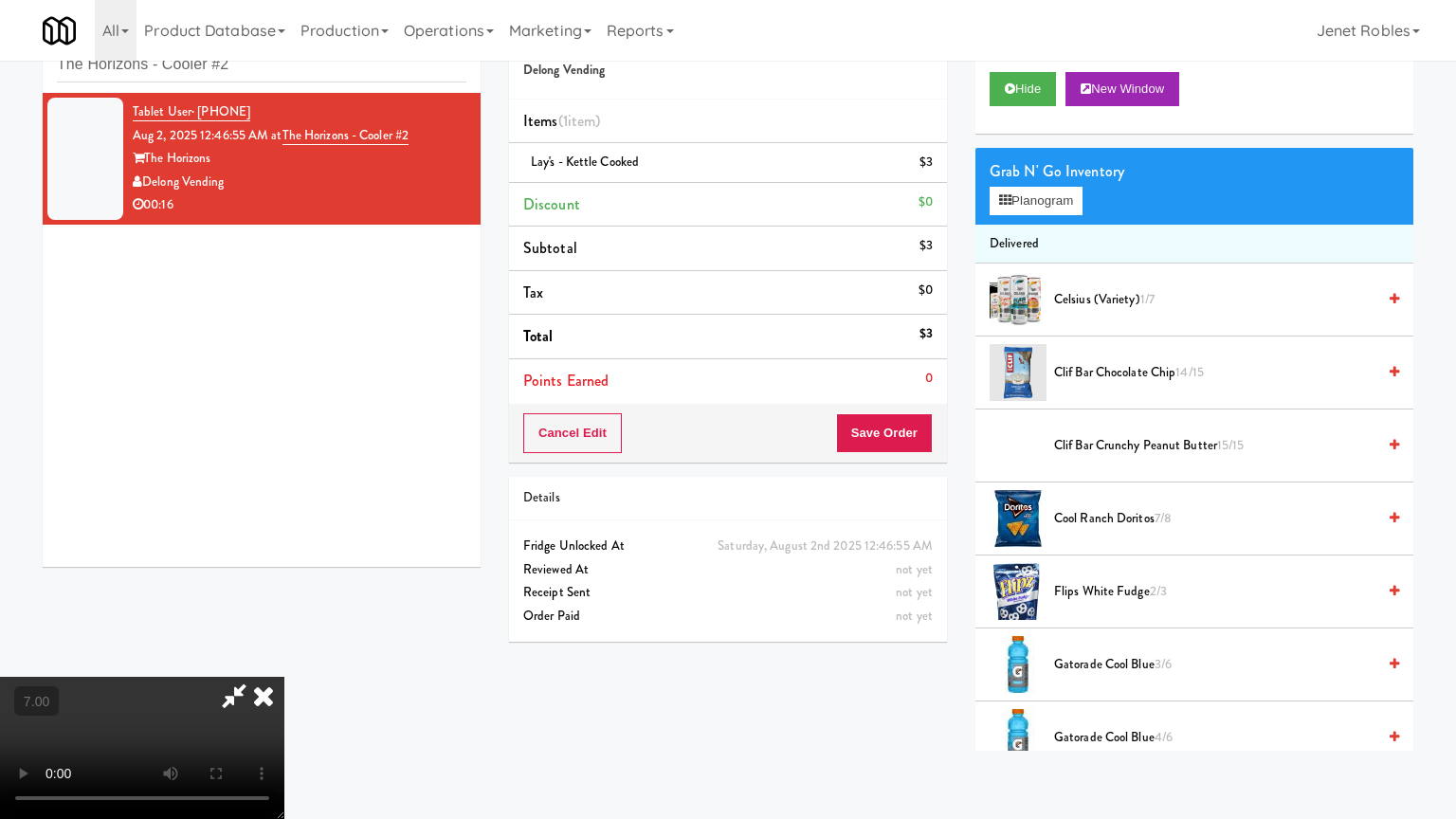 click at bounding box center (142, 748) 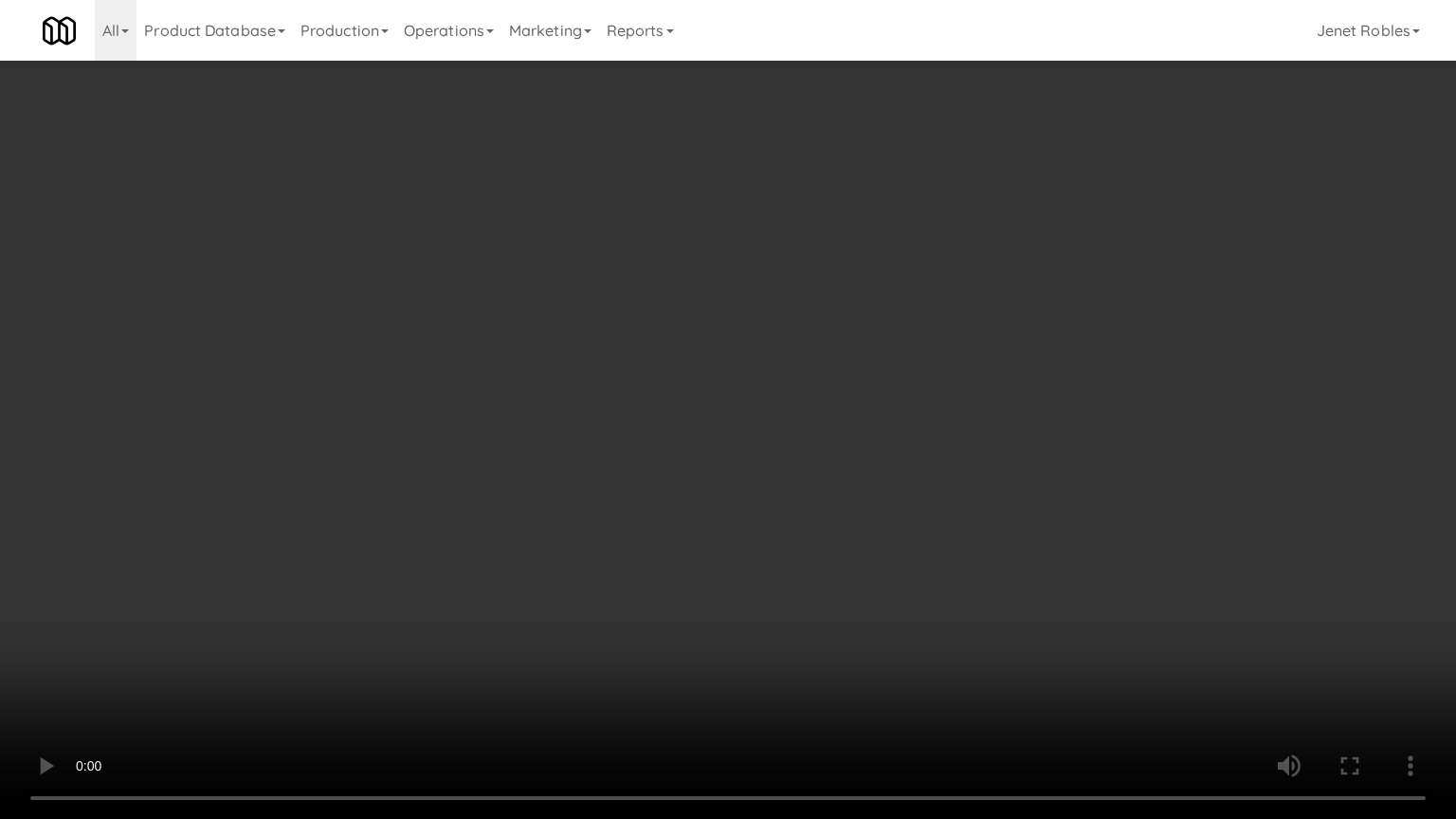 click at bounding box center [728, 410] 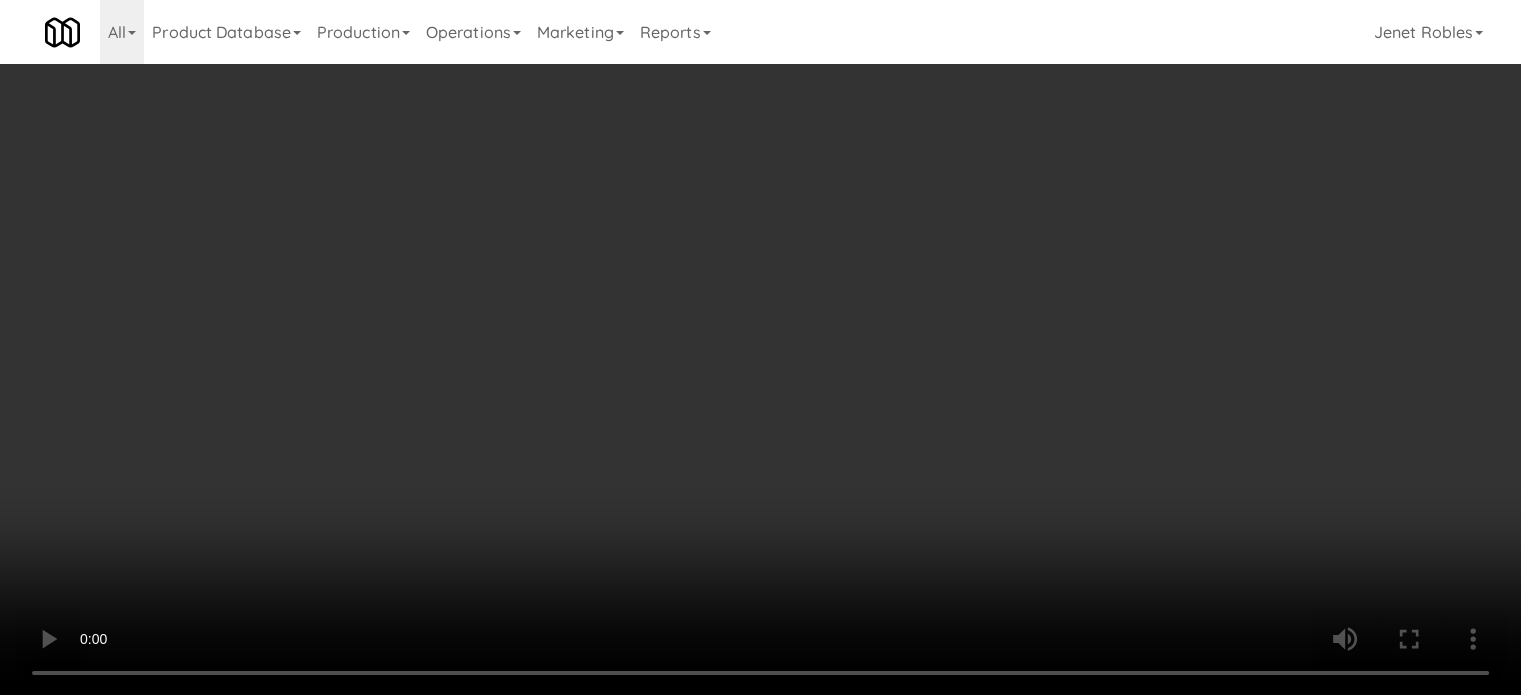 scroll, scrollTop: 1500, scrollLeft: 0, axis: vertical 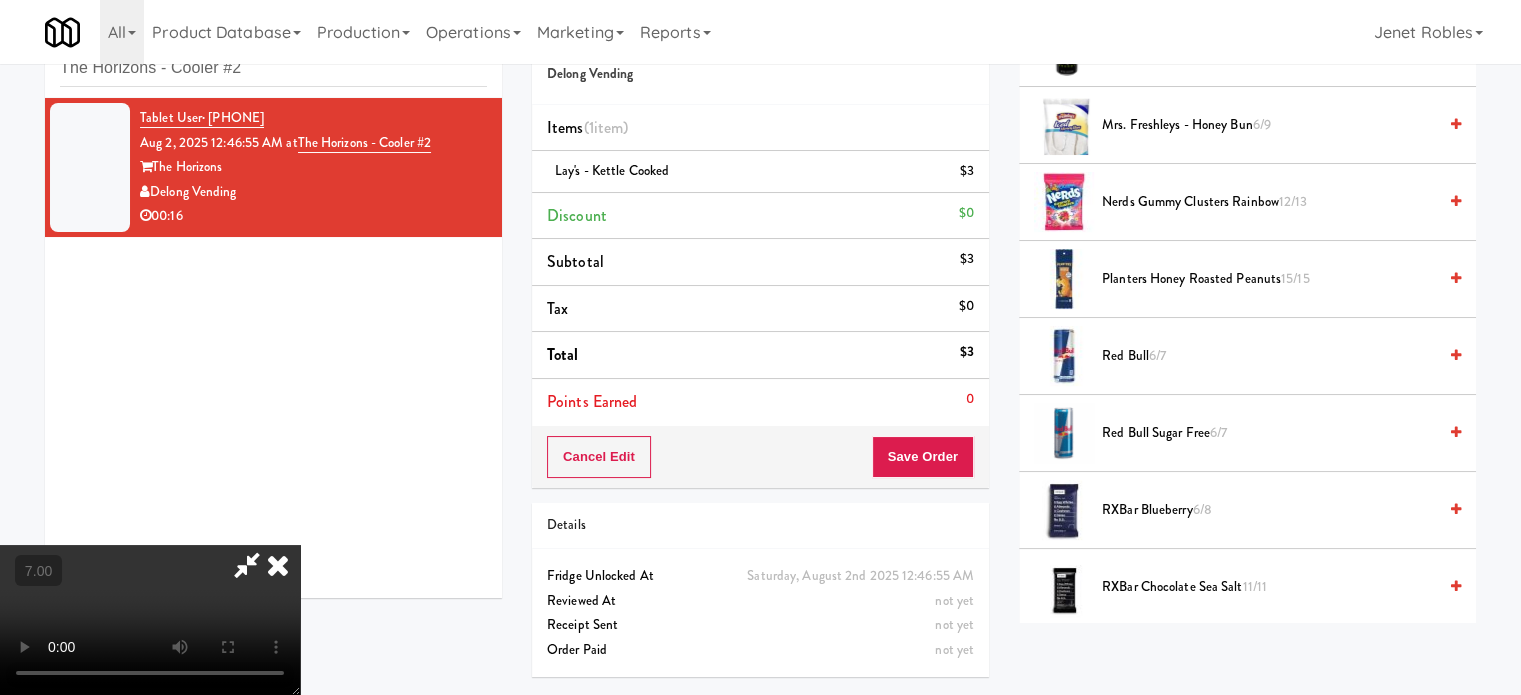 click on "Nerds Gummy Clusters Rainbow 12/13" at bounding box center [1269, 202] 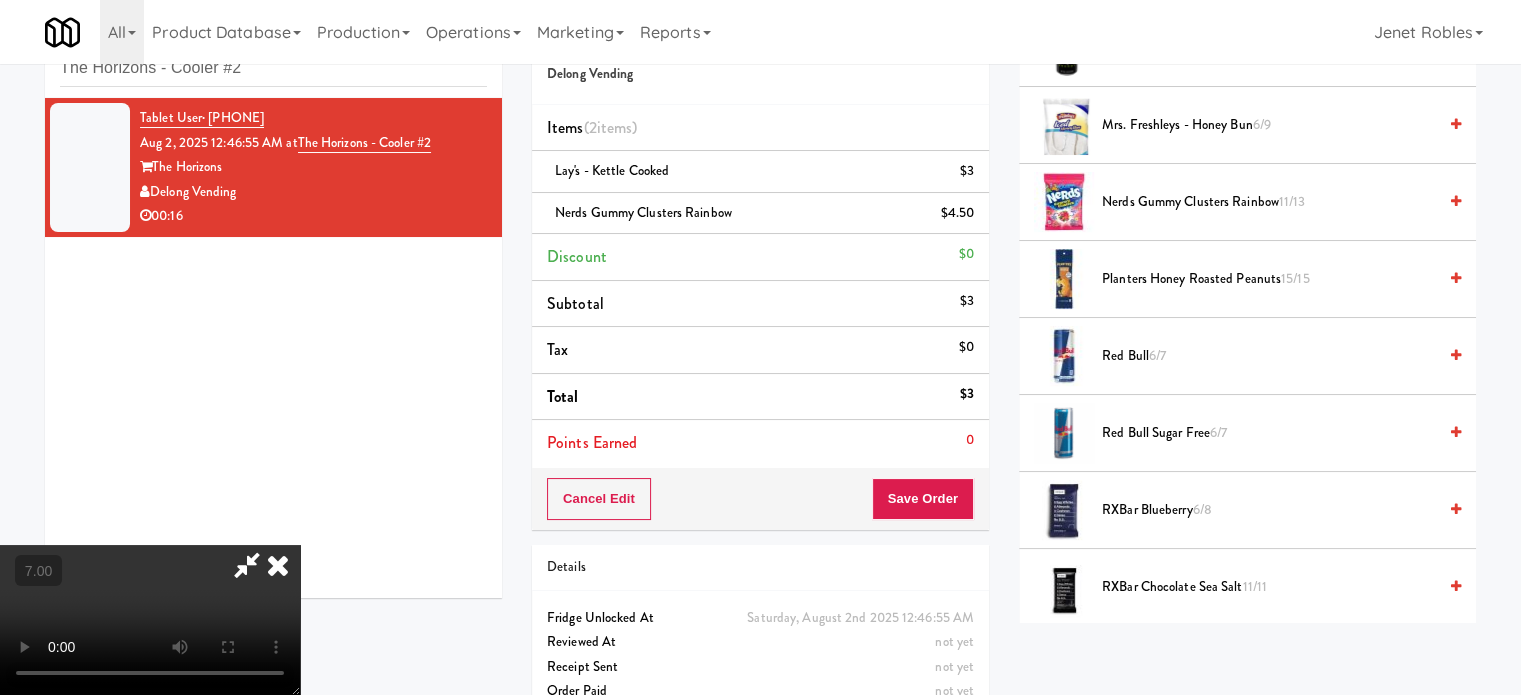click at bounding box center (150, 620) 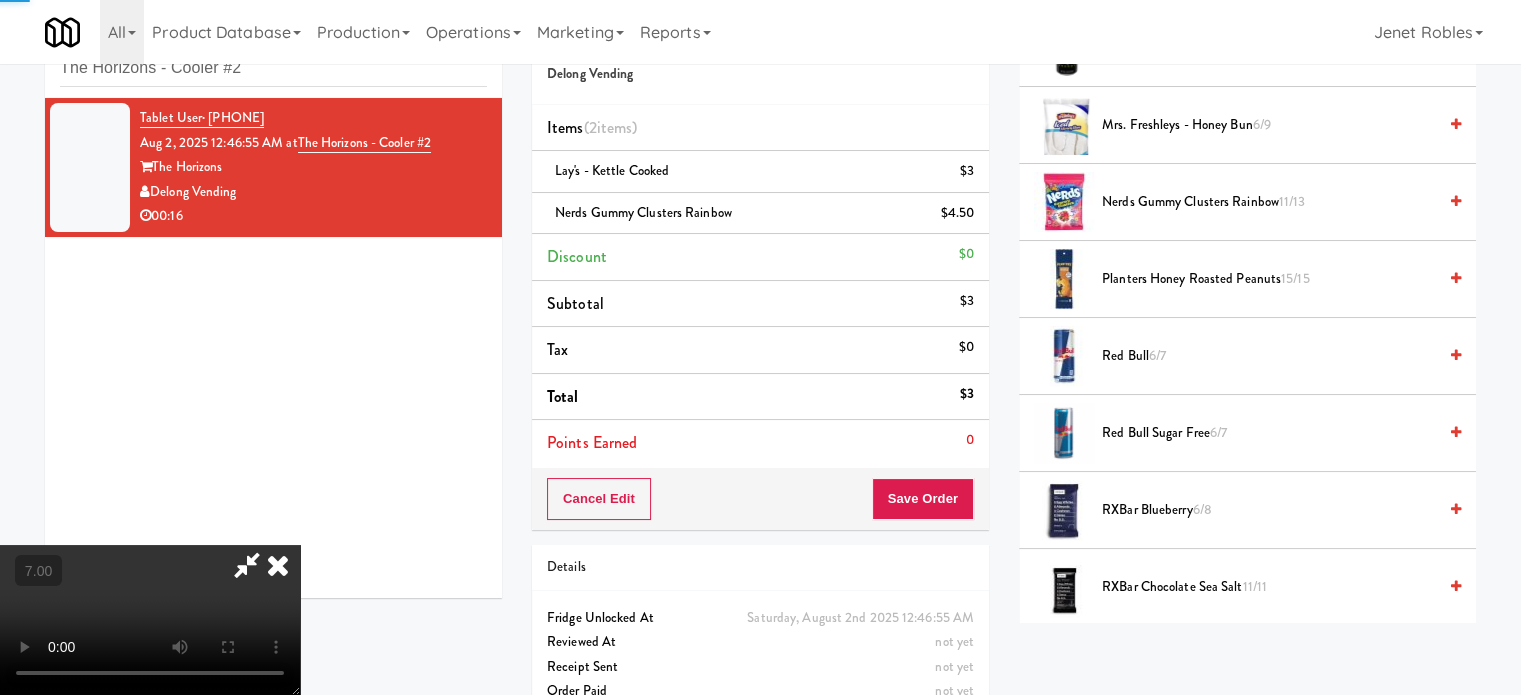 click at bounding box center (150, 620) 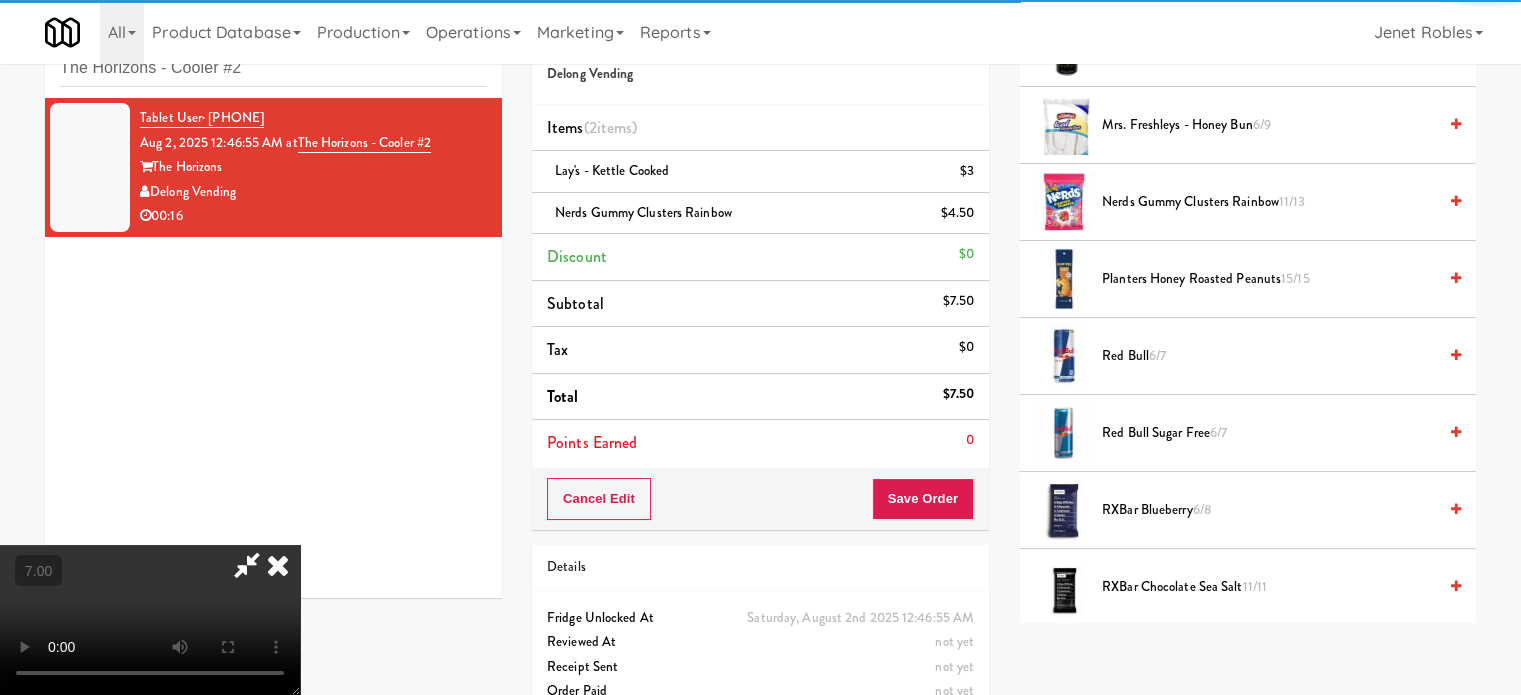 drag, startPoint x: 522, startPoint y: 435, endPoint x: 586, endPoint y: 392, distance: 77.10383 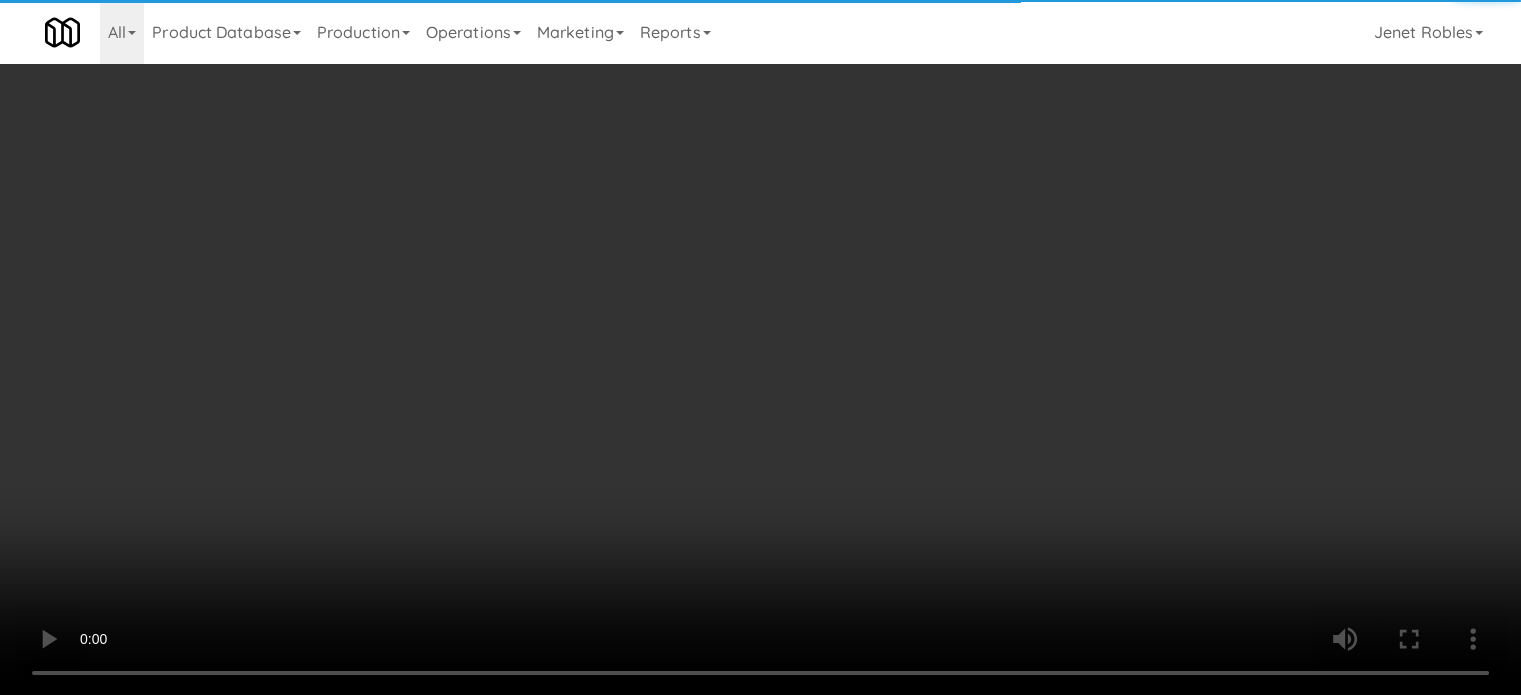 click at bounding box center (760, 347) 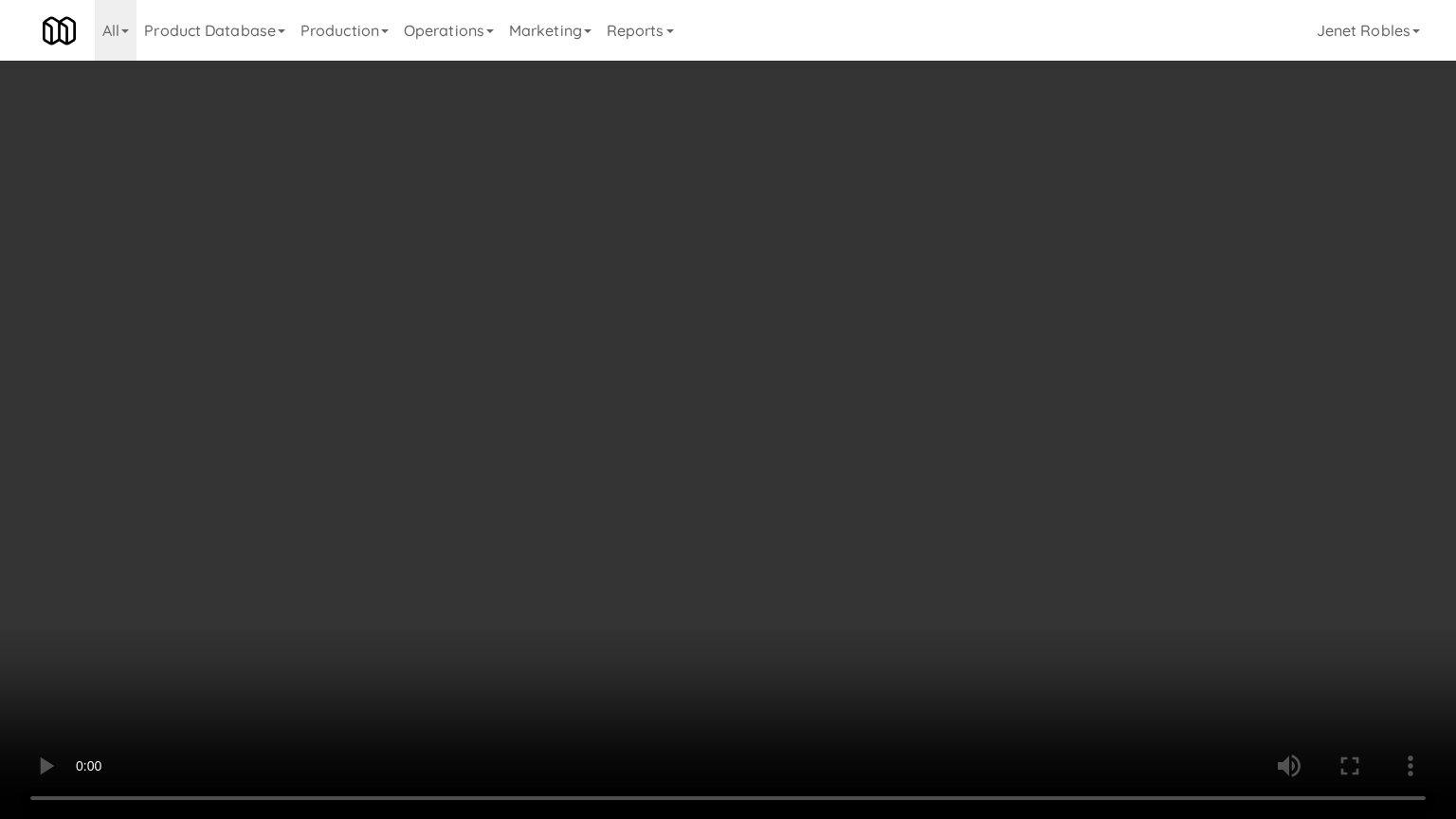 click at bounding box center [728, 410] 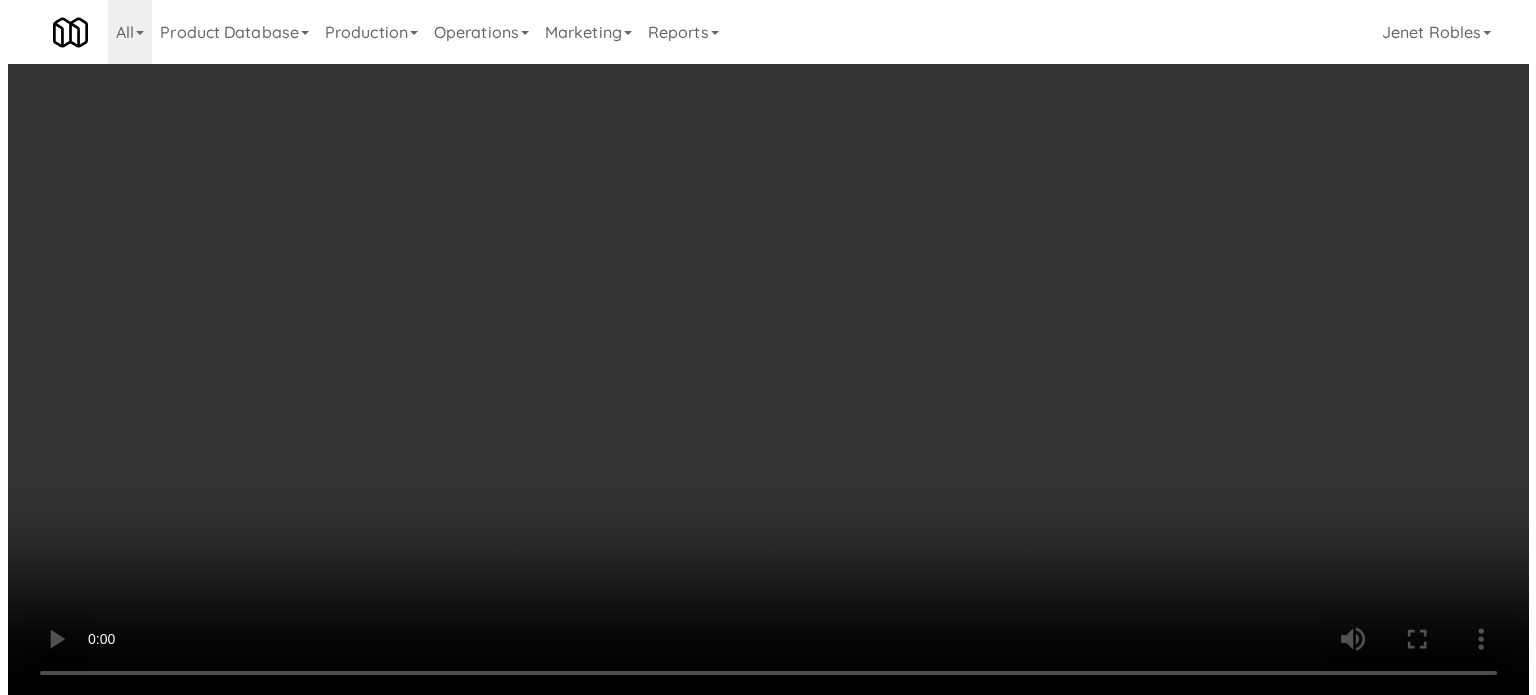 scroll, scrollTop: 0, scrollLeft: 0, axis: both 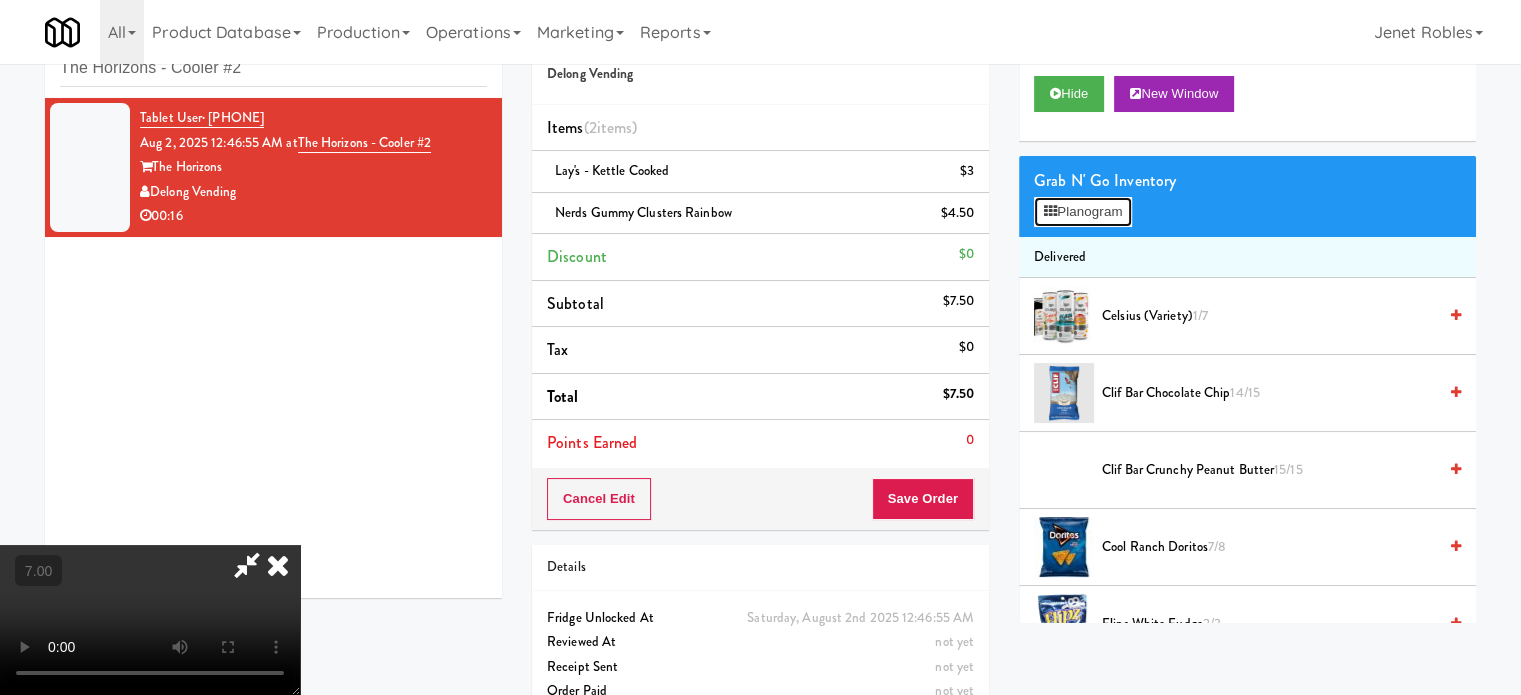 click on "Planogram" at bounding box center [1083, 212] 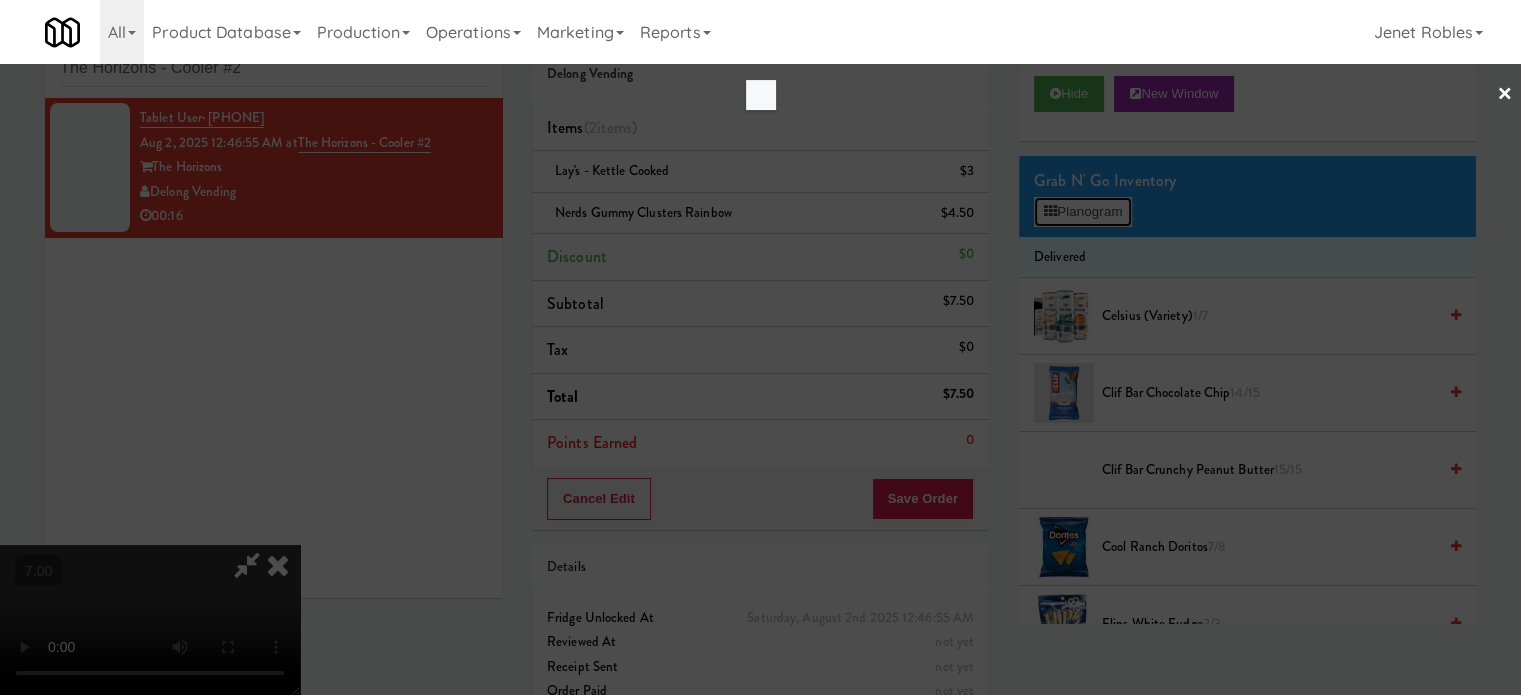 scroll, scrollTop: 0, scrollLeft: 0, axis: both 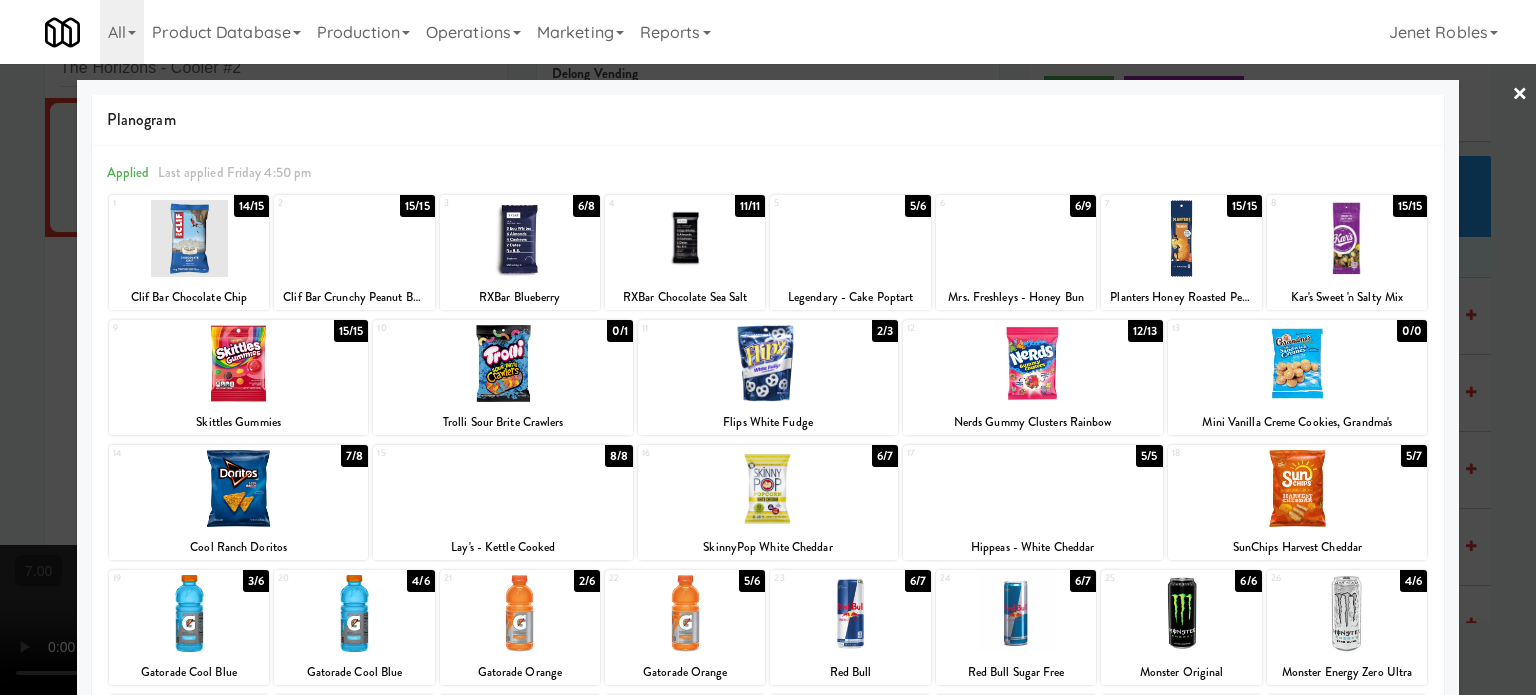 click on "15/15" at bounding box center [1410, 206] 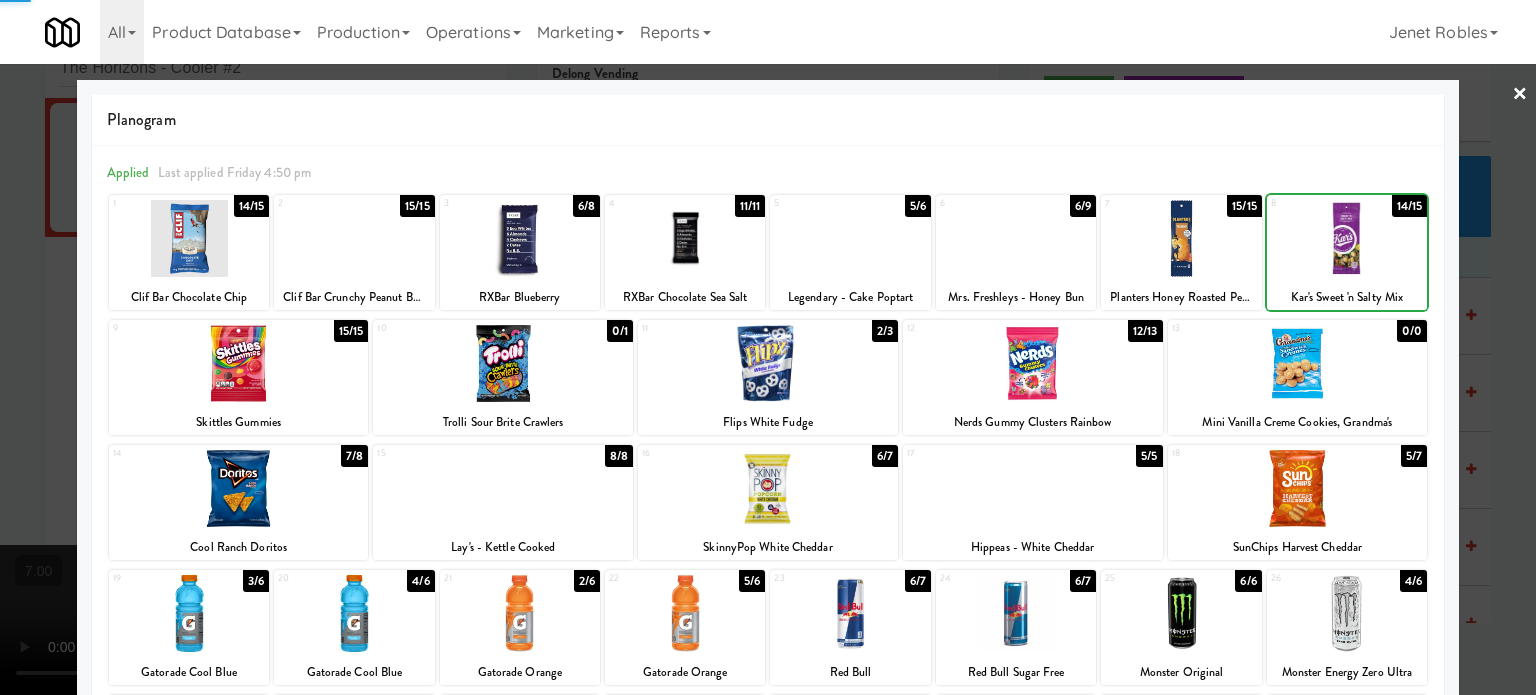 click at bounding box center (768, 347) 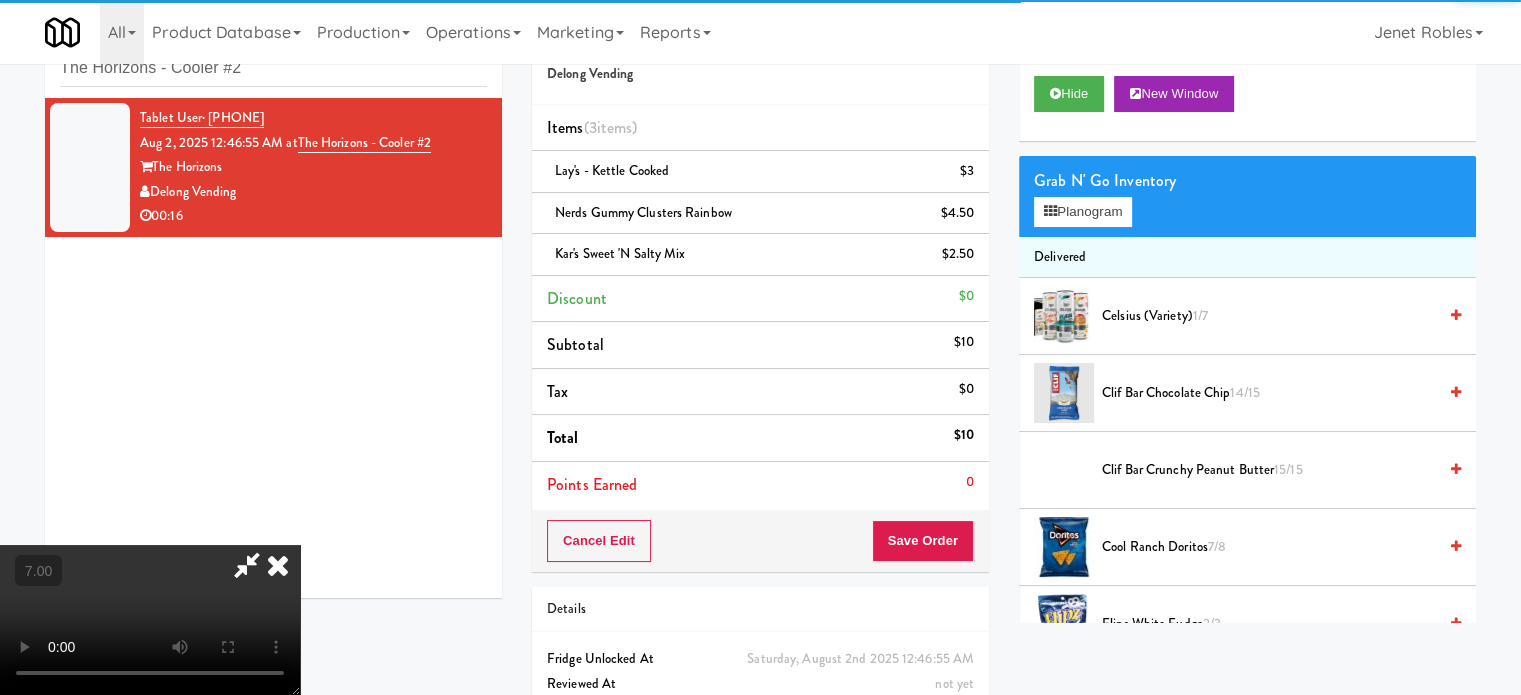 click at bounding box center [150, 620] 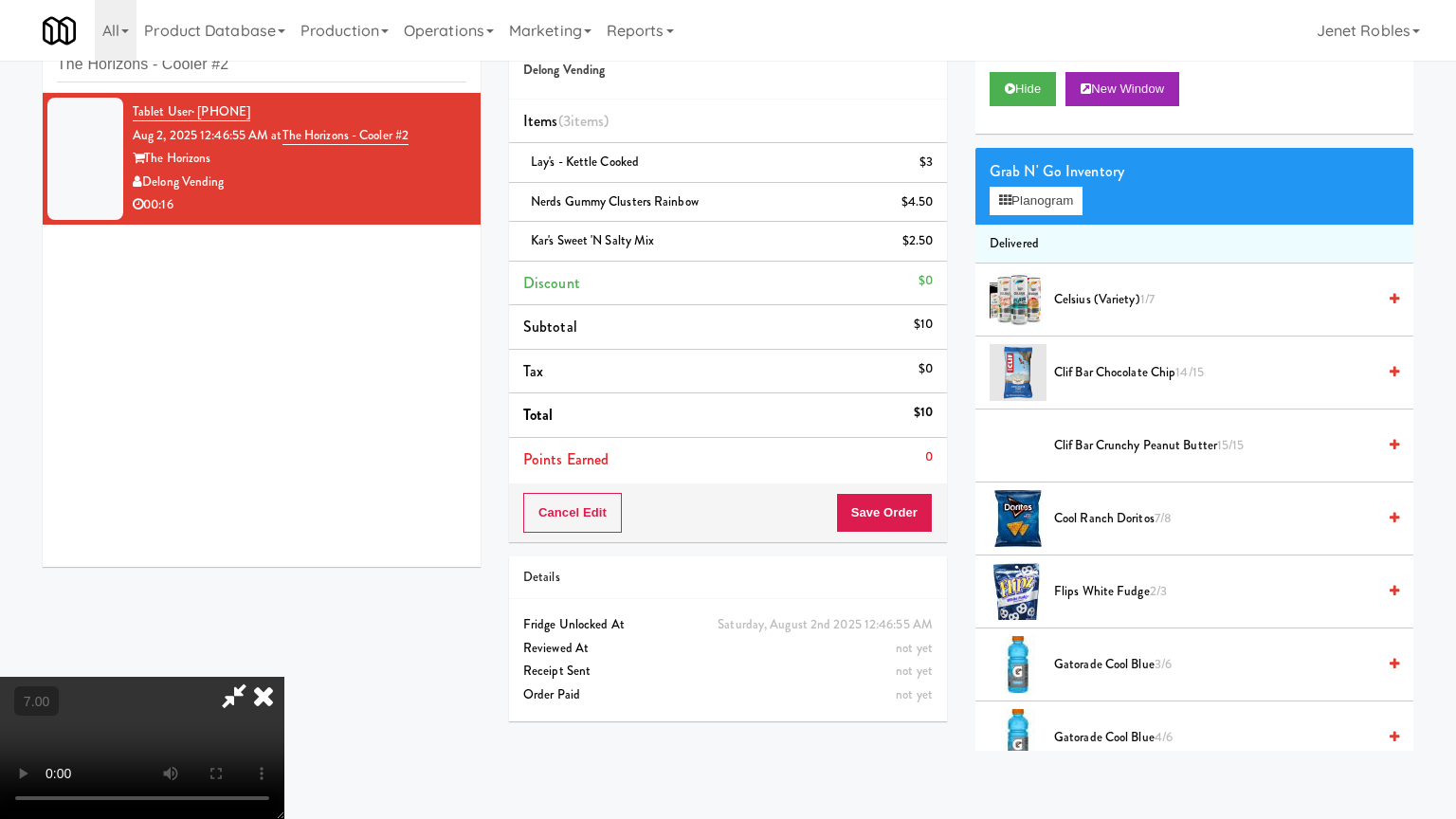 click at bounding box center (142, 748) 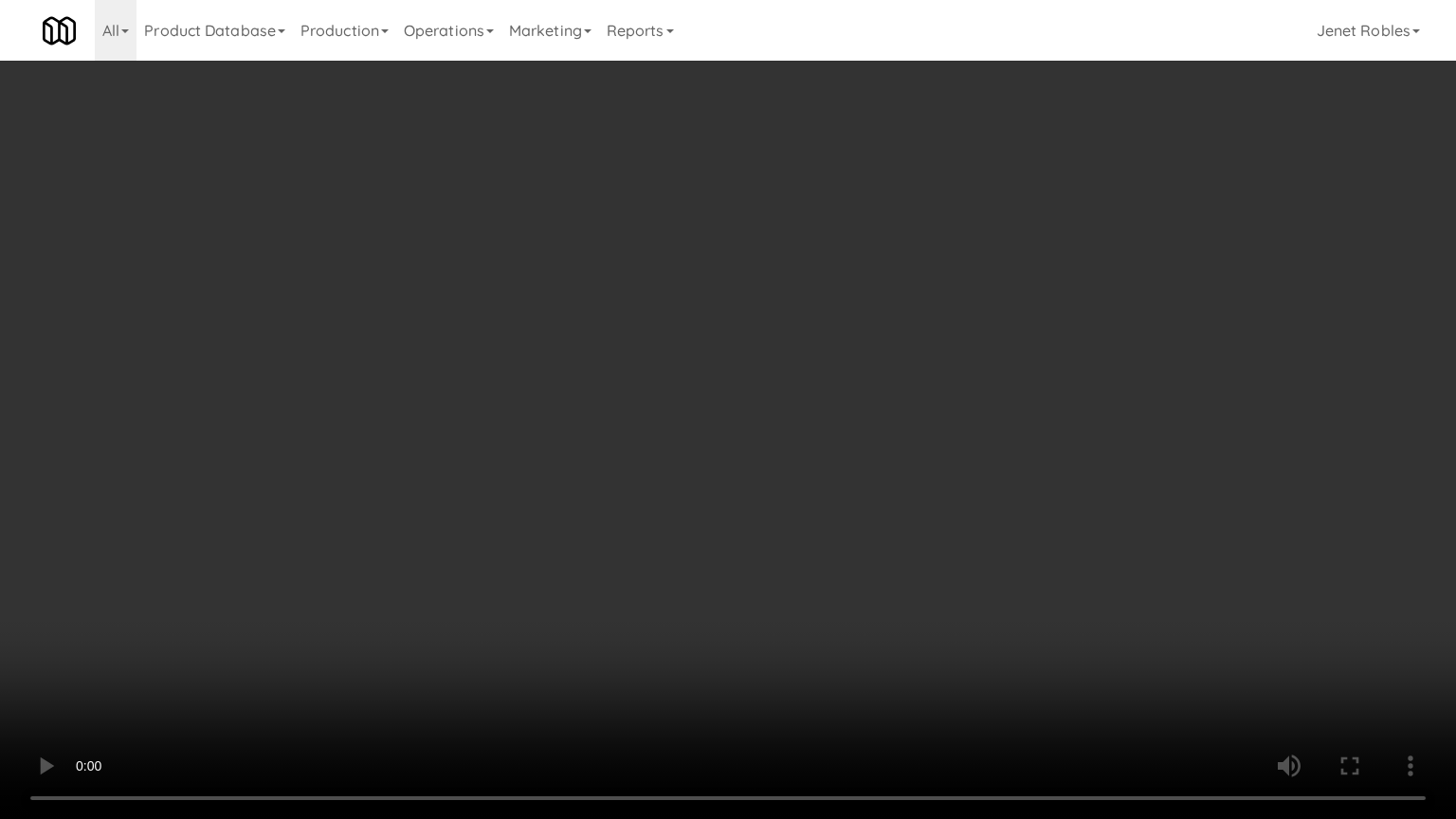 click at bounding box center [728, 410] 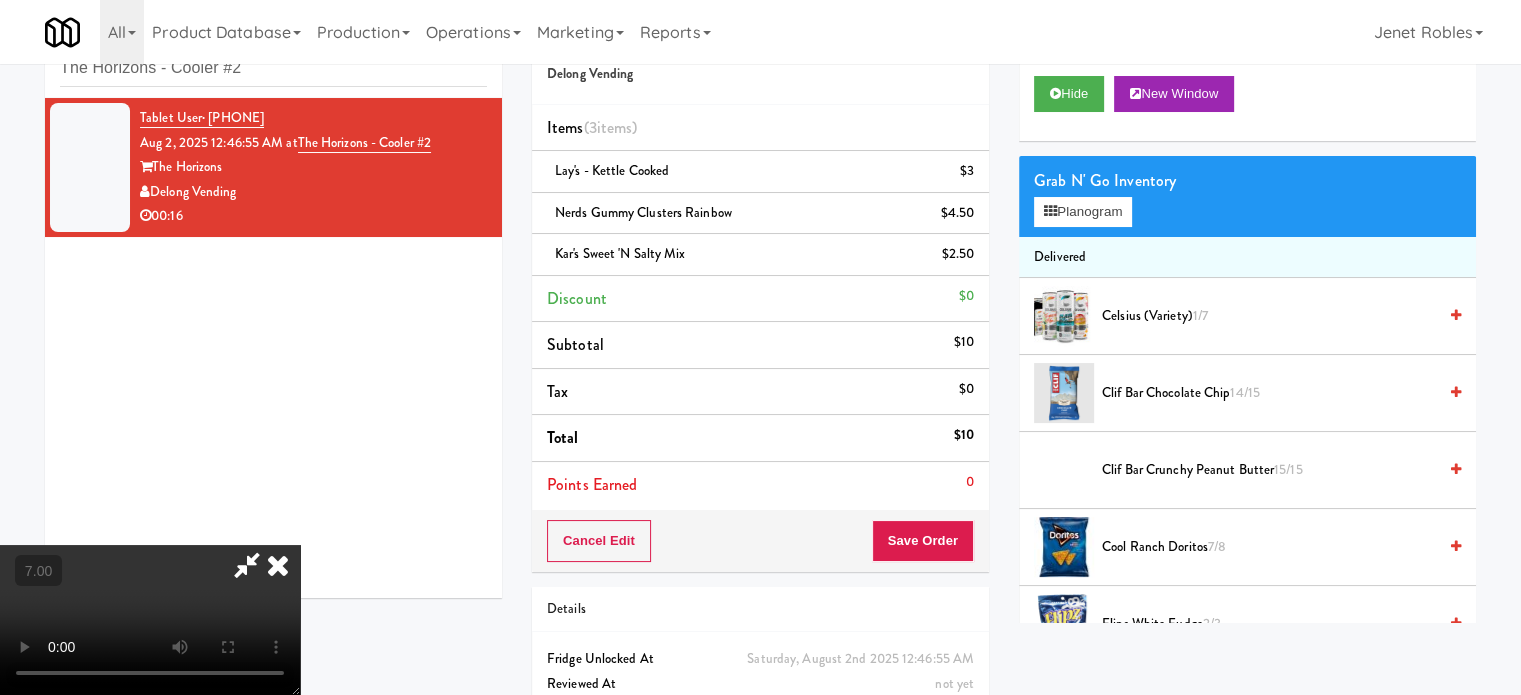 click at bounding box center [278, 565] 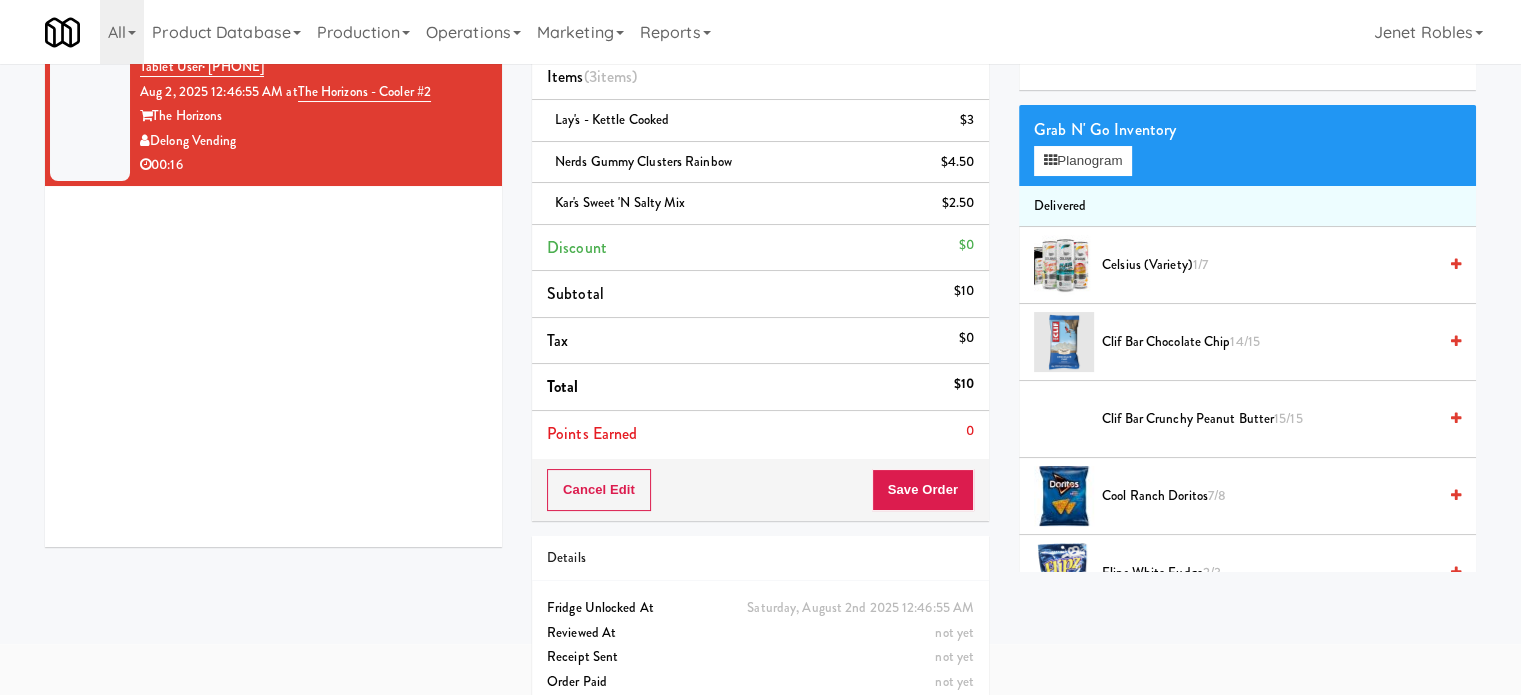 scroll, scrollTop: 142, scrollLeft: 0, axis: vertical 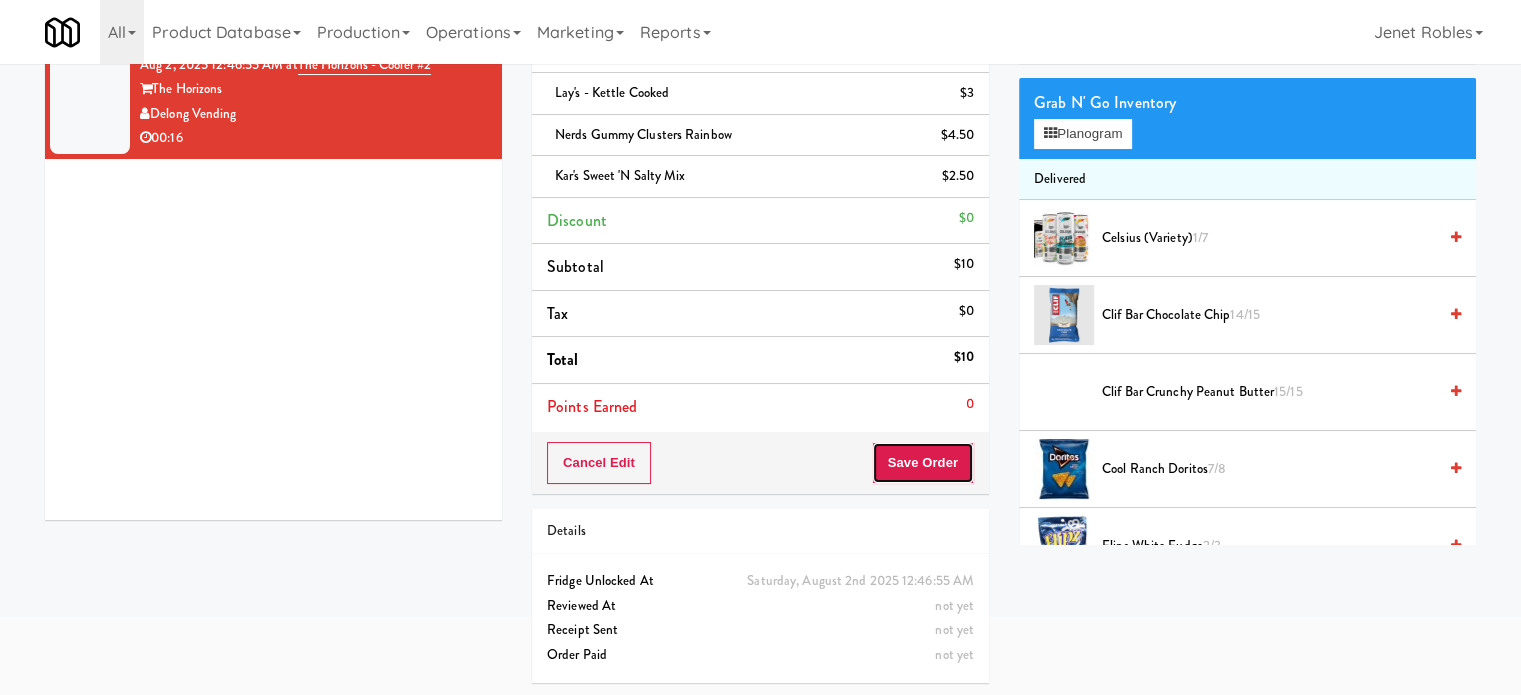 click on "Save Order" at bounding box center (923, 463) 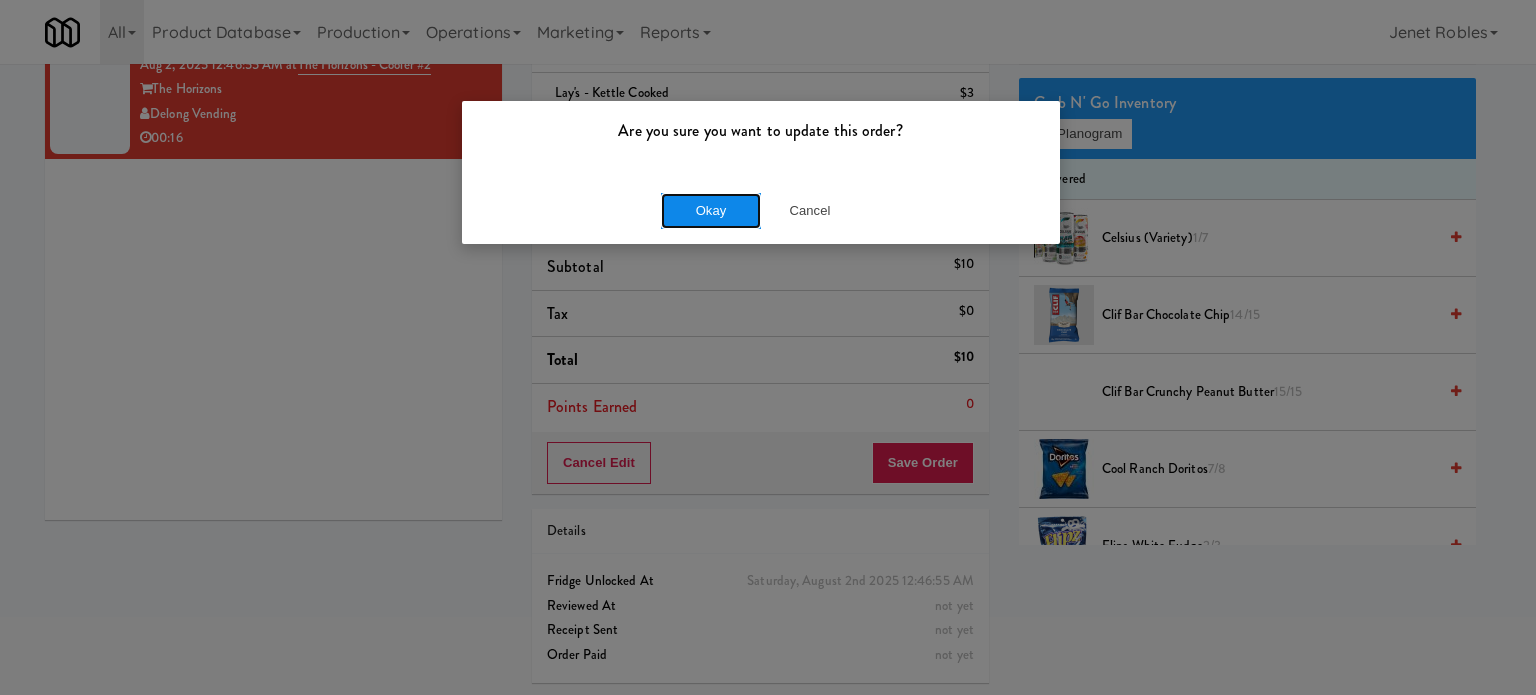 click on "Okay" at bounding box center [711, 211] 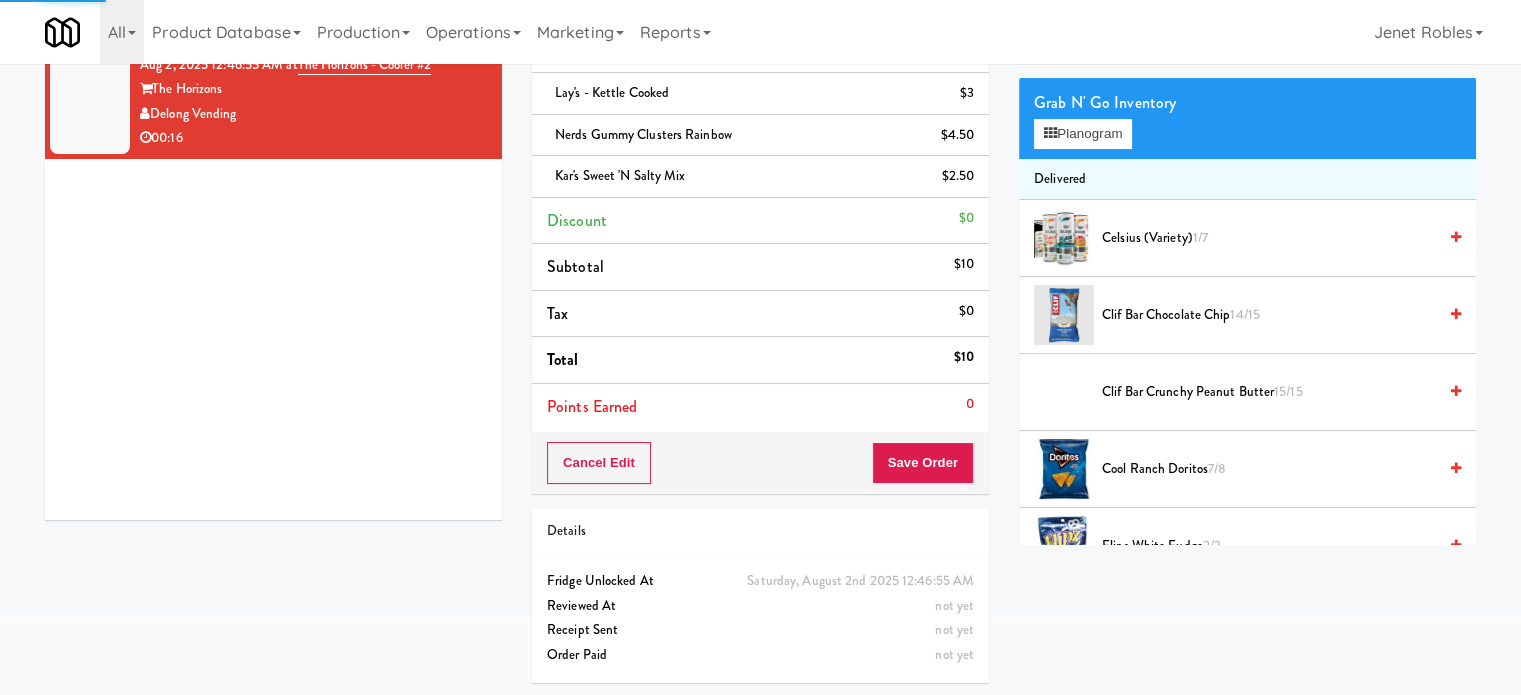 scroll, scrollTop: 0, scrollLeft: 0, axis: both 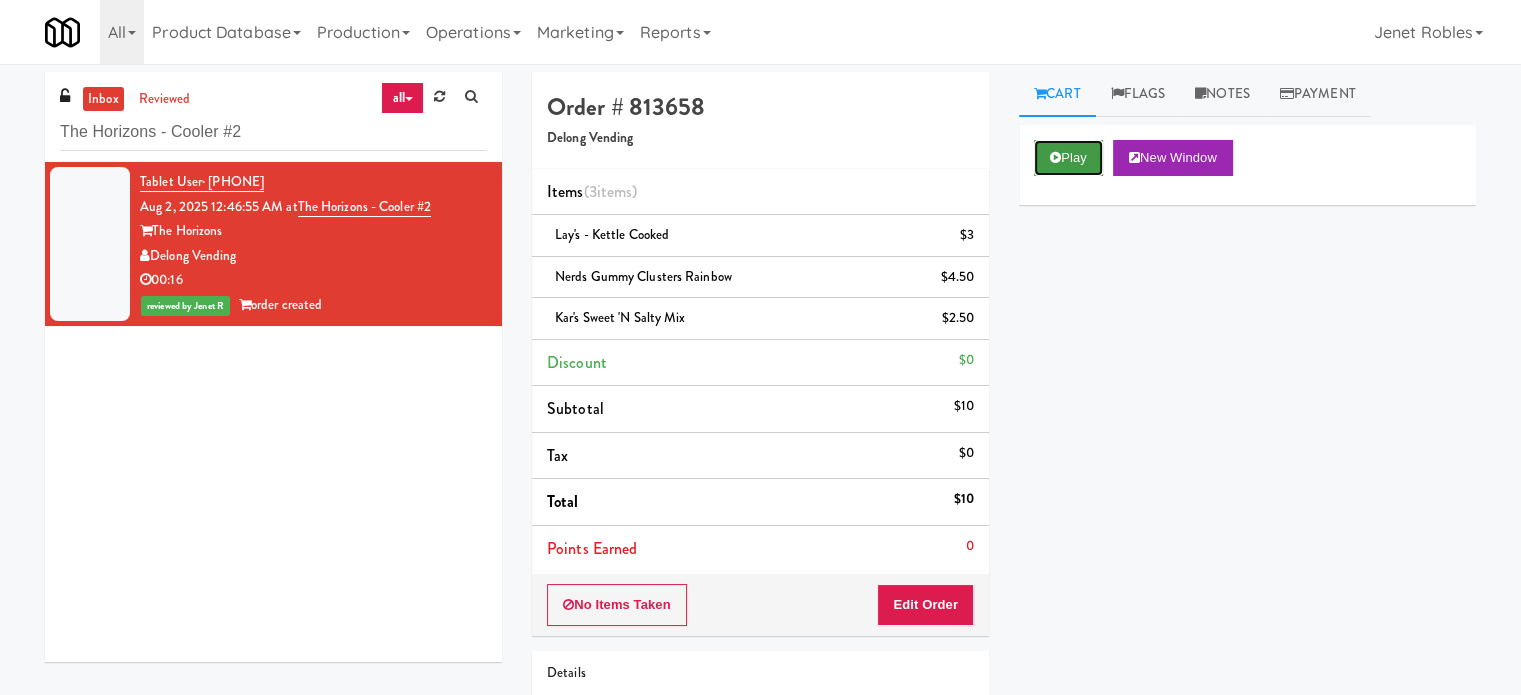 click on "Play" at bounding box center (1068, 158) 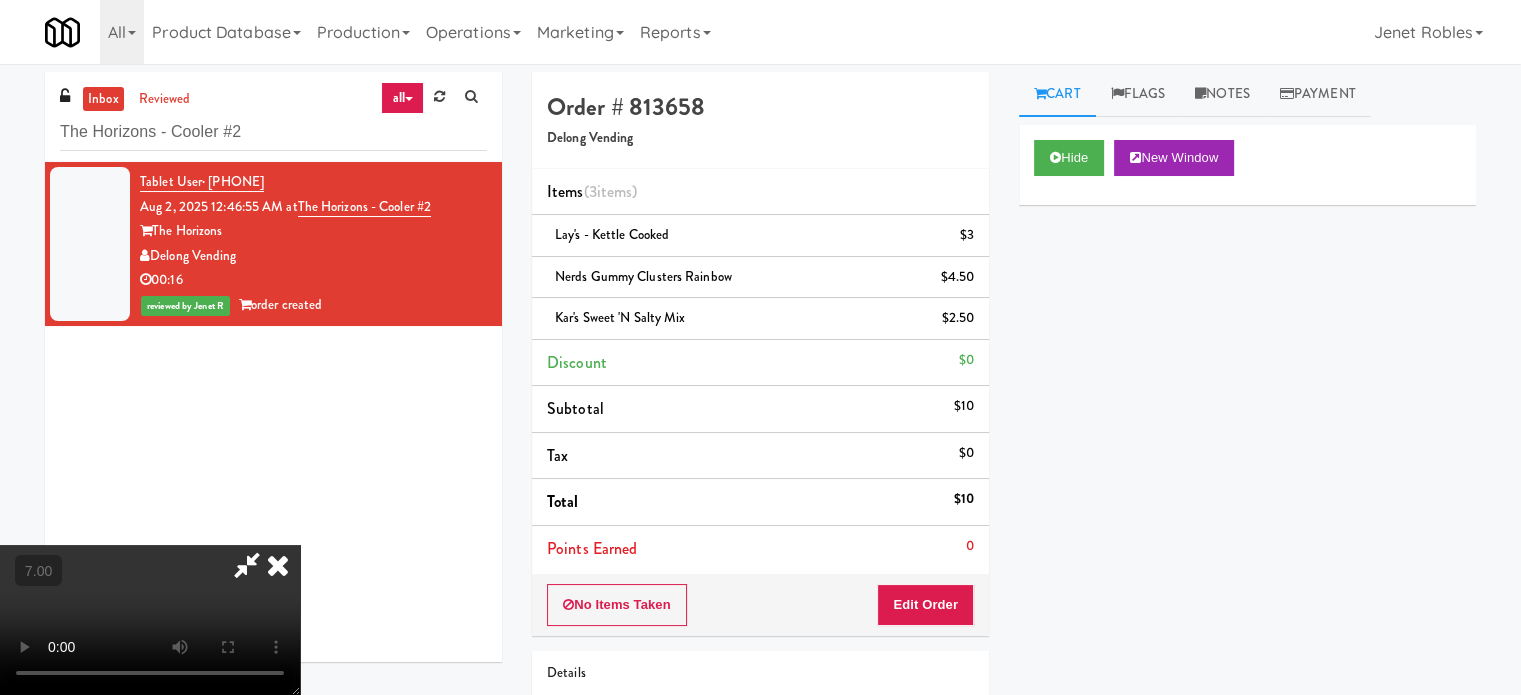 click at bounding box center (150, 620) 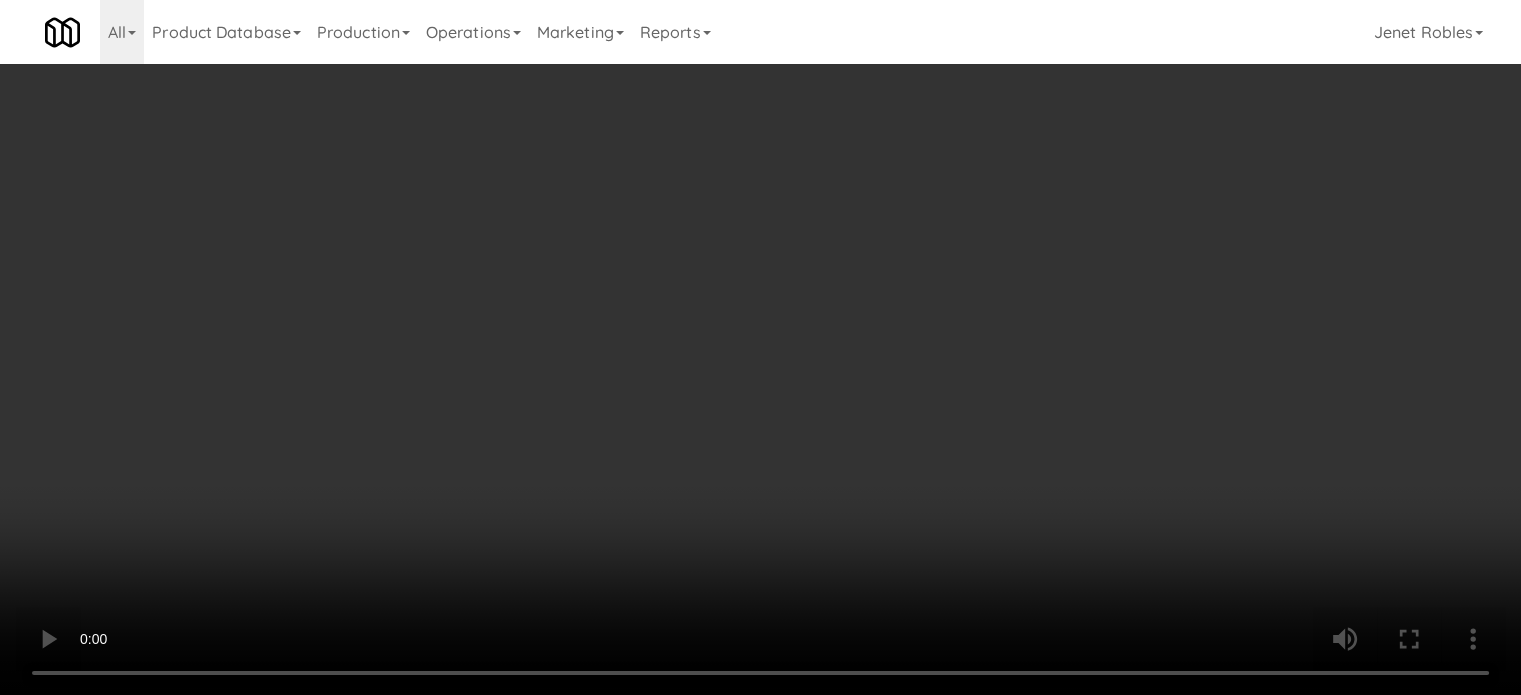 click at bounding box center (760, 347) 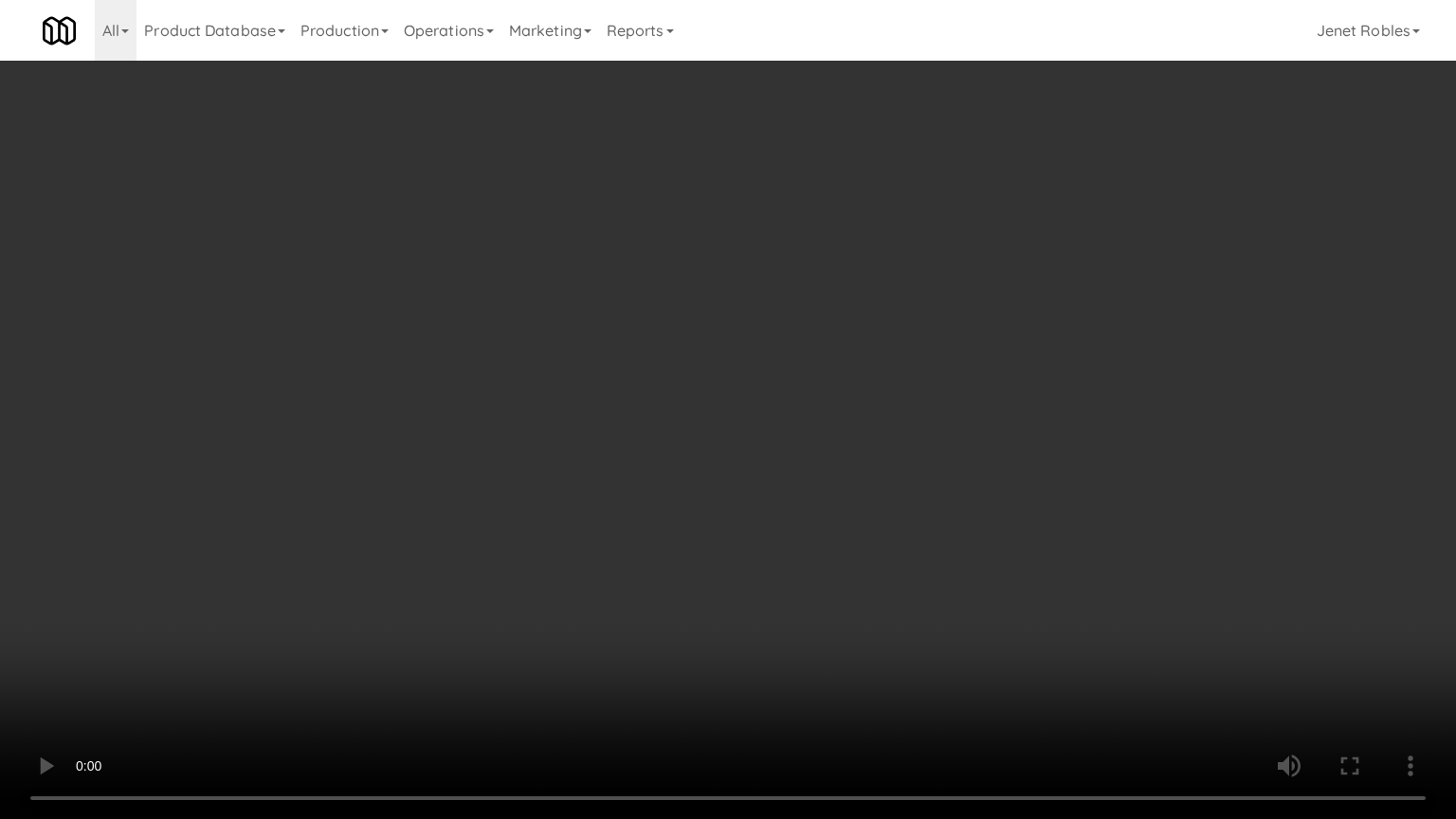 click at bounding box center (728, 410) 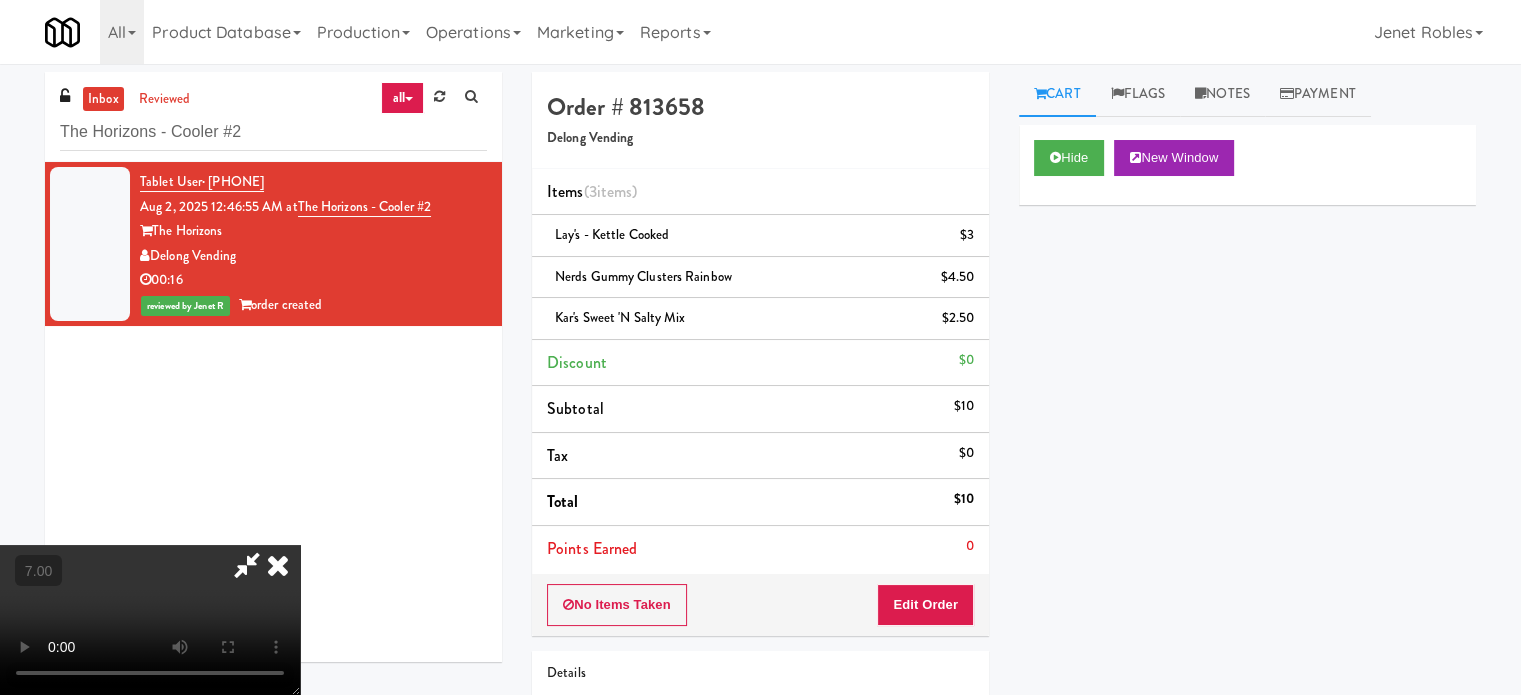 click on "Items (3 items )" at bounding box center (760, 192) 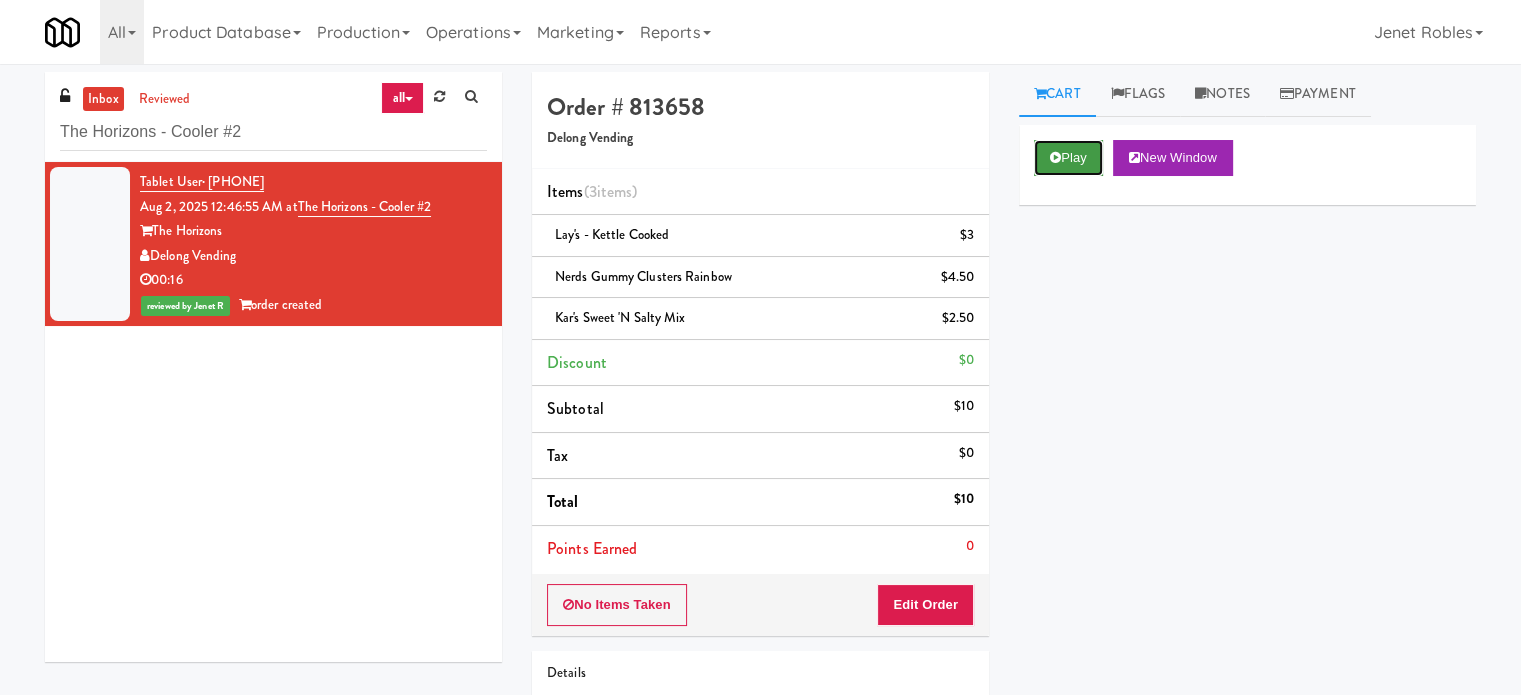 click on "Play" at bounding box center [1068, 158] 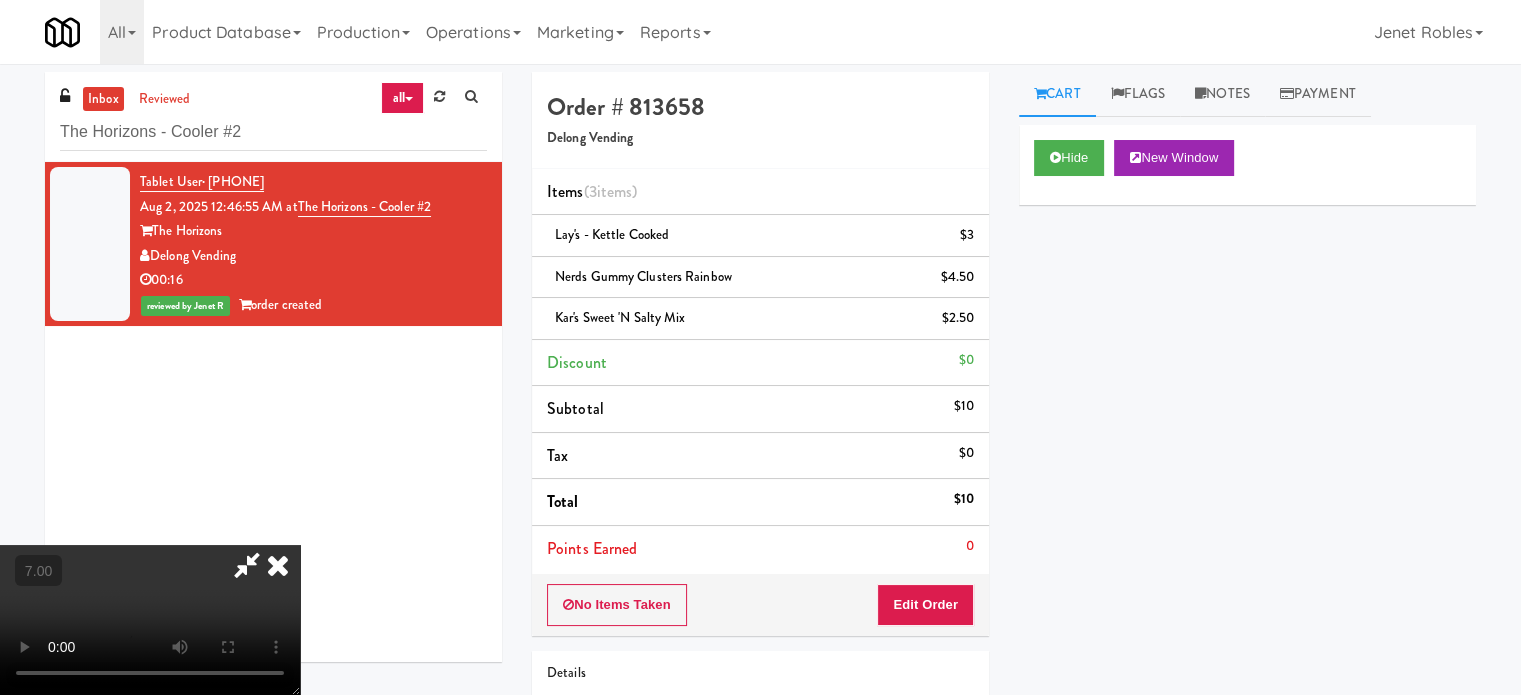 drag, startPoint x: 554, startPoint y: 419, endPoint x: 560, endPoint y: 409, distance: 11.661903 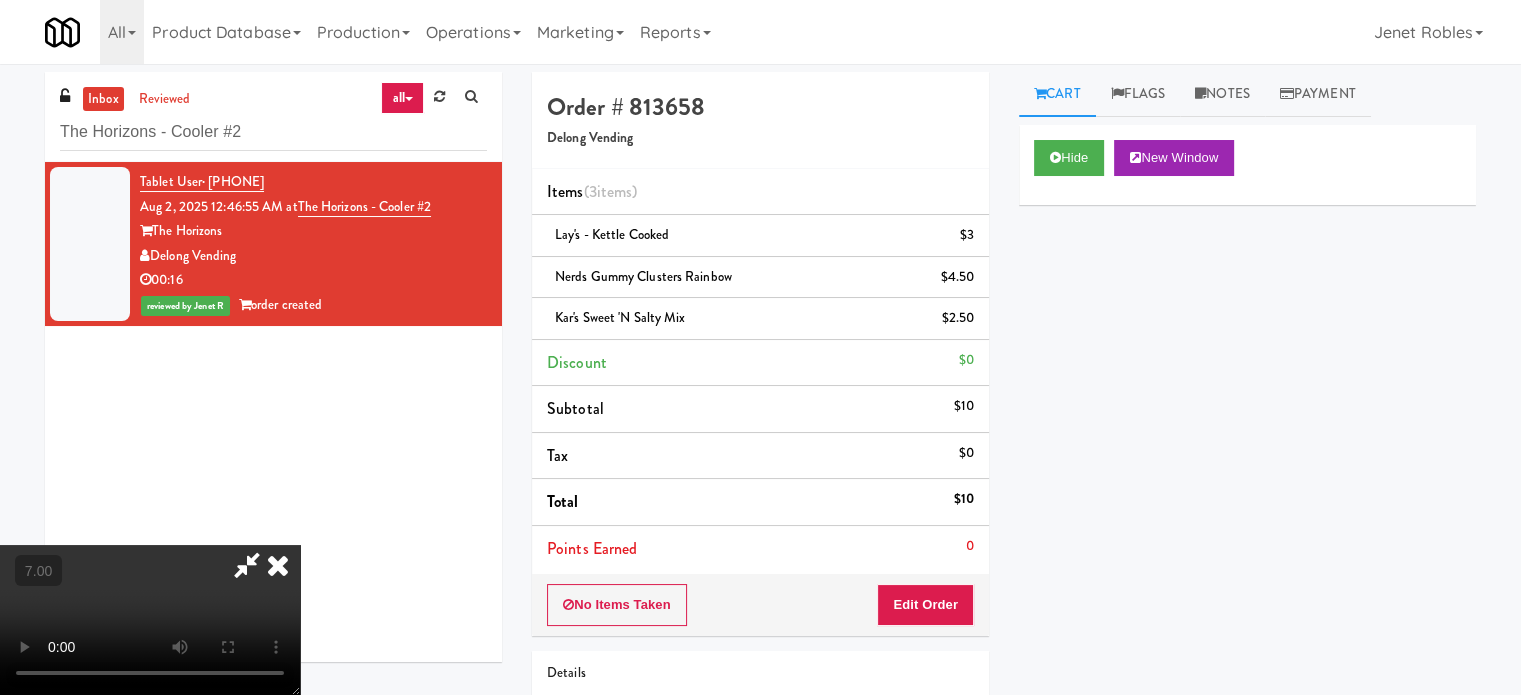 click at bounding box center [150, 620] 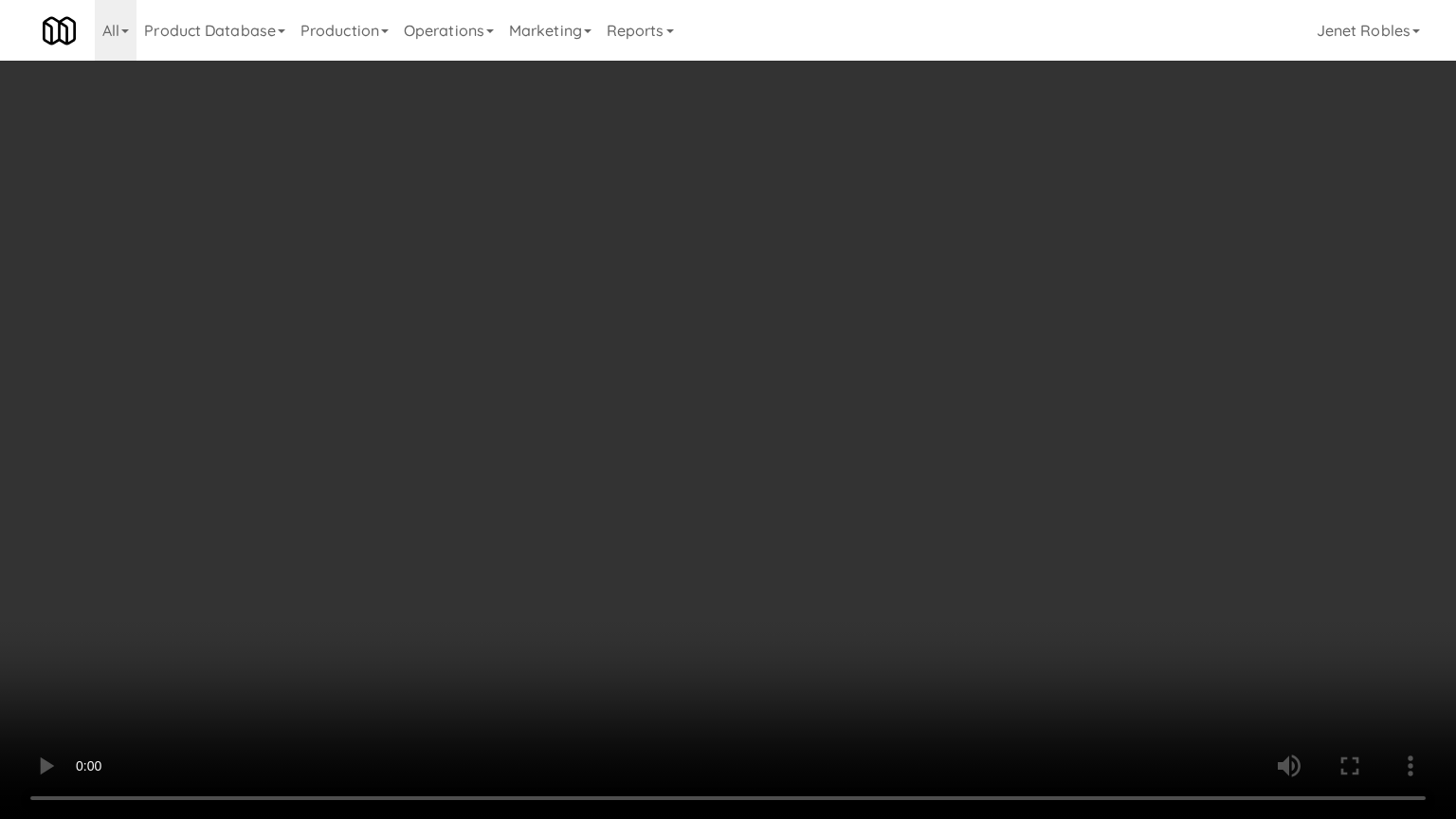 click at bounding box center (728, 410) 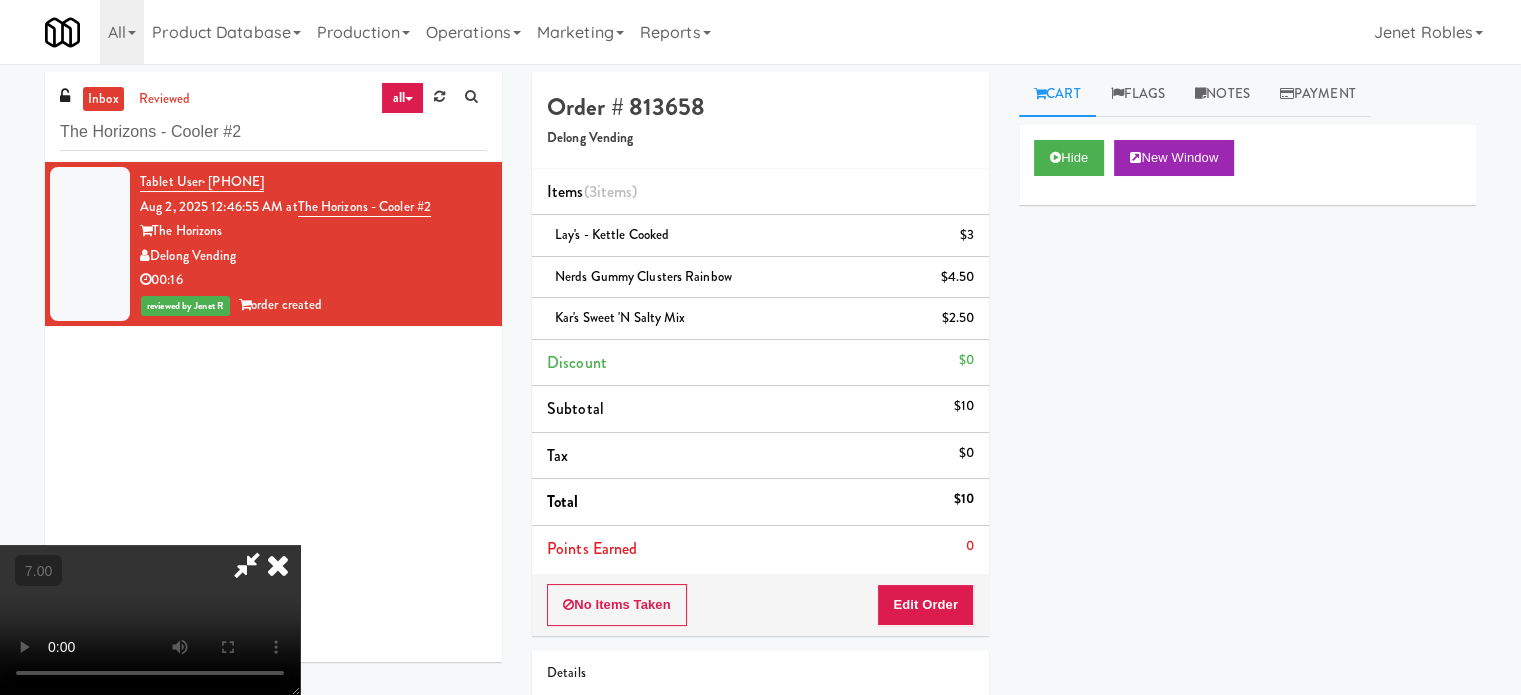 click at bounding box center [150, 620] 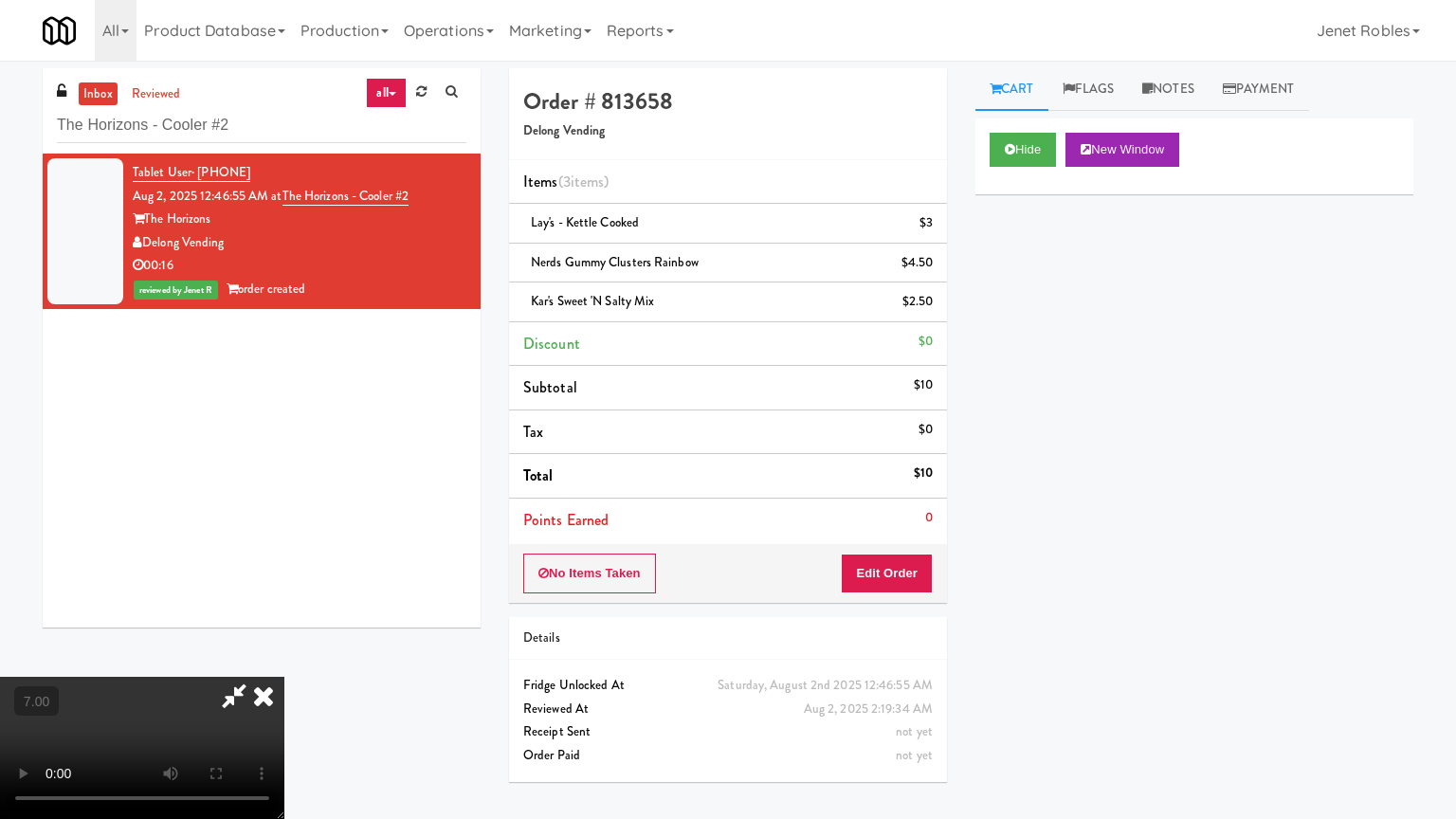 type 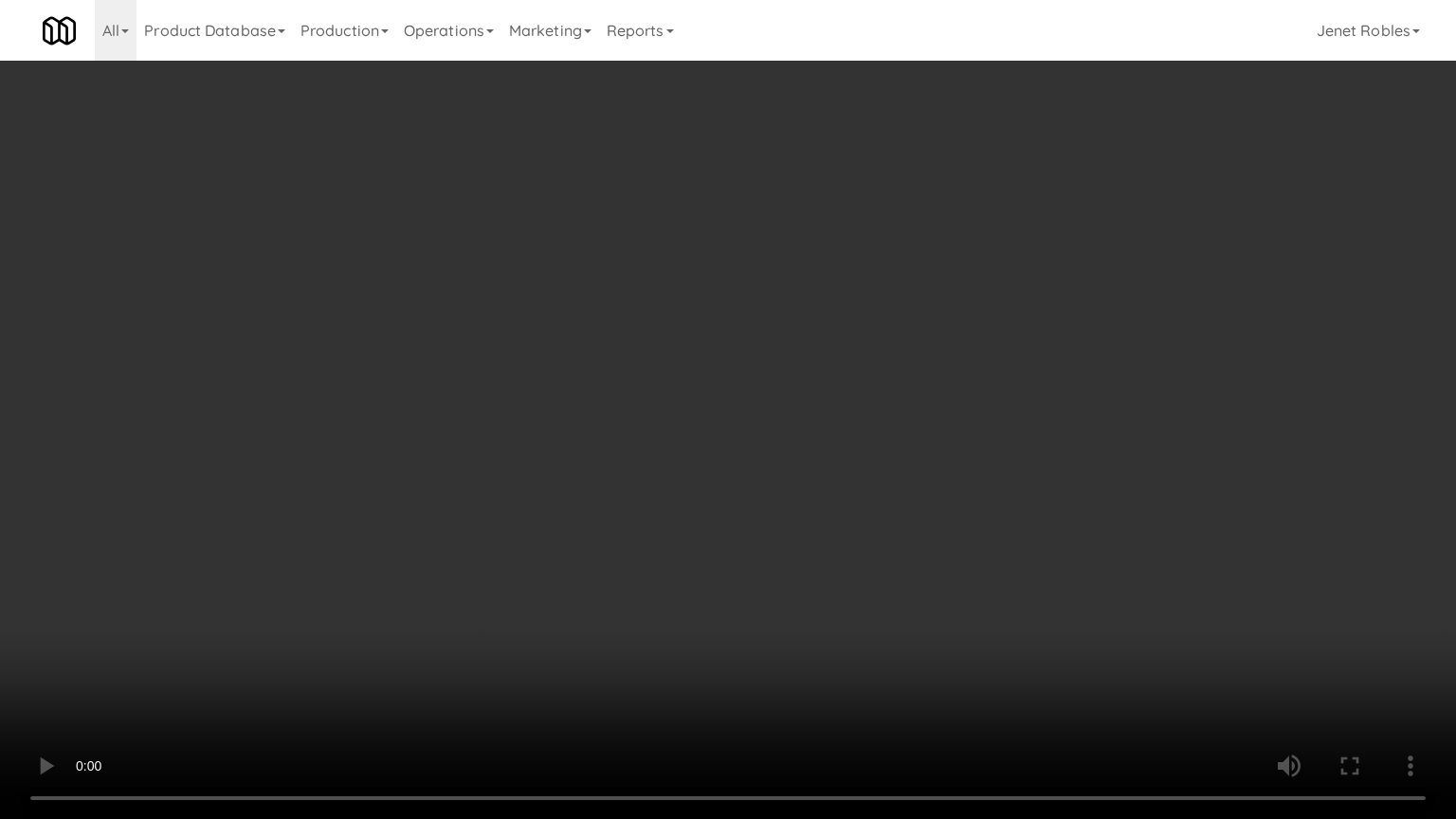 drag, startPoint x: 565, startPoint y: 537, endPoint x: 586, endPoint y: 482, distance: 58.87274 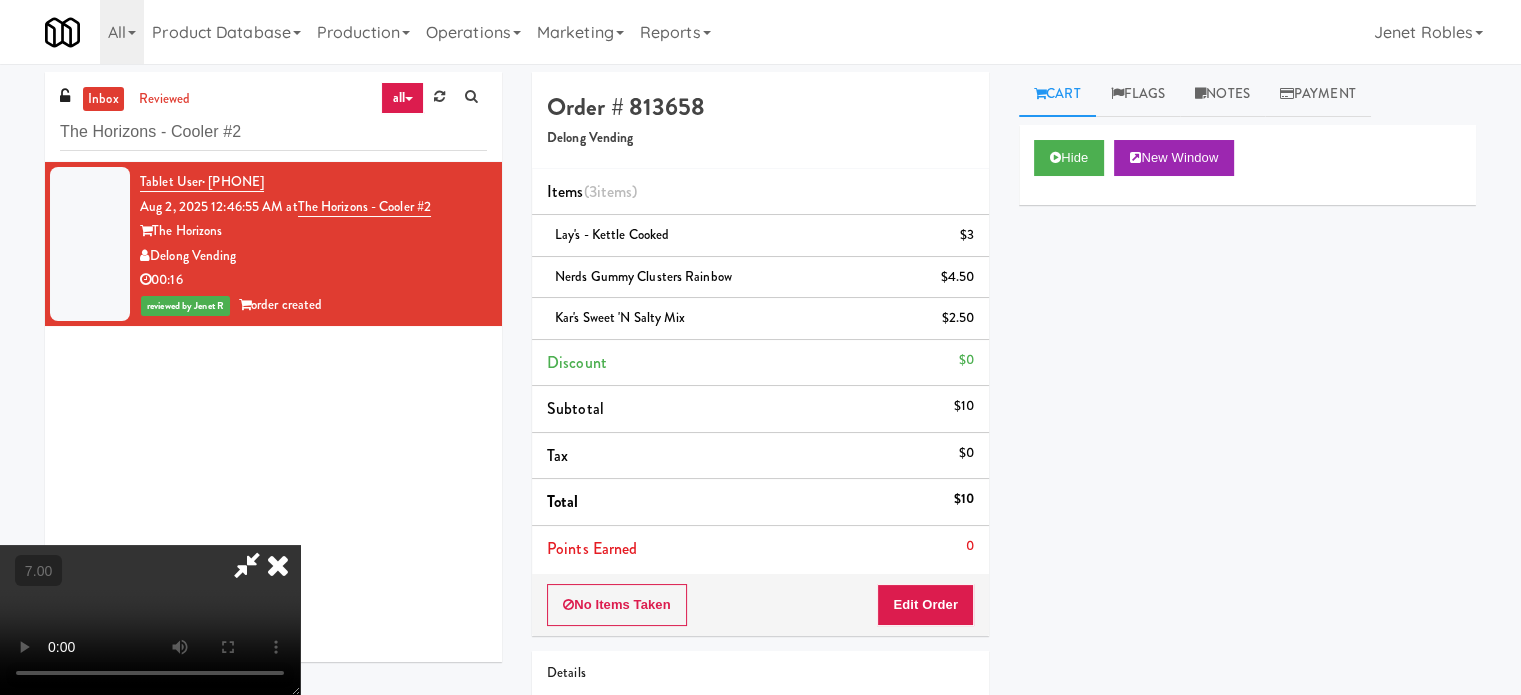 click at bounding box center (278, 565) 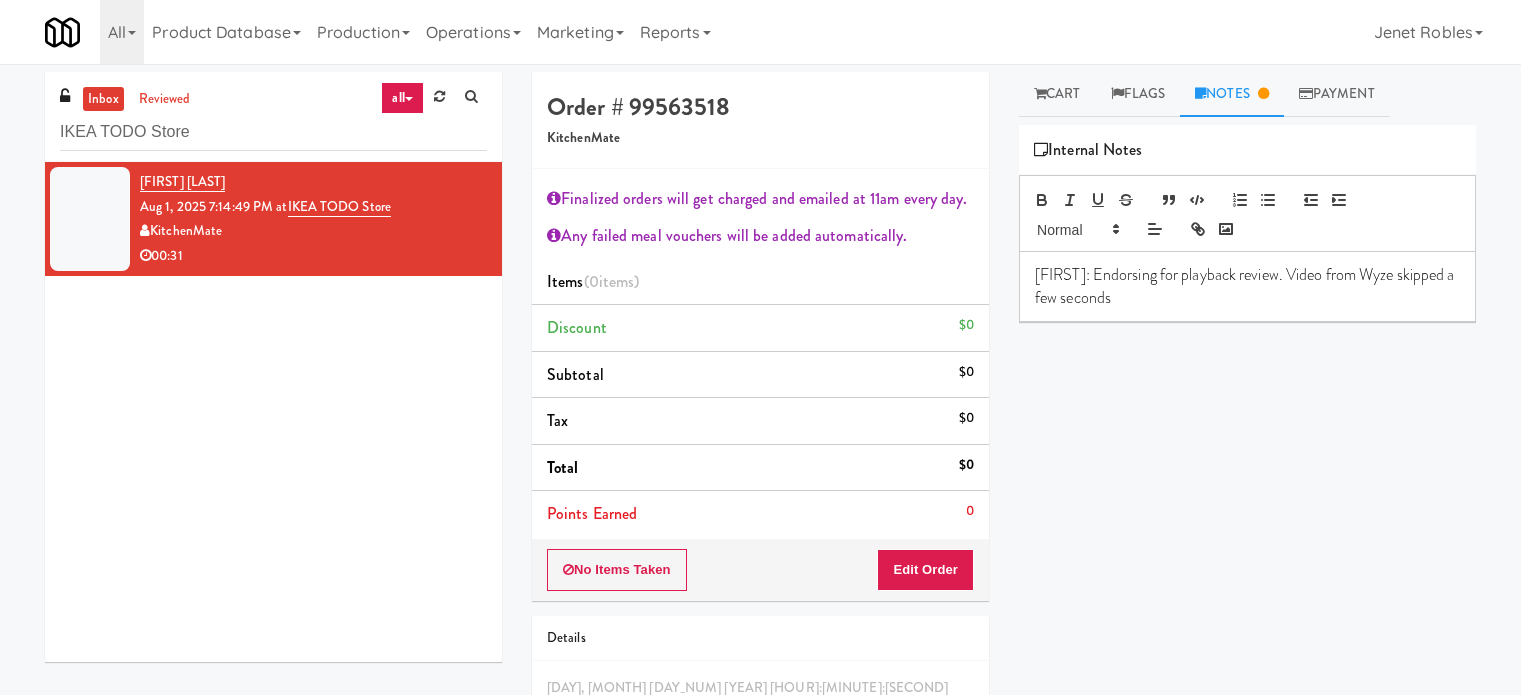 scroll, scrollTop: 0, scrollLeft: 0, axis: both 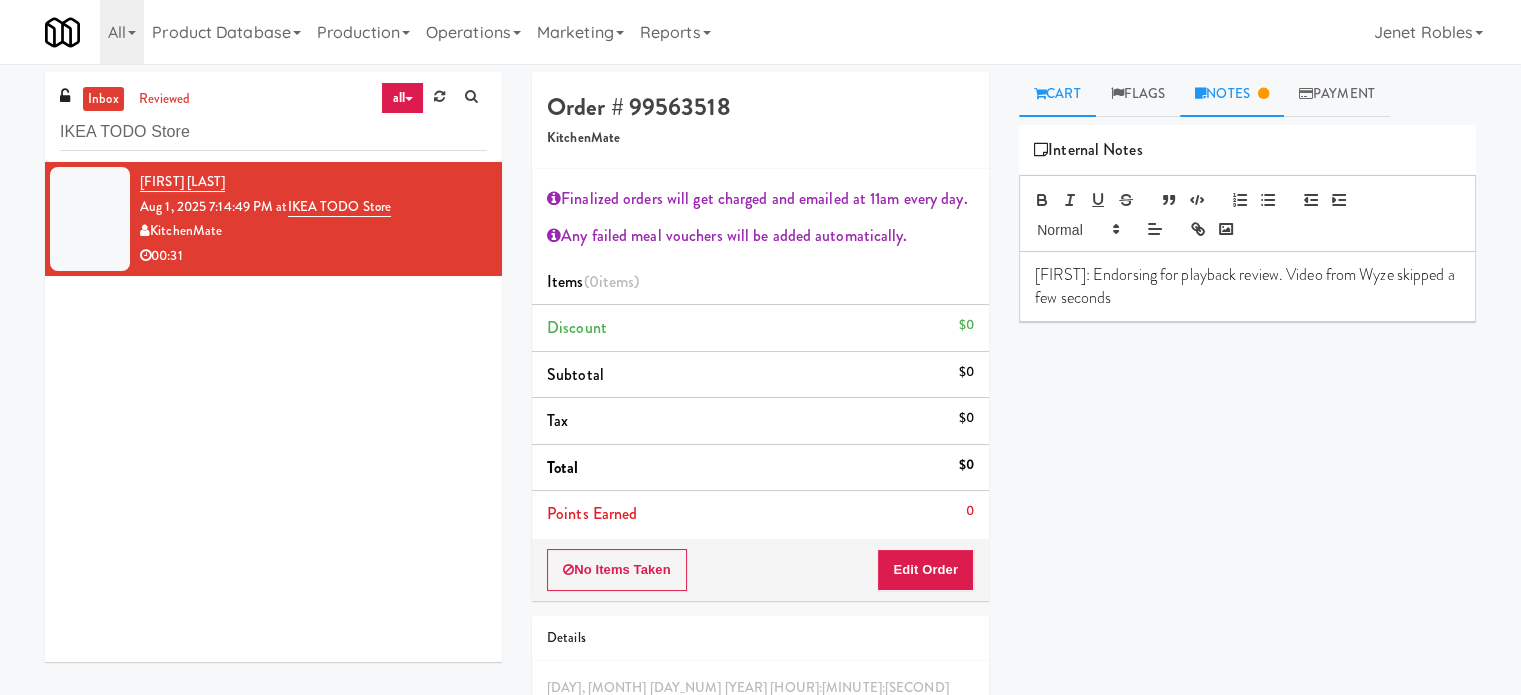 click on "Cart" at bounding box center (1057, 94) 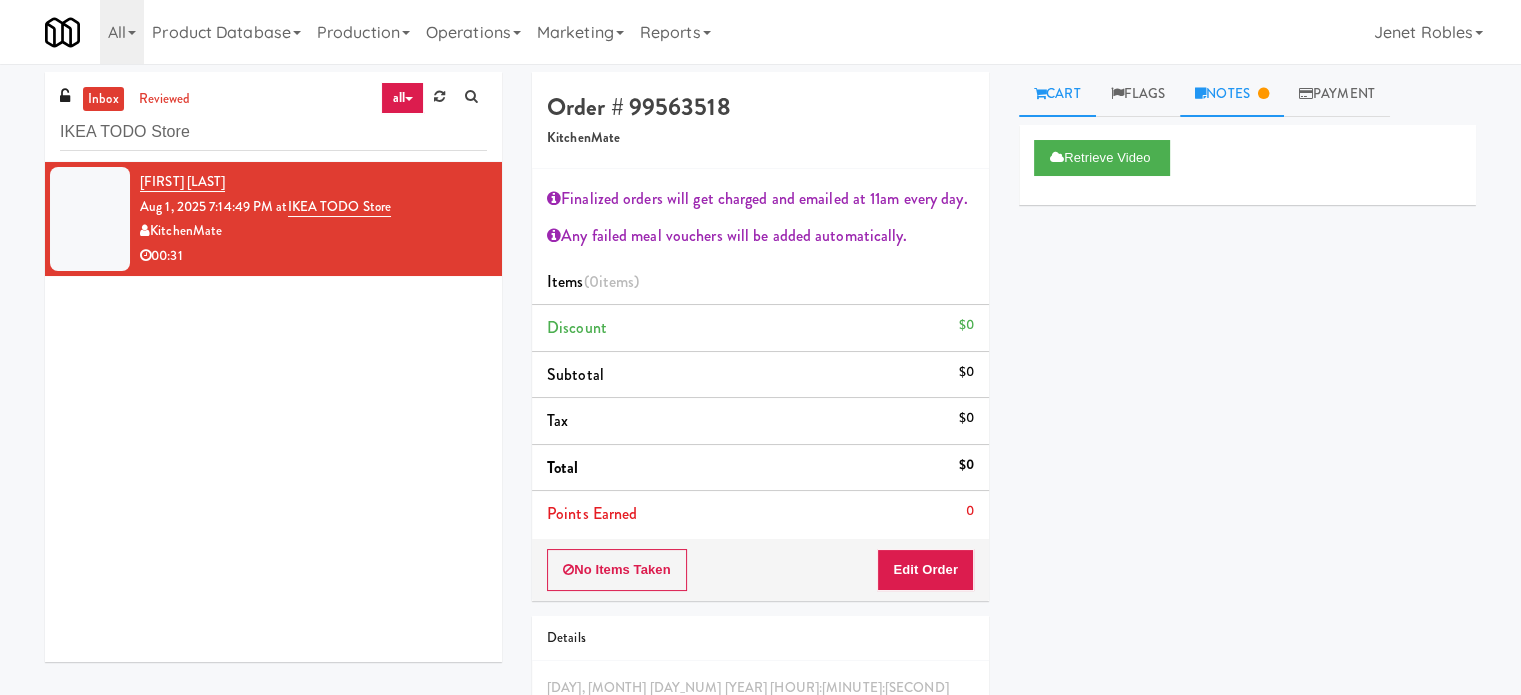 click on "Notes" at bounding box center [1232, 94] 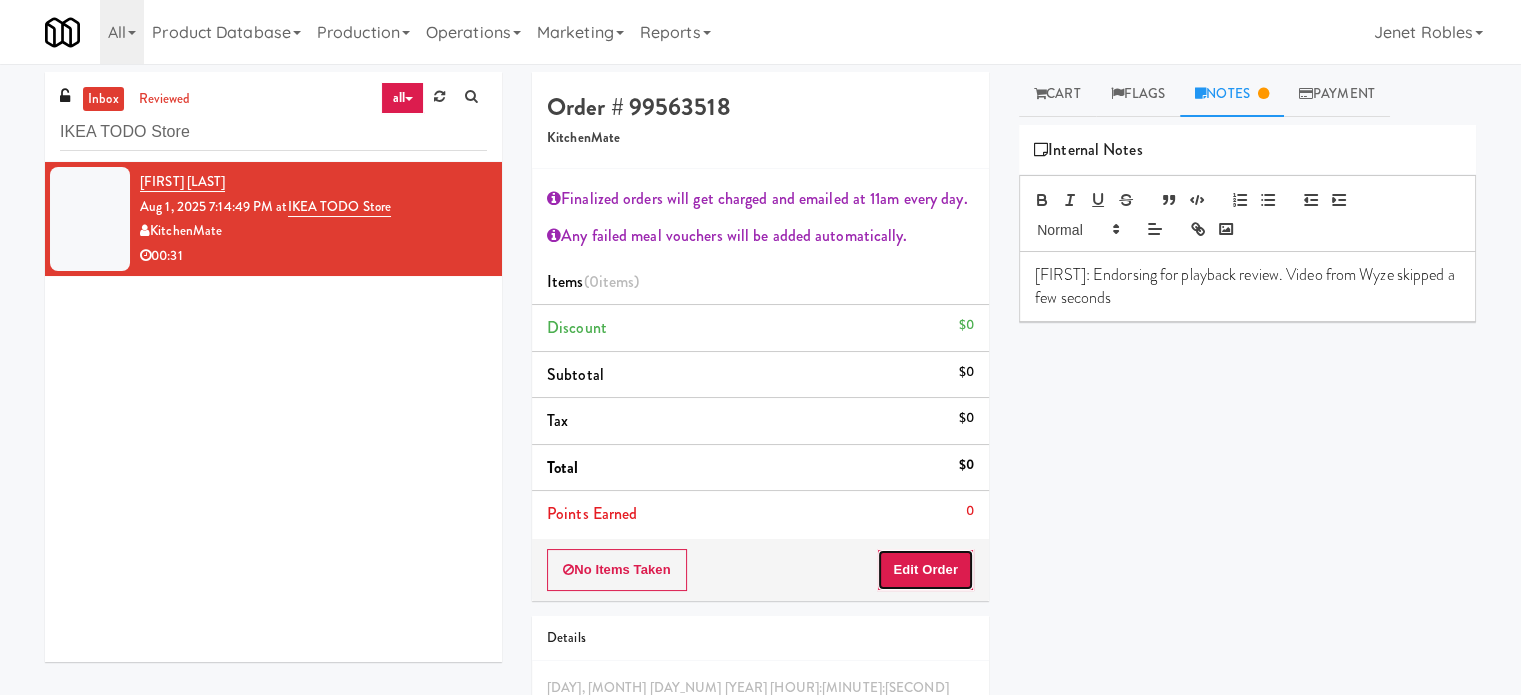 click on "Edit Order" at bounding box center (925, 570) 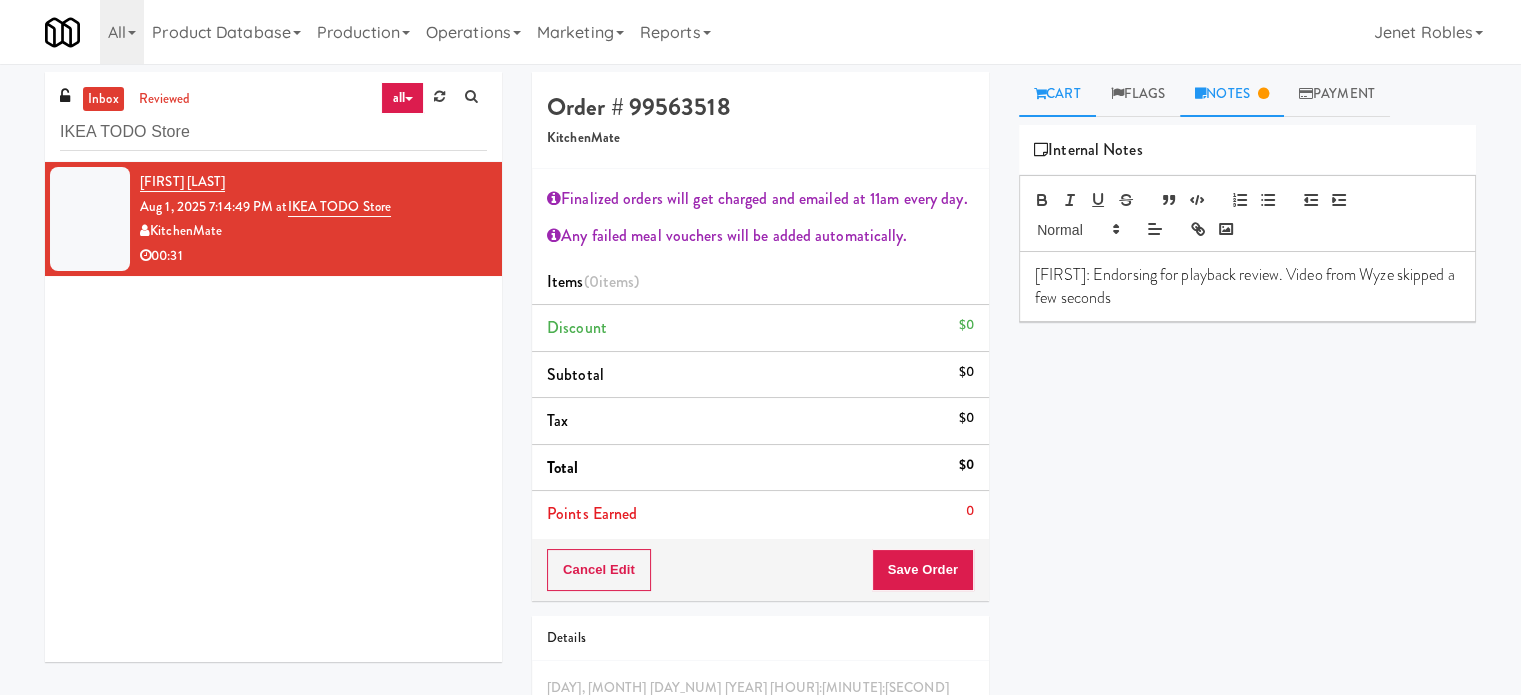 click on "Cart" at bounding box center (1057, 94) 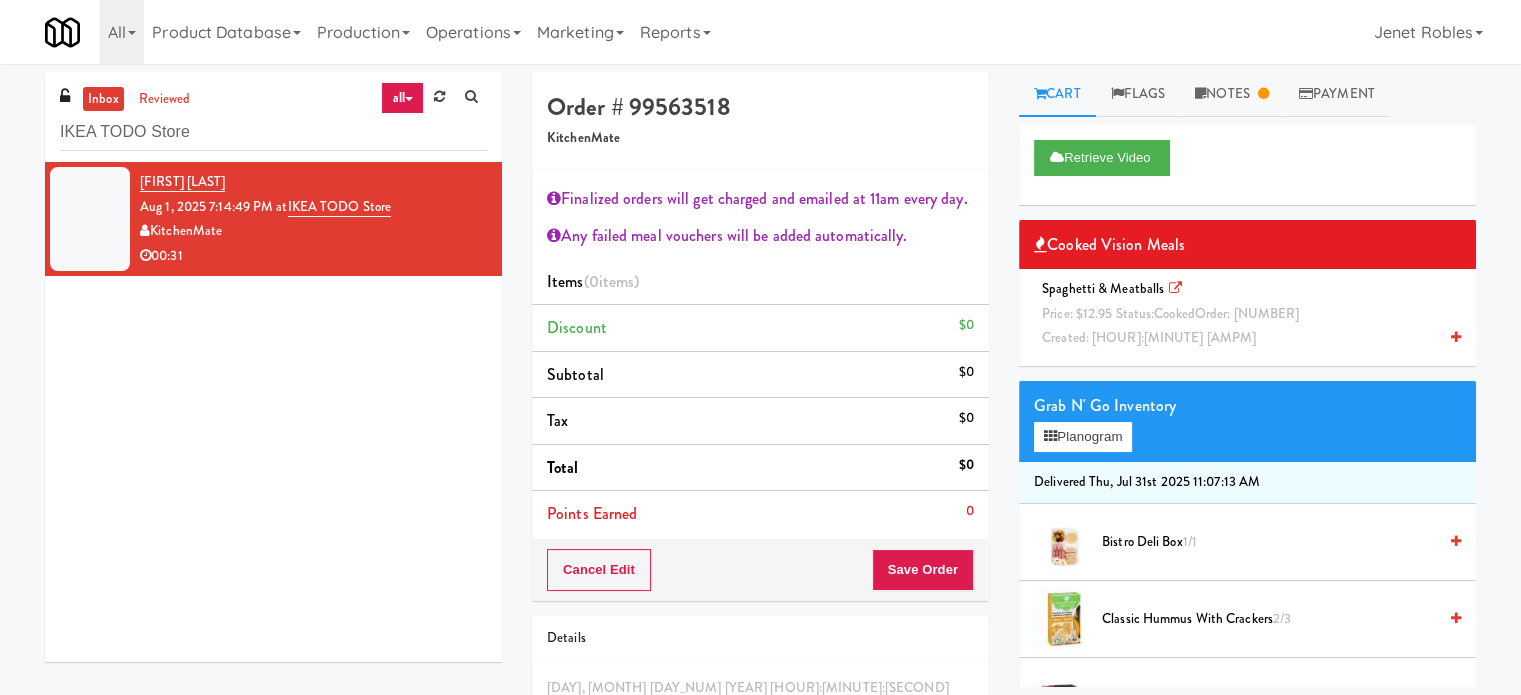 click on "cooked" at bounding box center (1174, 313) 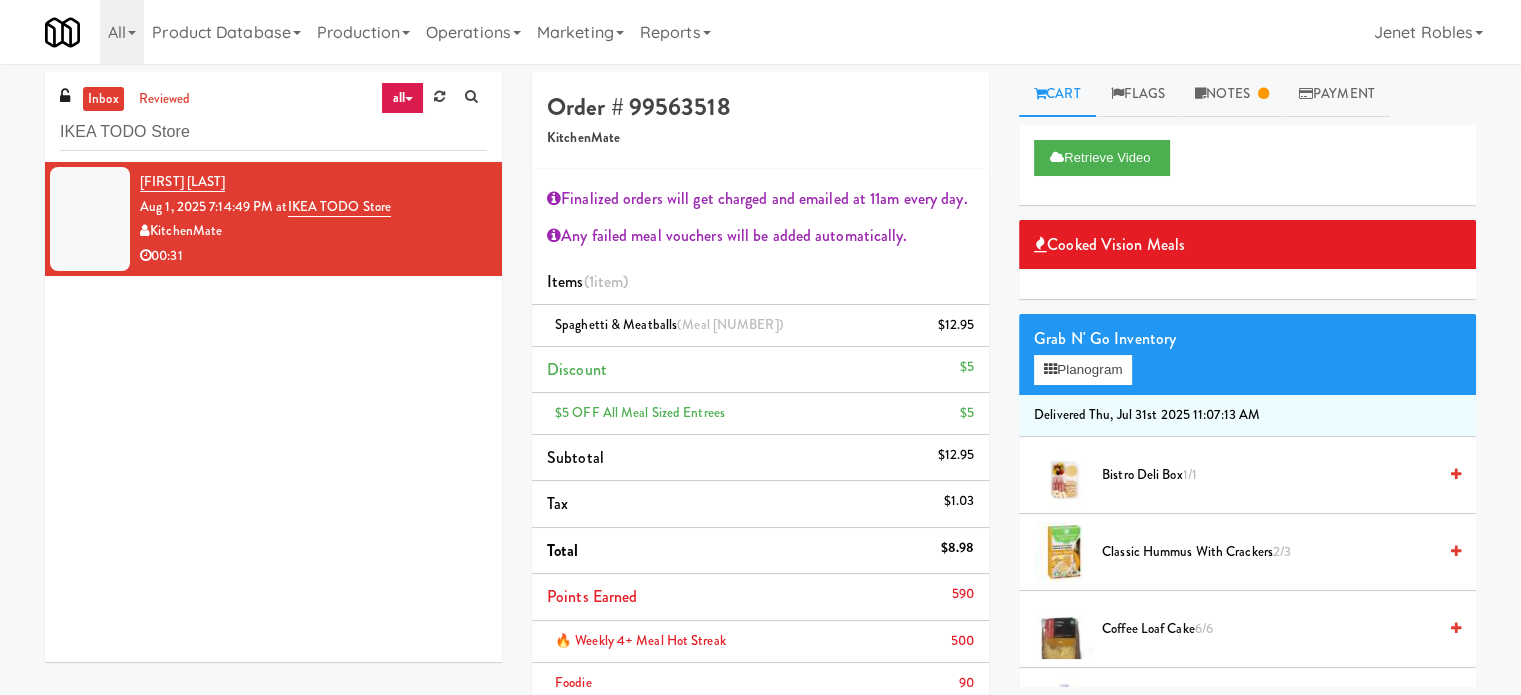 scroll, scrollTop: 278, scrollLeft: 0, axis: vertical 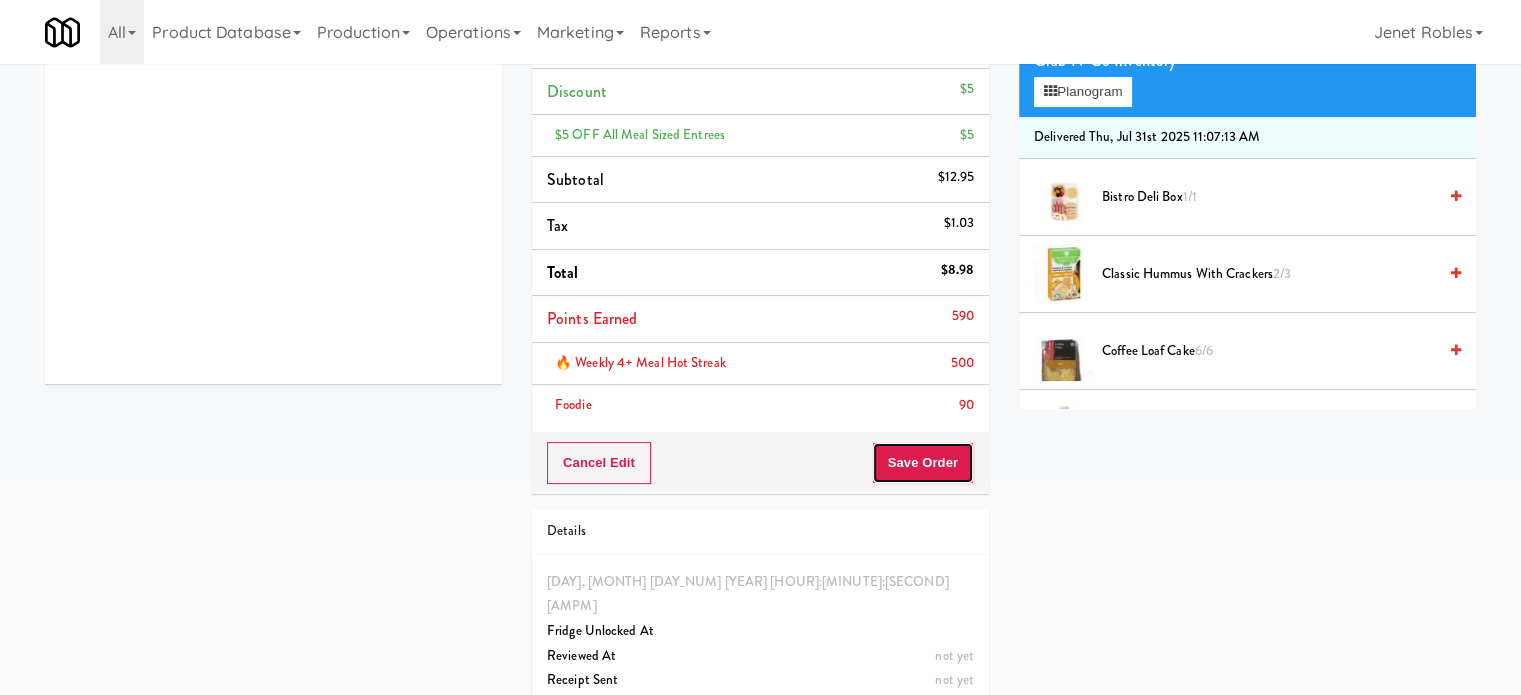 click on "Save Order" at bounding box center (923, 463) 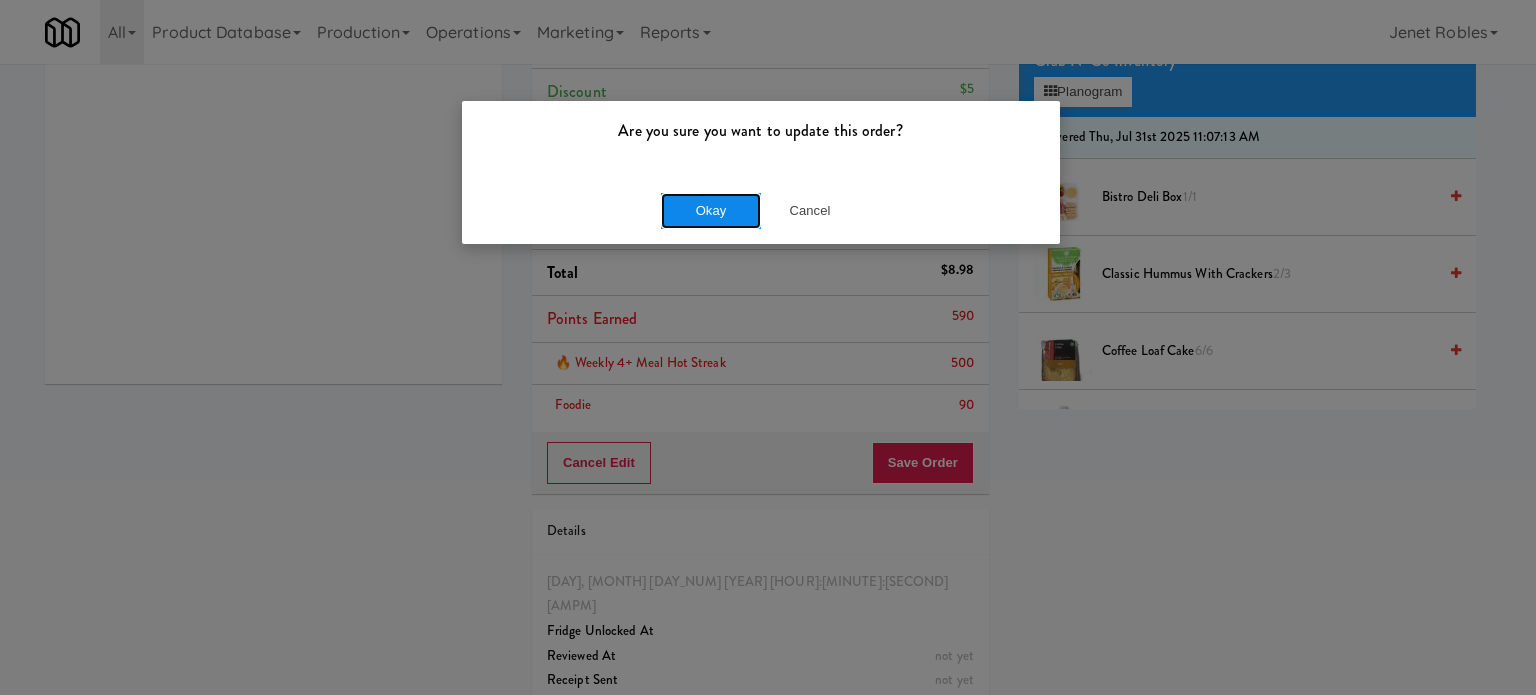 click on "Okay" at bounding box center [711, 211] 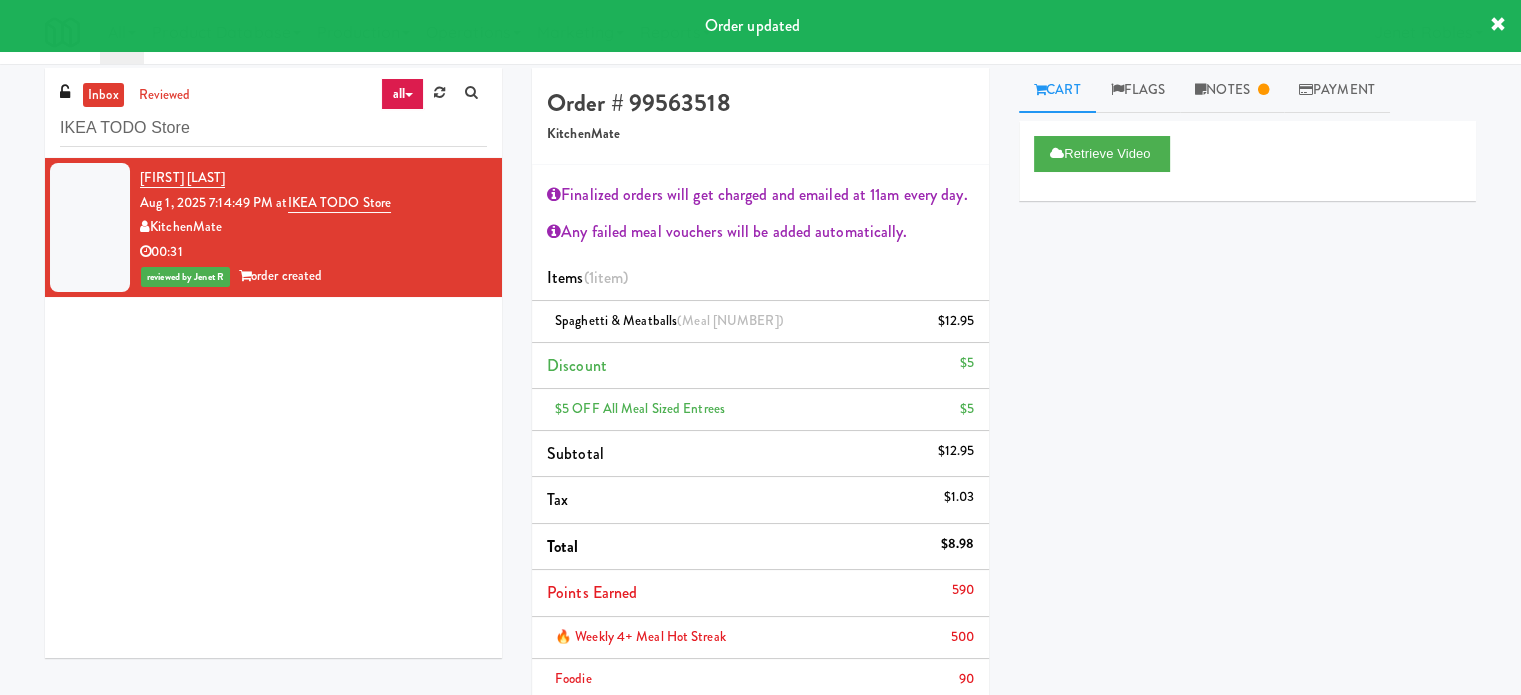 scroll, scrollTop: 0, scrollLeft: 0, axis: both 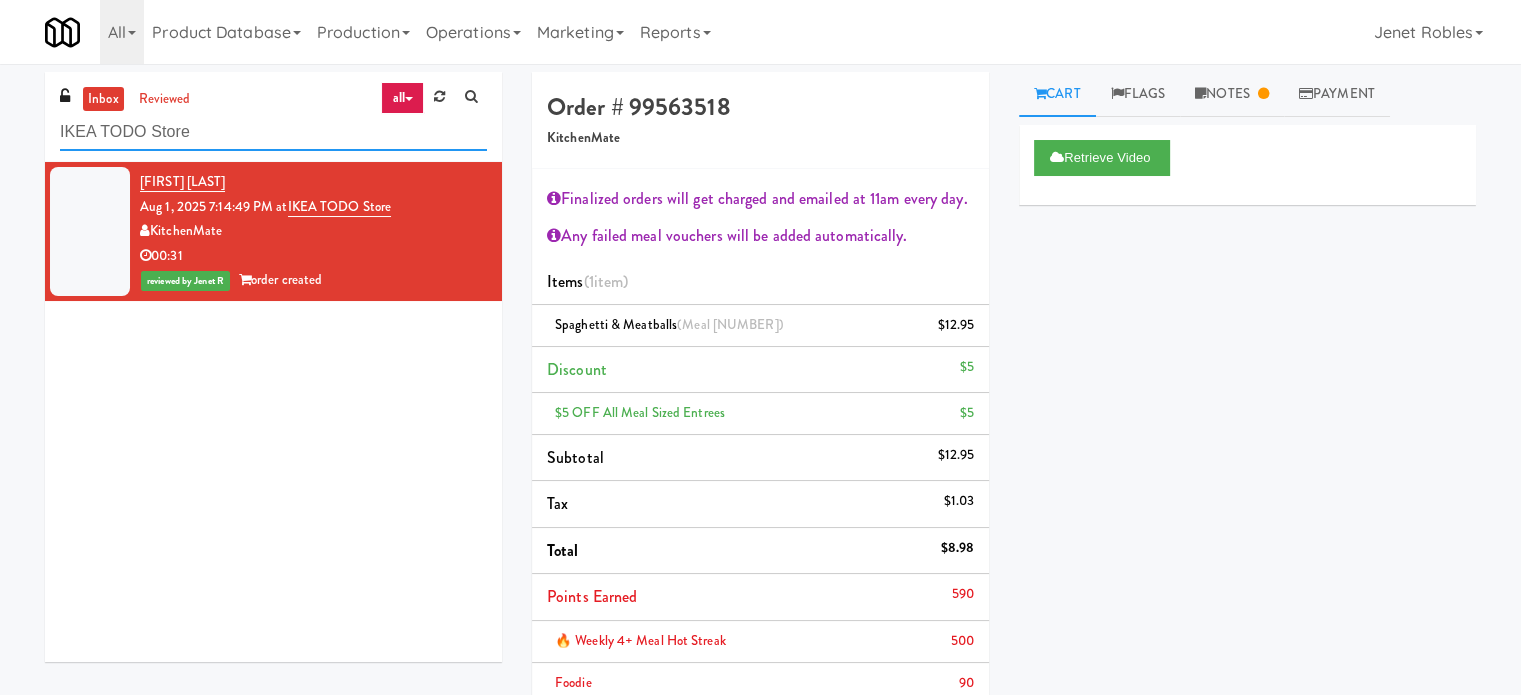 click on "IKEA TODO Store" at bounding box center [273, 132] 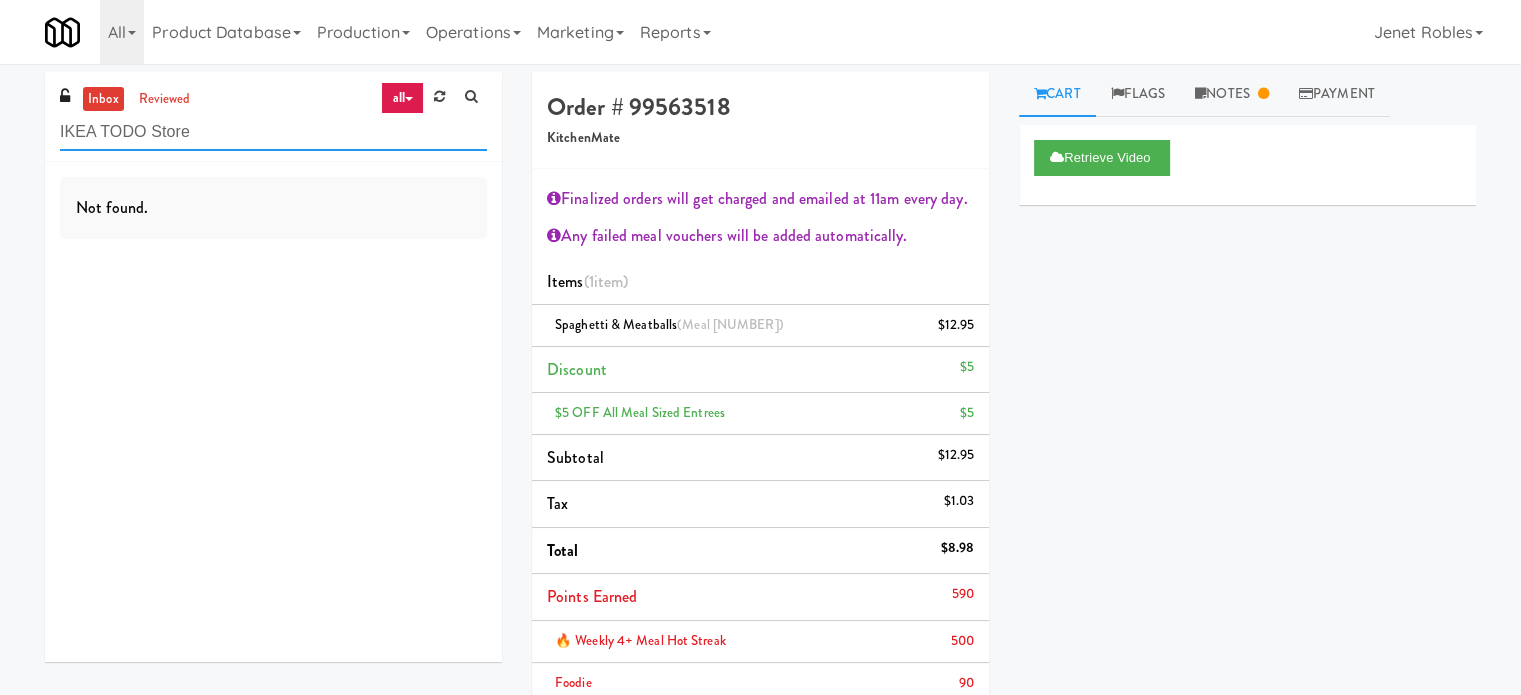 click on "IKEA TODO Store" at bounding box center (273, 132) 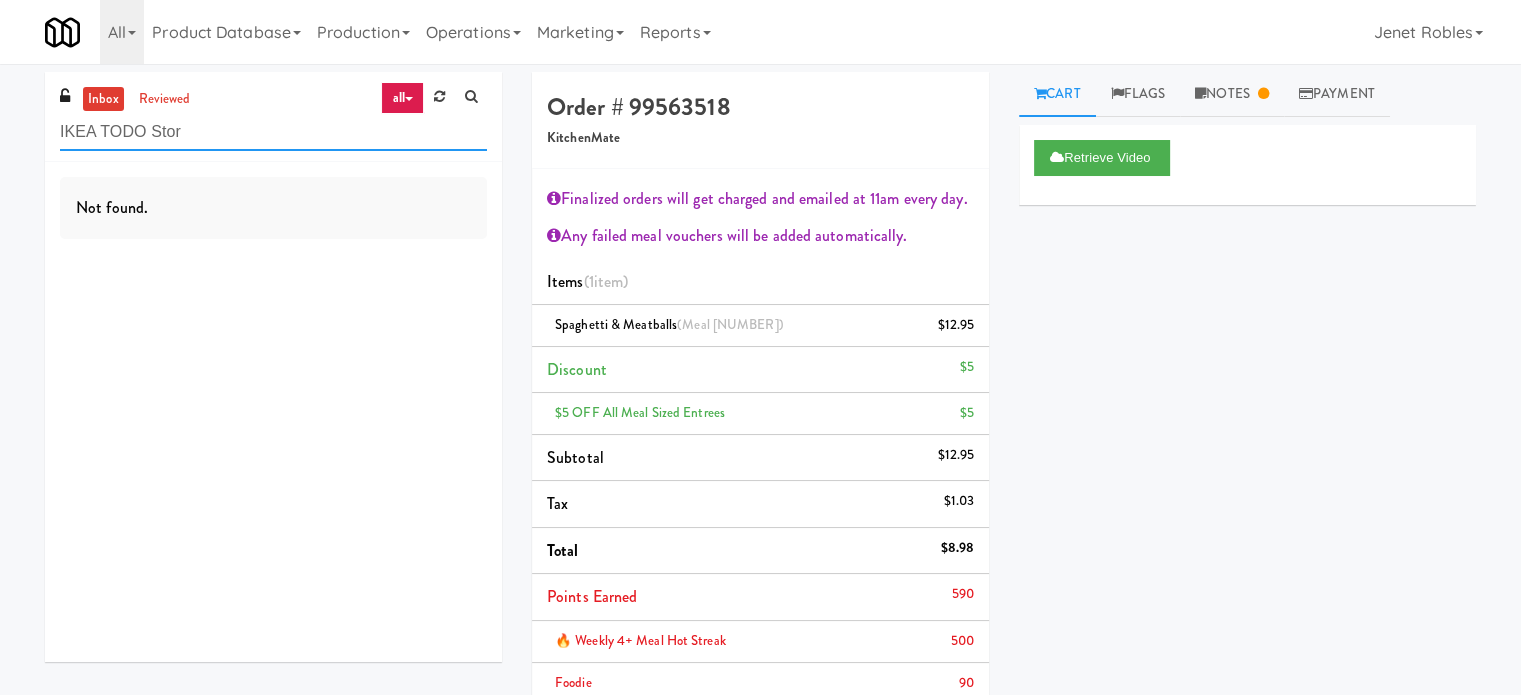 click on "IKEA TODO Stor" at bounding box center (273, 132) 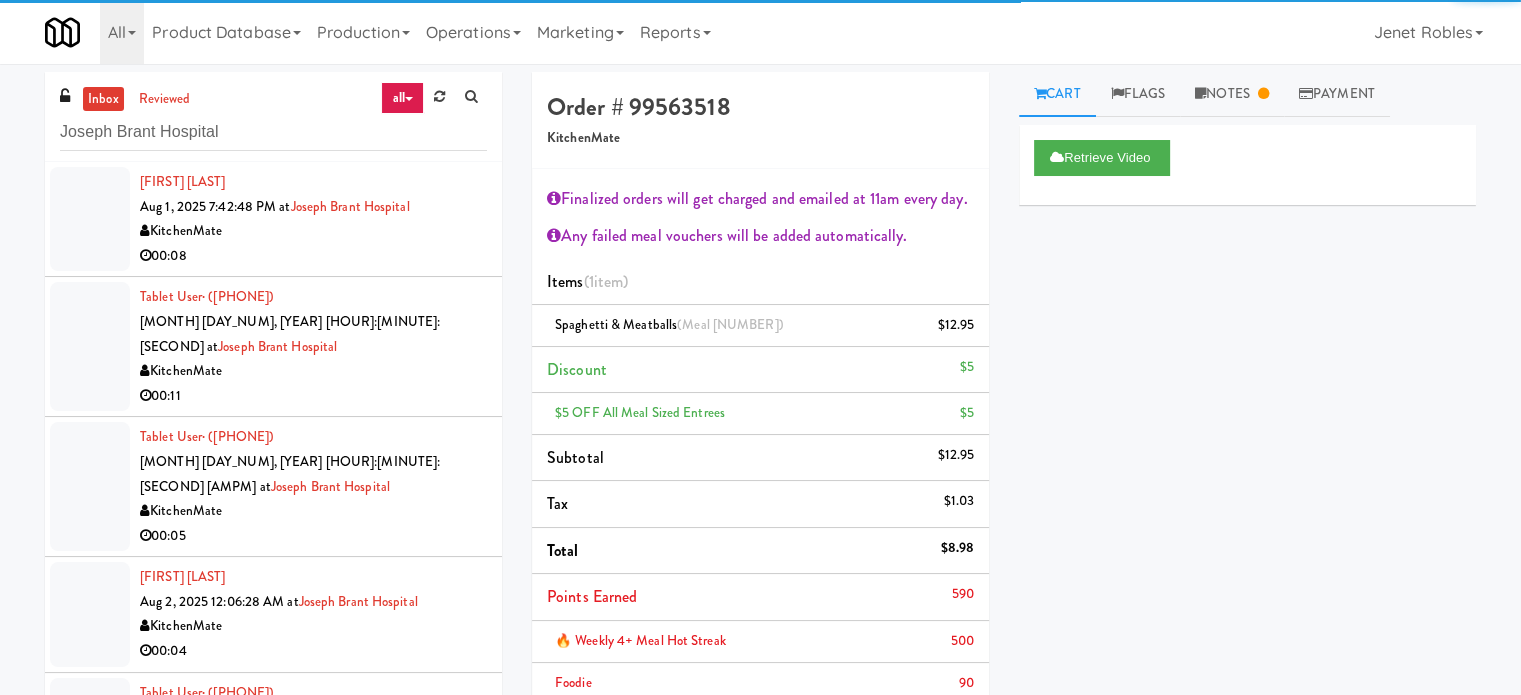 click on "00:08" at bounding box center [313, 256] 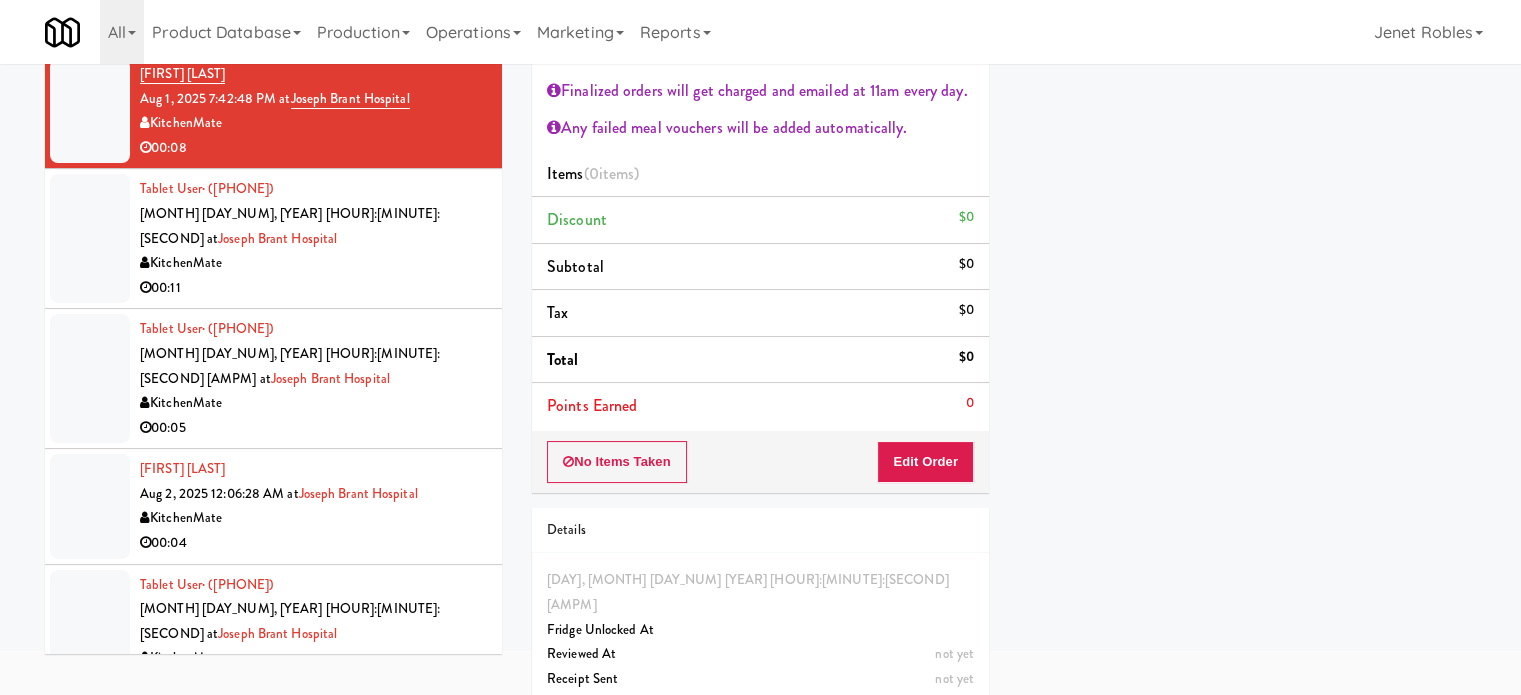 scroll, scrollTop: 0, scrollLeft: 0, axis: both 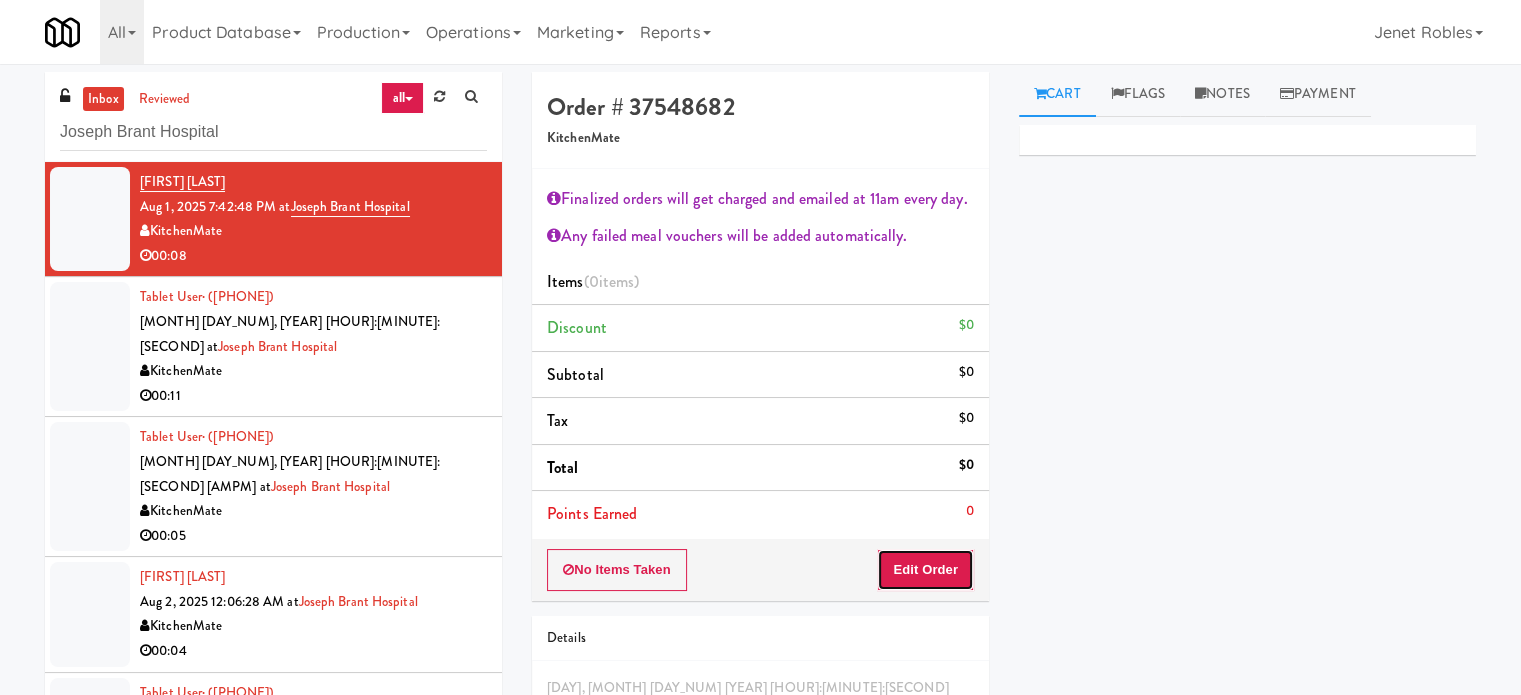 click on "Edit Order" at bounding box center [925, 570] 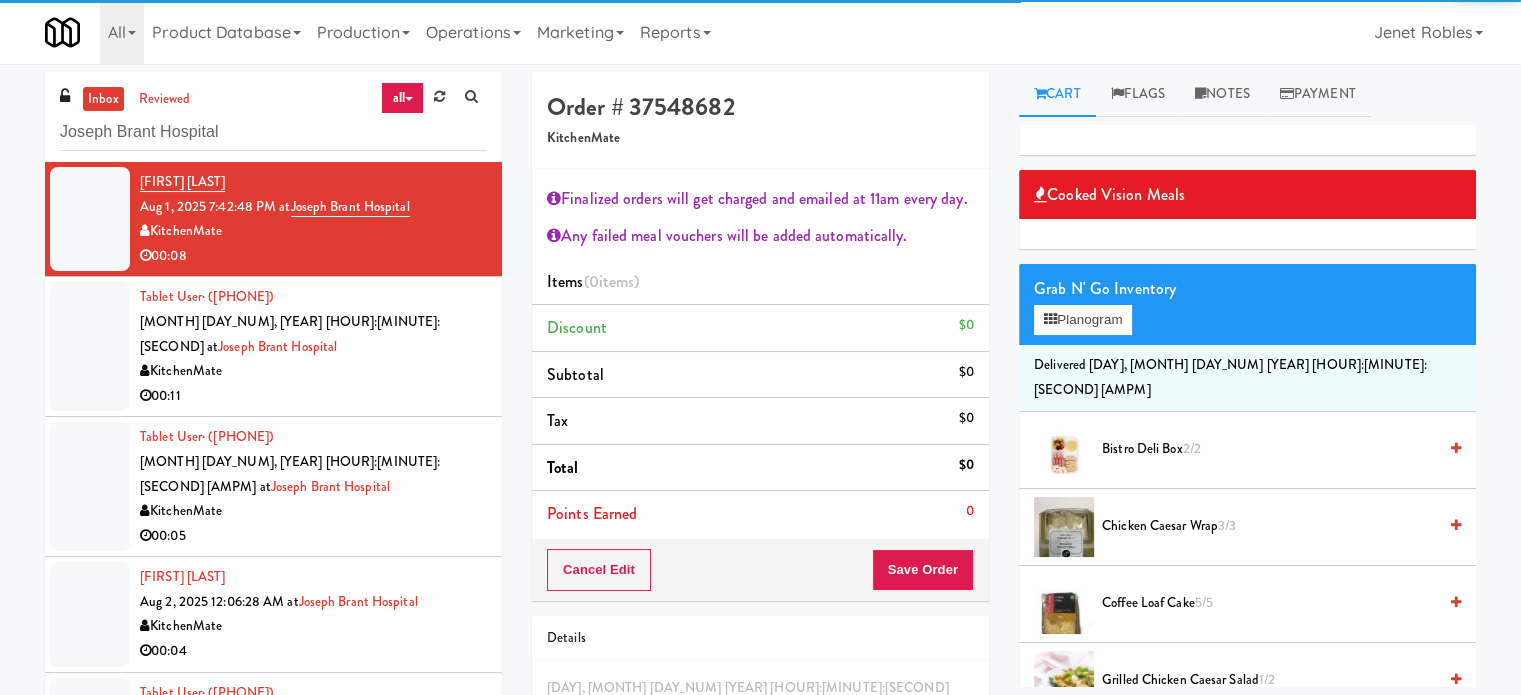 click on "Chicken Caesar Wrap  3/3" at bounding box center (1269, 526) 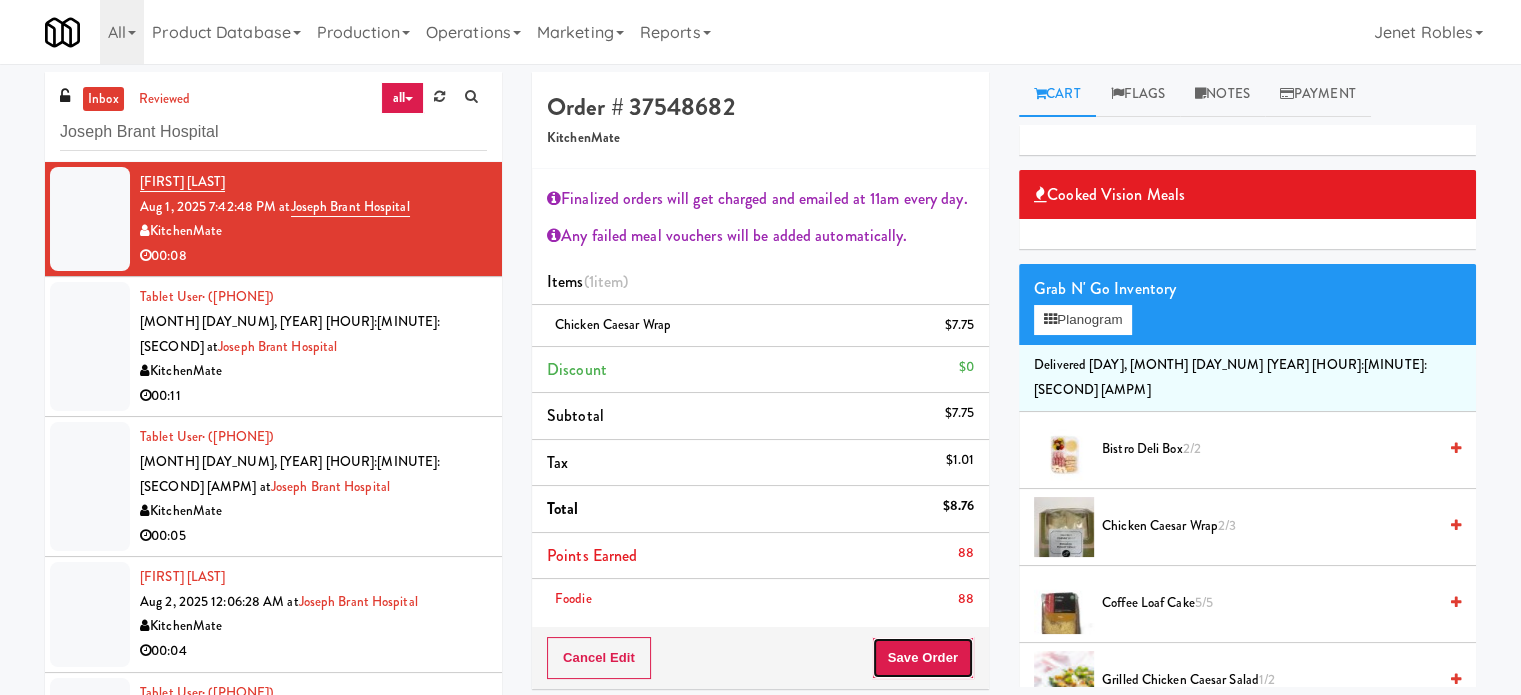 click on "Save Order" at bounding box center [923, 658] 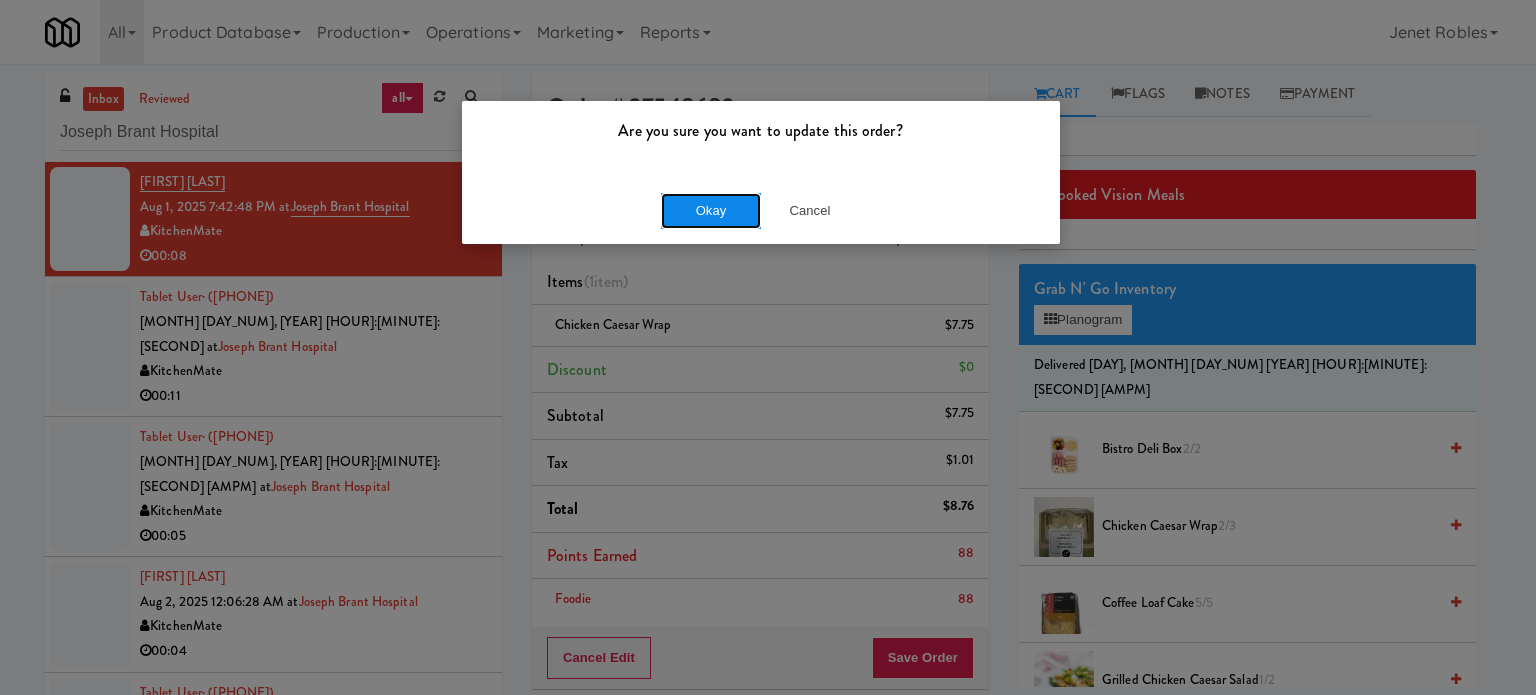click on "Okay" at bounding box center [711, 211] 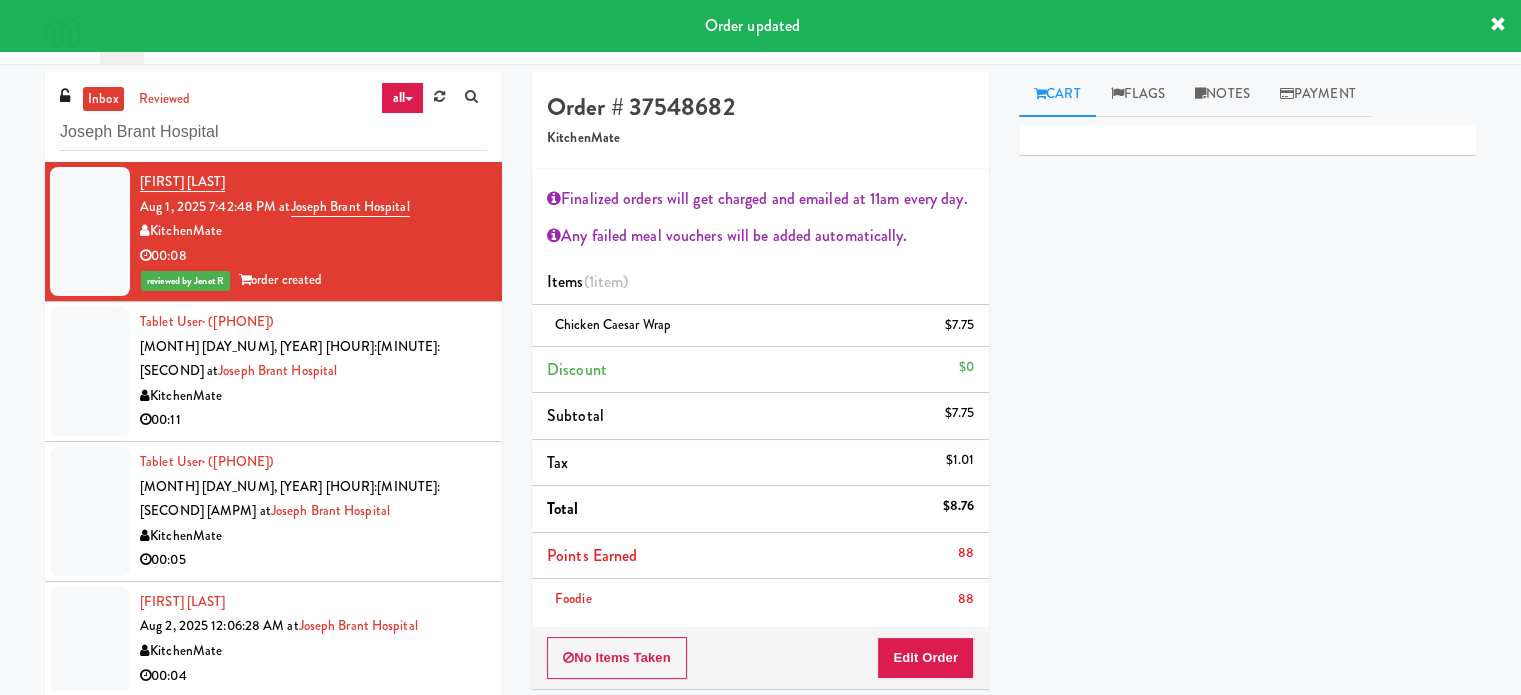 click on "KitchenMate" at bounding box center (313, 396) 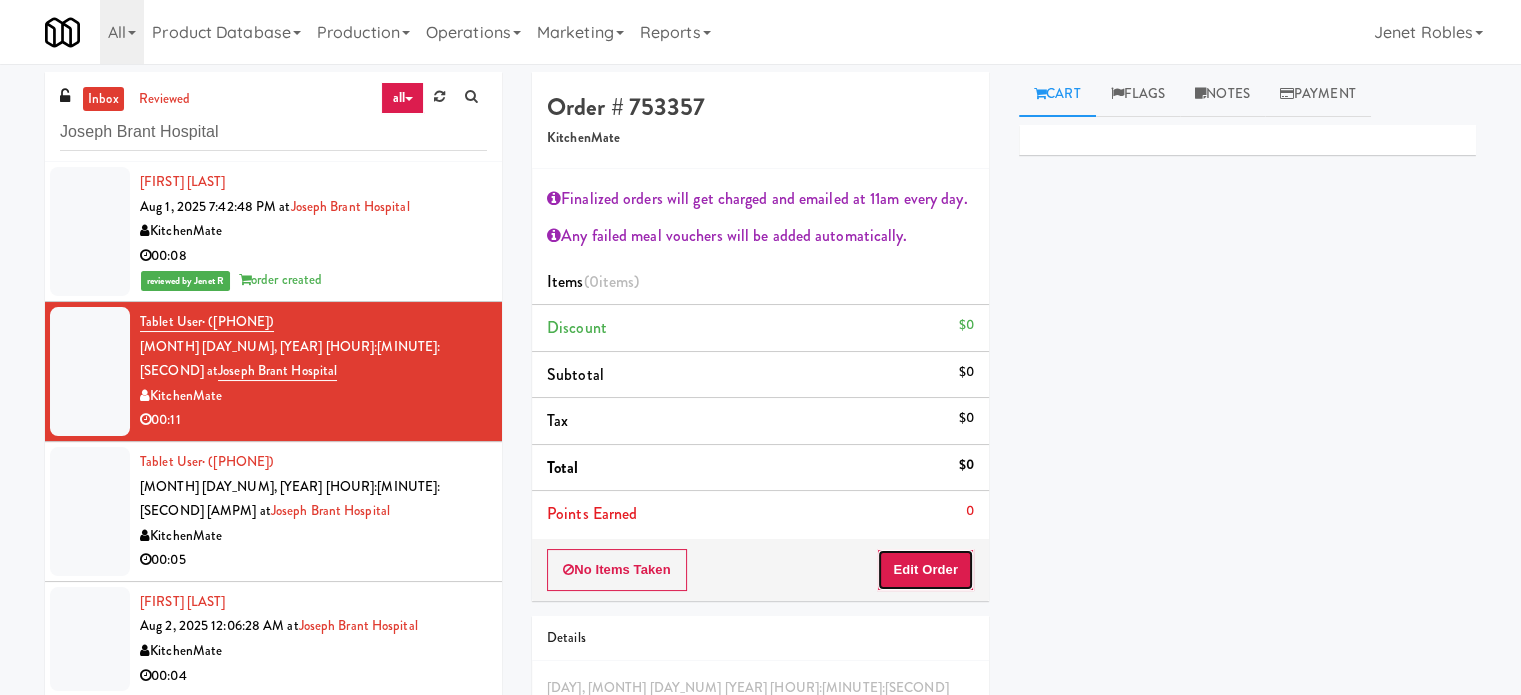 click on "Edit Order" at bounding box center [925, 570] 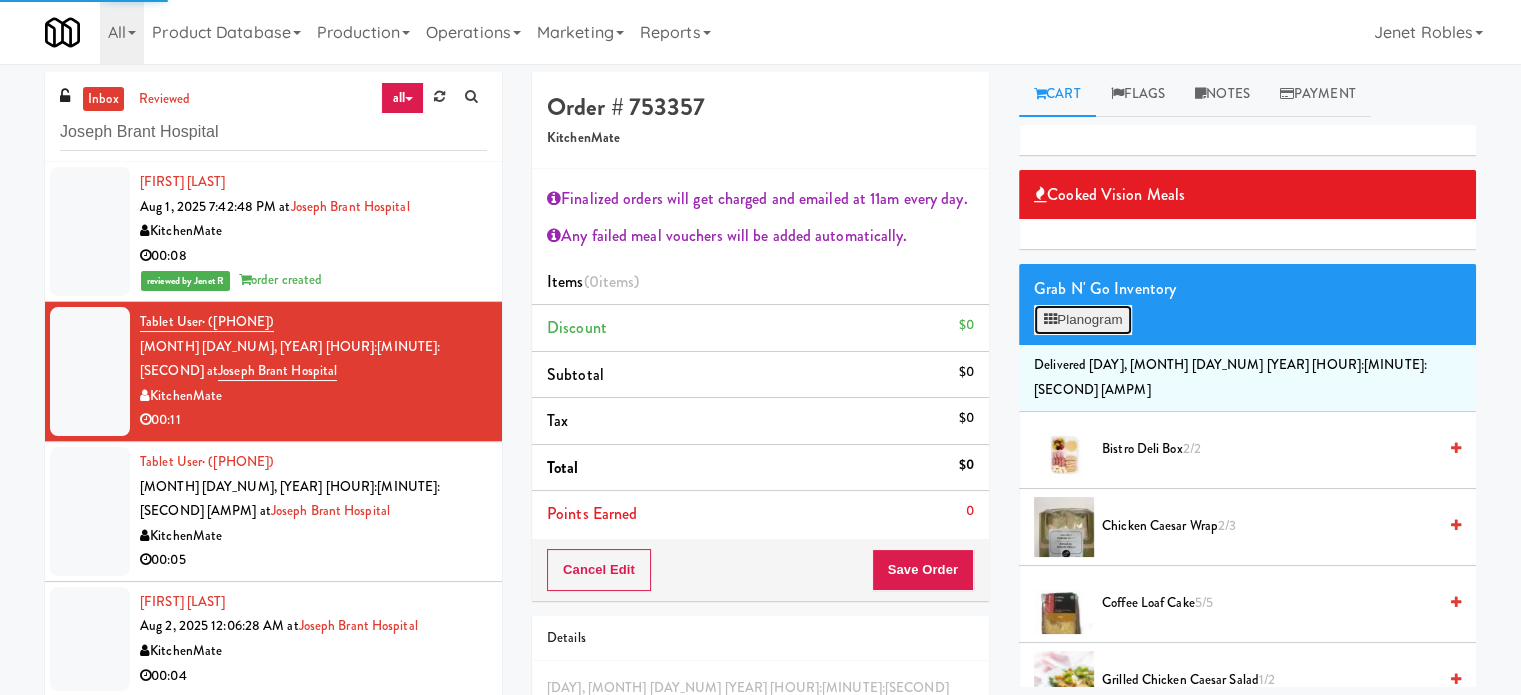click on "Planogram" at bounding box center [1083, 320] 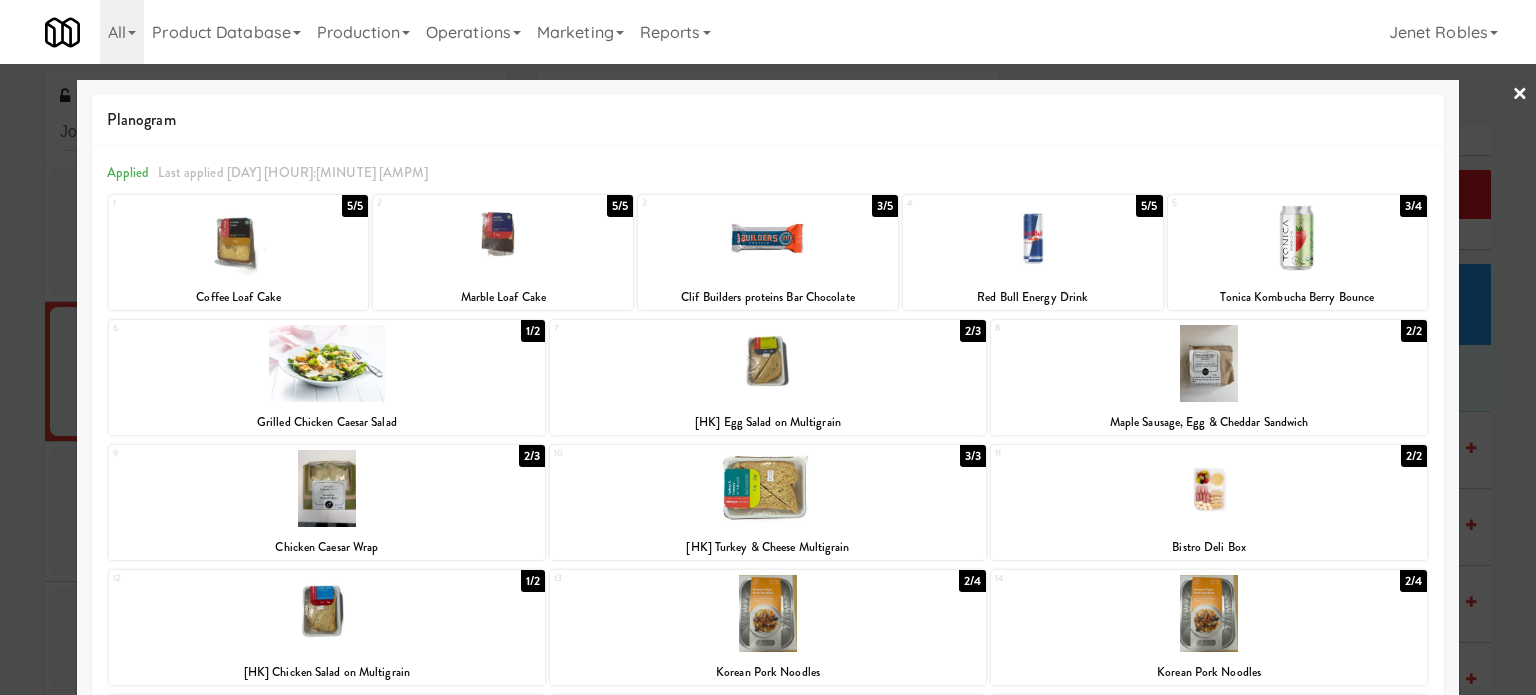 click on "5/5" at bounding box center (355, 206) 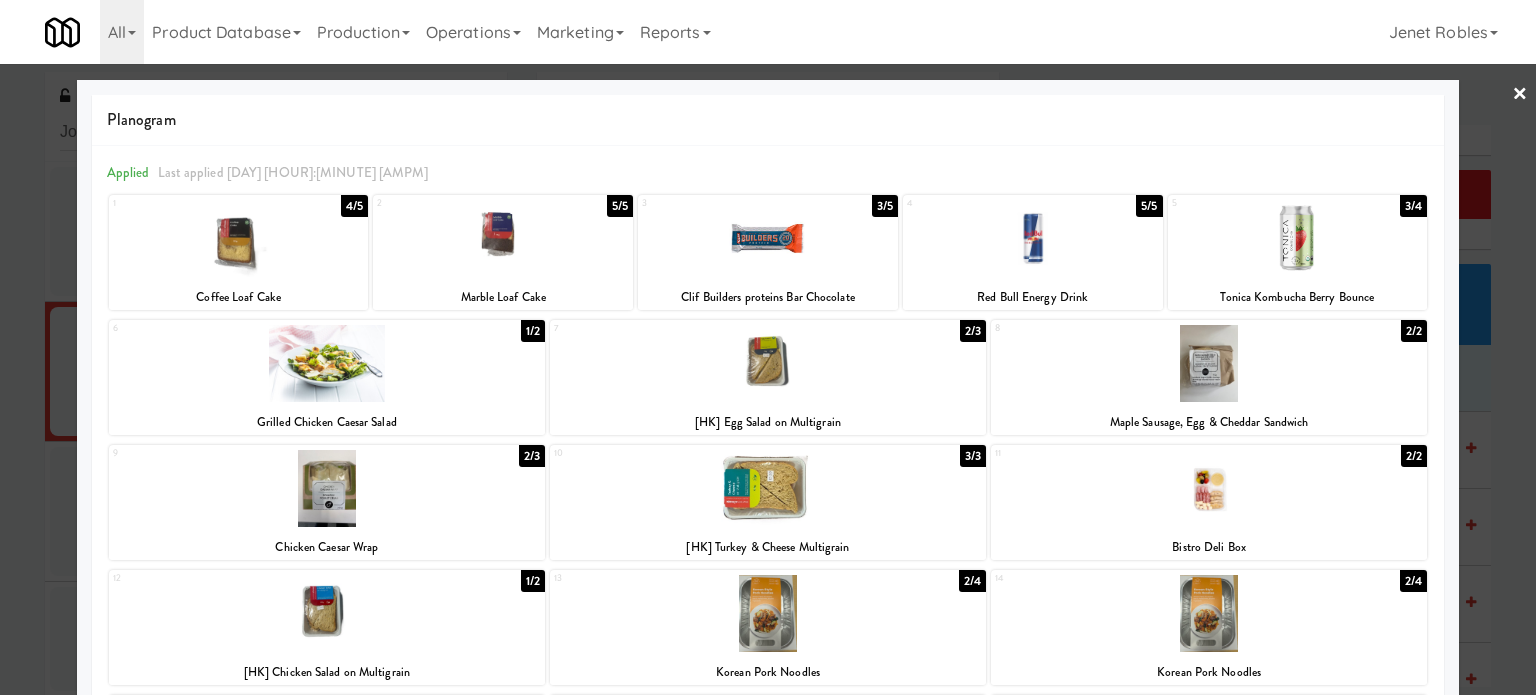 click on "2/2" at bounding box center [1414, 331] 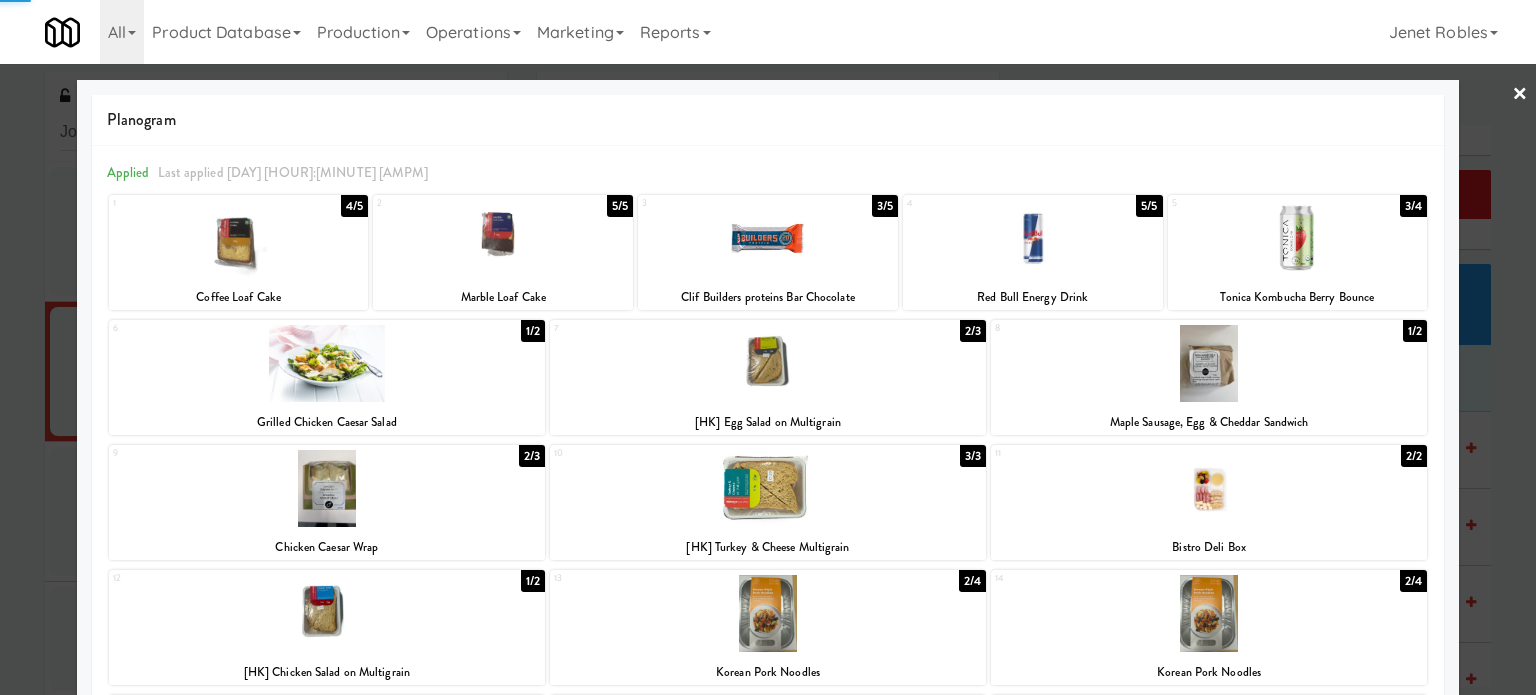 click at bounding box center [768, 347] 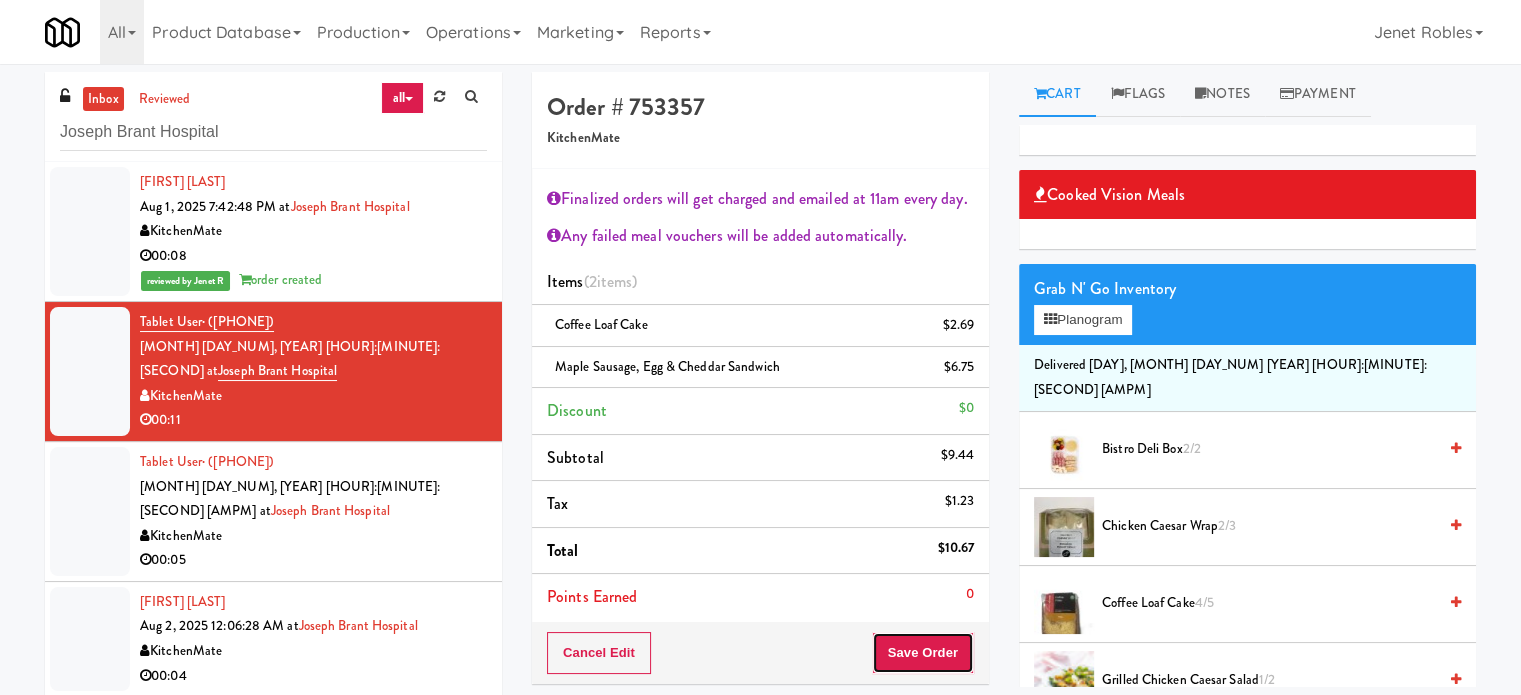 click on "Save Order" at bounding box center (923, 653) 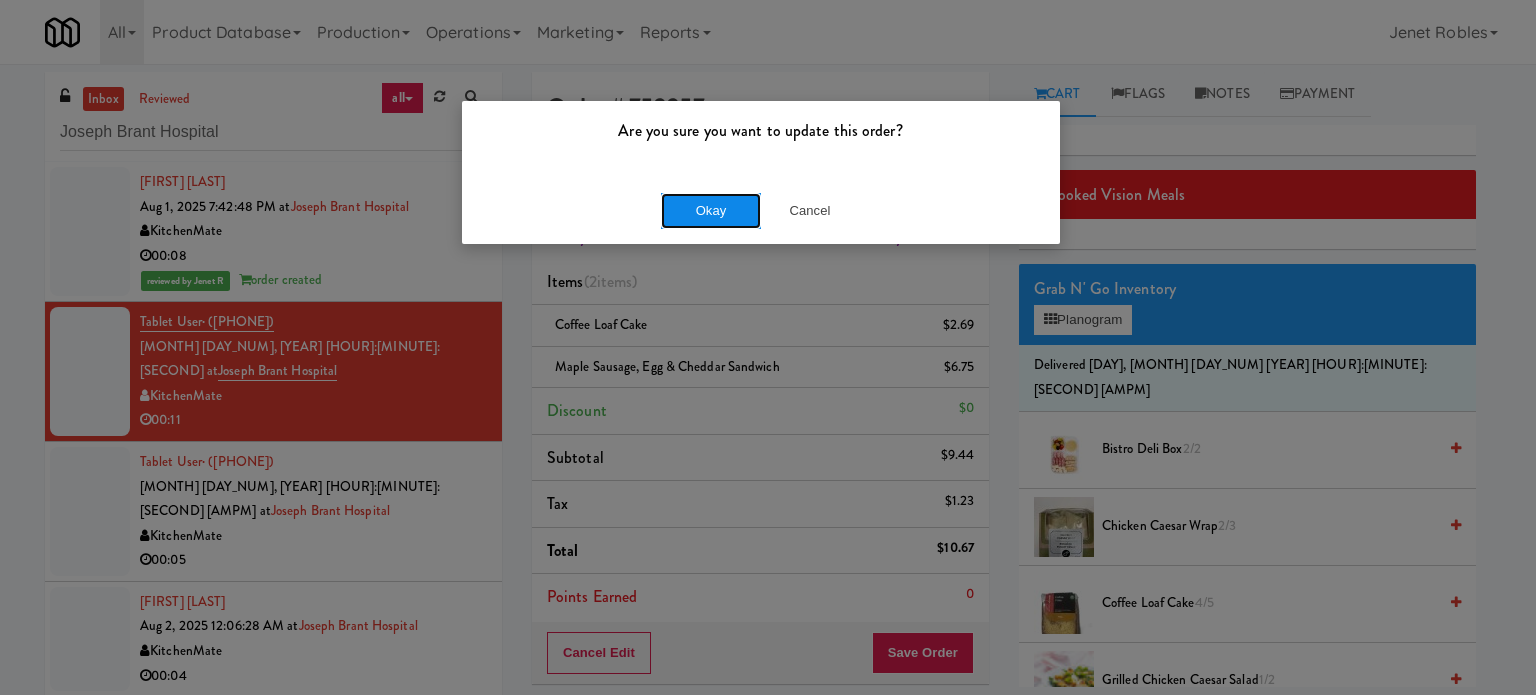 click on "Okay" at bounding box center (711, 211) 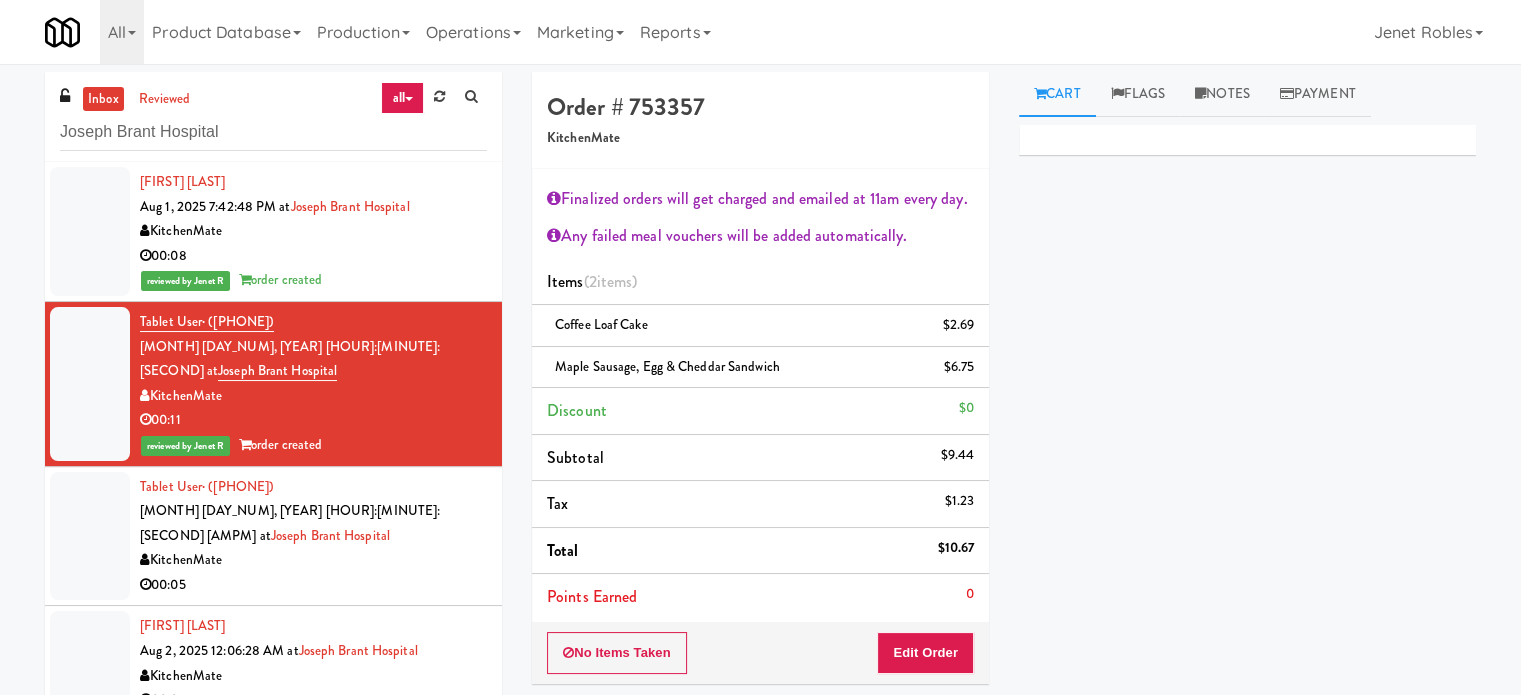 click on "KitchenMate" at bounding box center [313, 560] 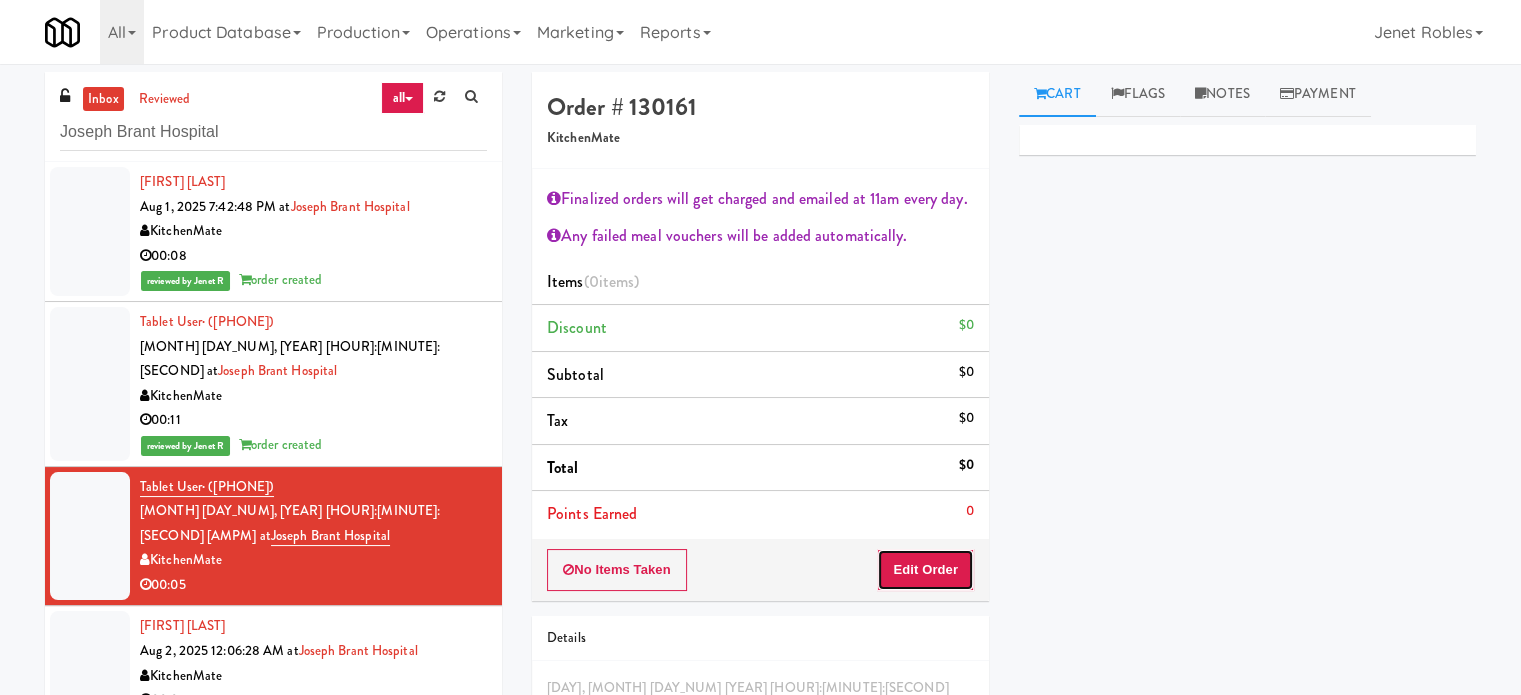 click on "Edit Order" at bounding box center (925, 570) 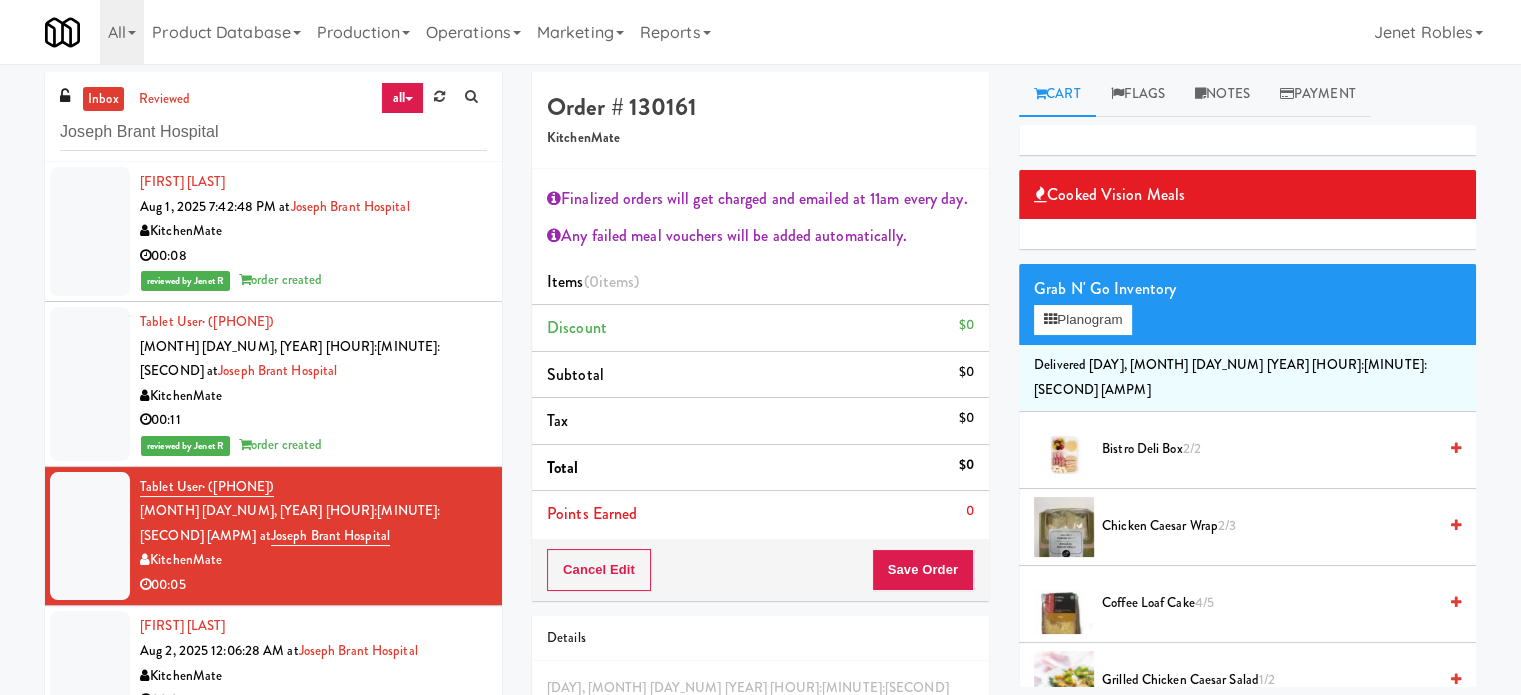 click on "Coffee Loaf Cake  4/5" at bounding box center (1269, 603) 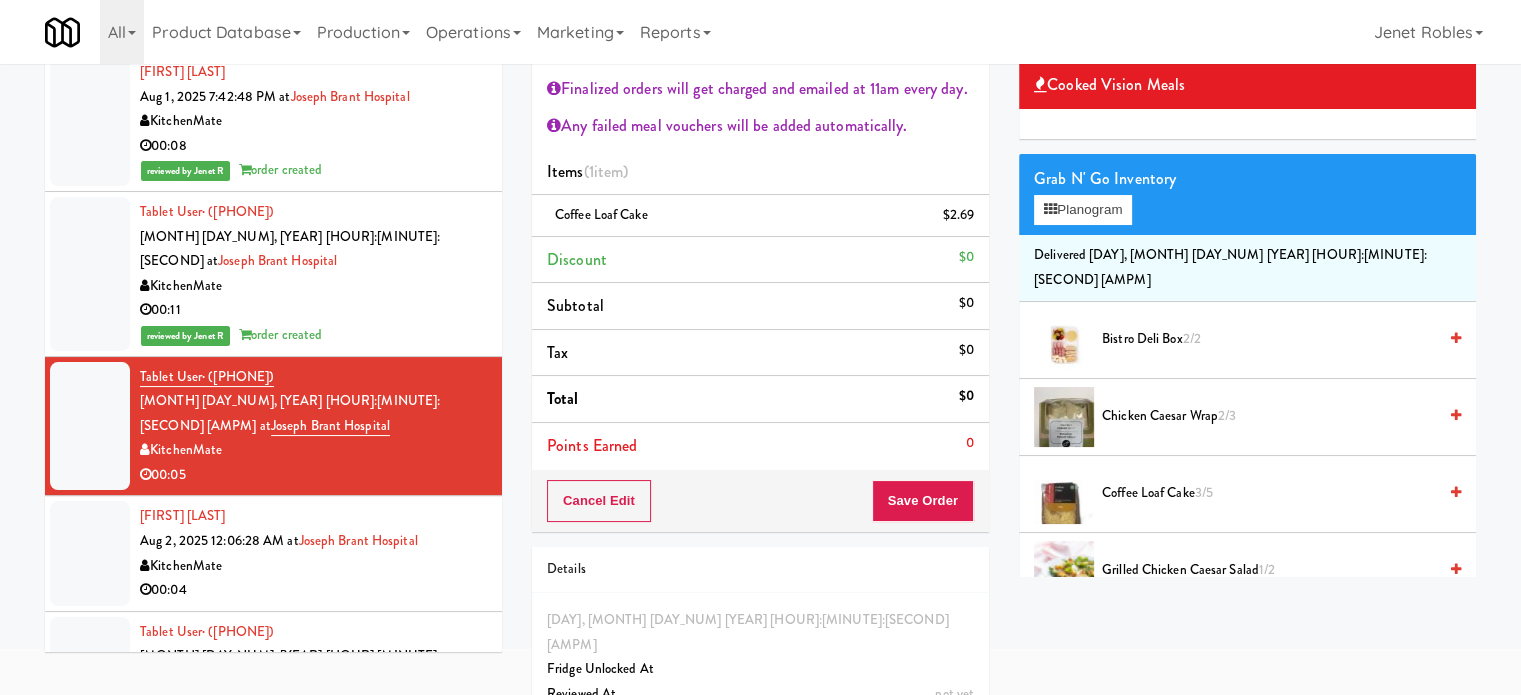 scroll, scrollTop: 149, scrollLeft: 0, axis: vertical 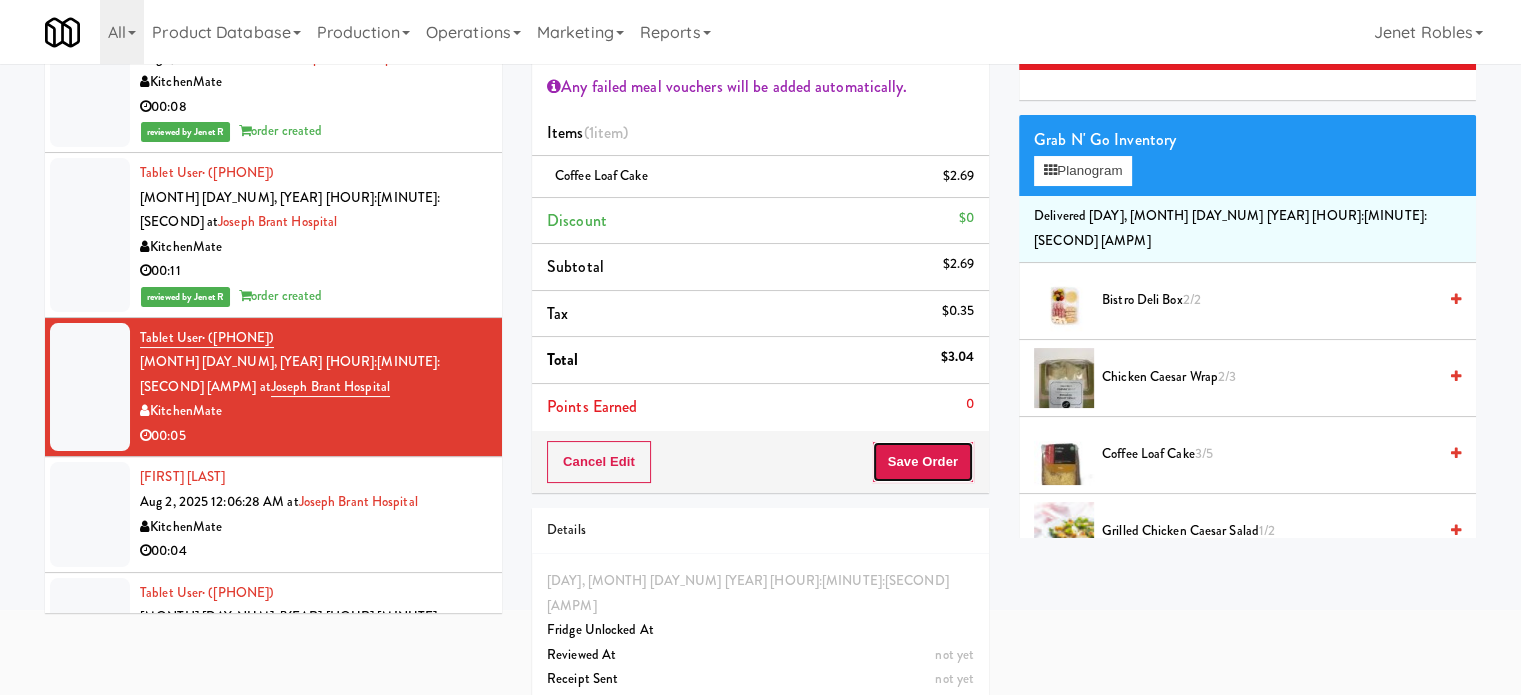 click on "Save Order" at bounding box center (923, 462) 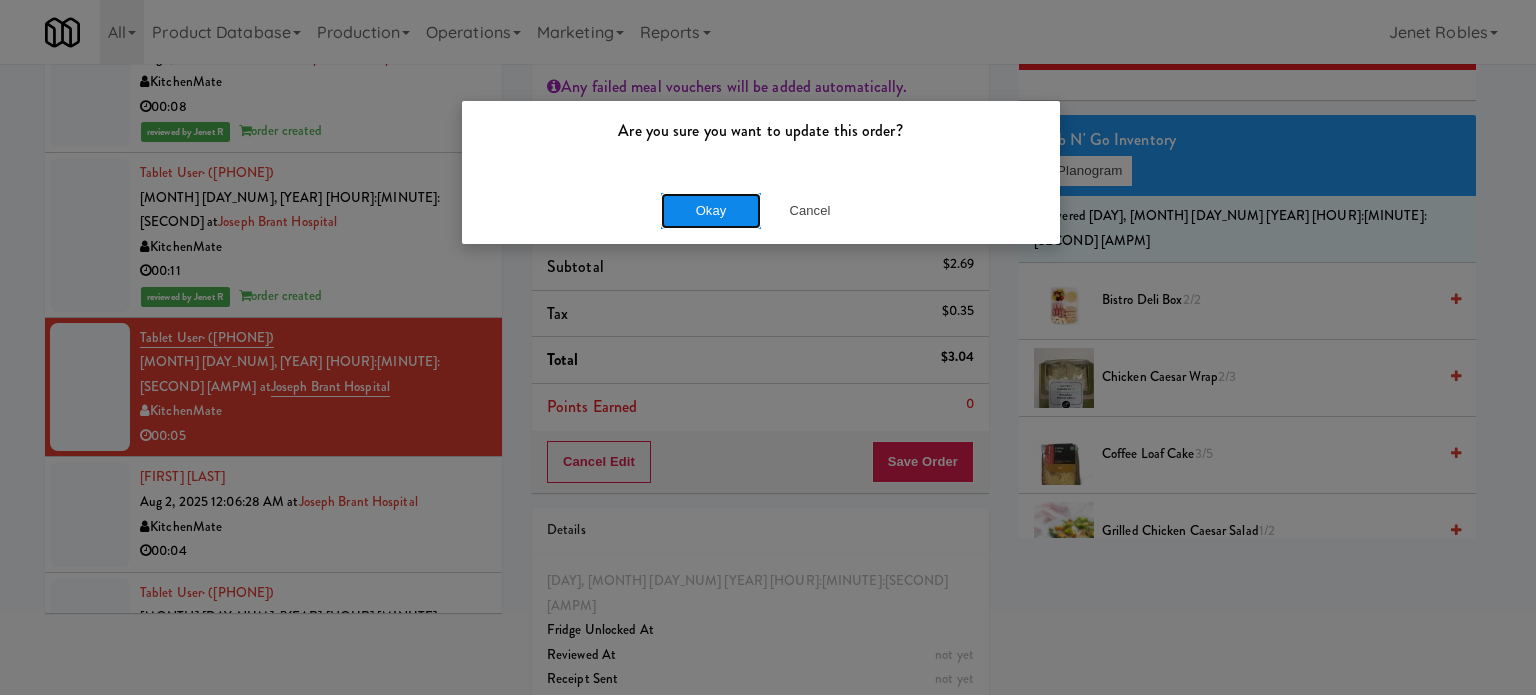 click on "Okay" at bounding box center [711, 211] 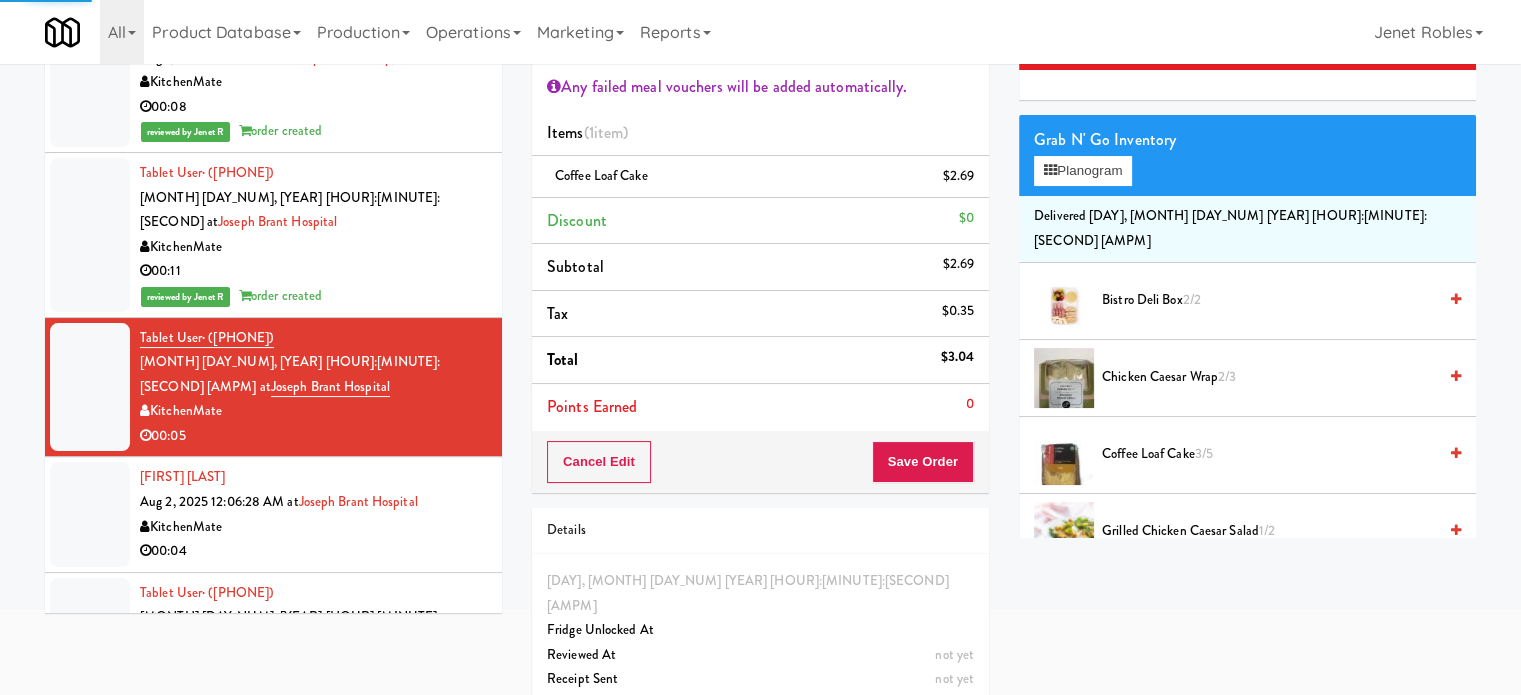 click on "00:04" at bounding box center [313, 551] 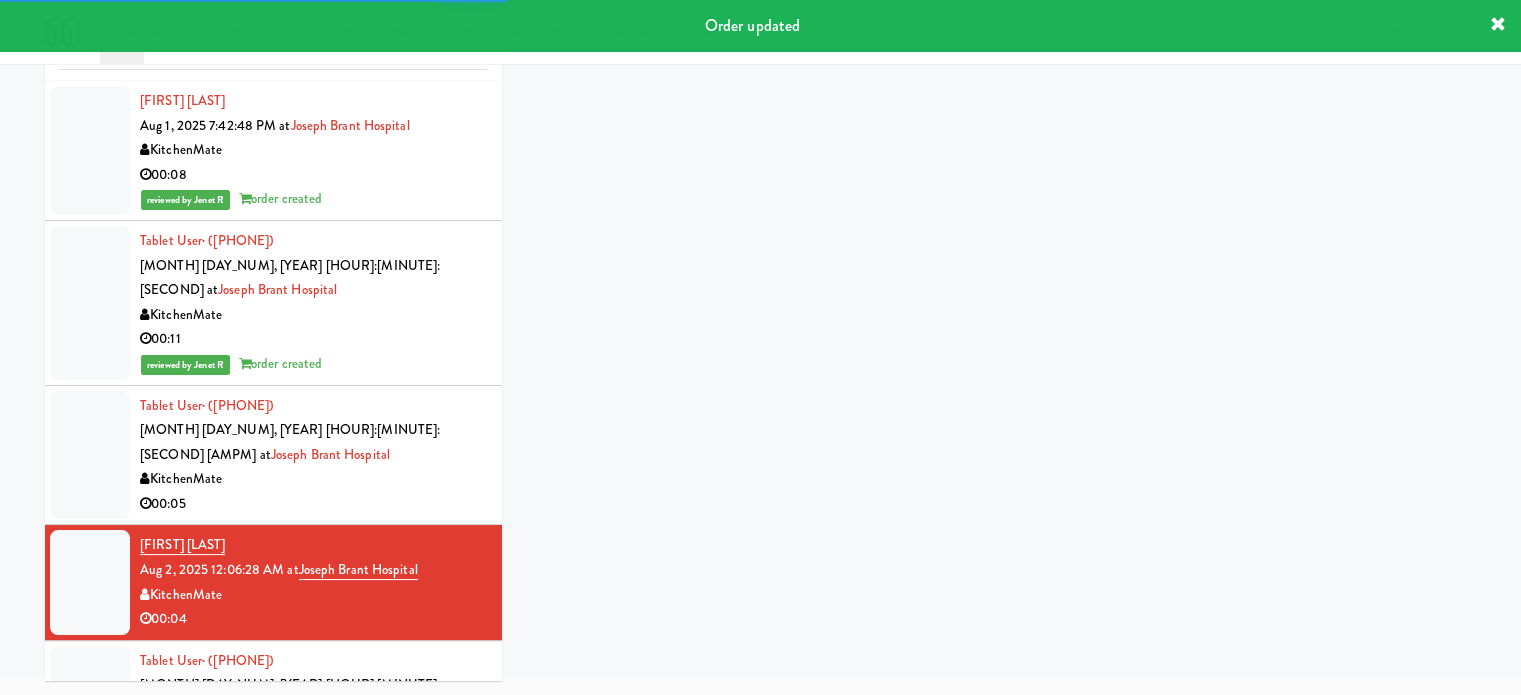 scroll, scrollTop: 108, scrollLeft: 0, axis: vertical 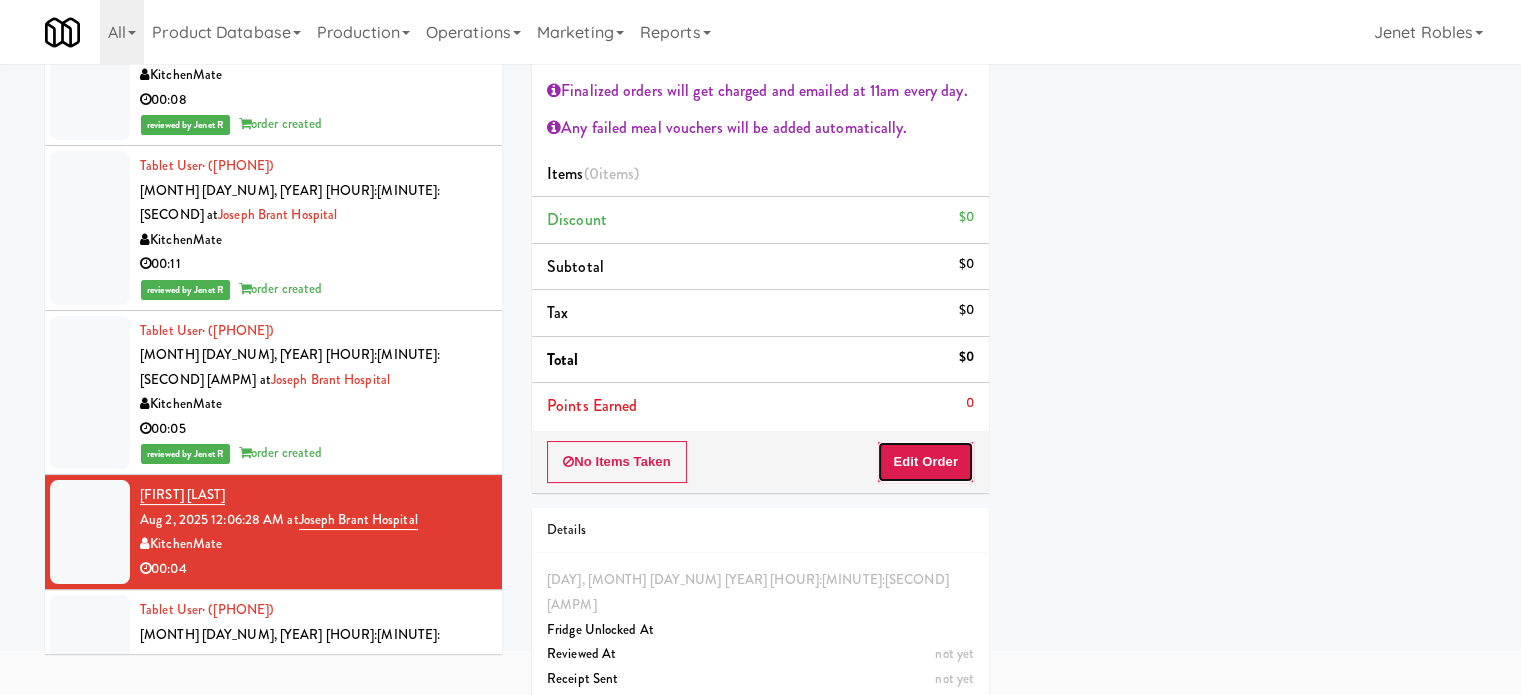 click on "Edit Order" at bounding box center [925, 462] 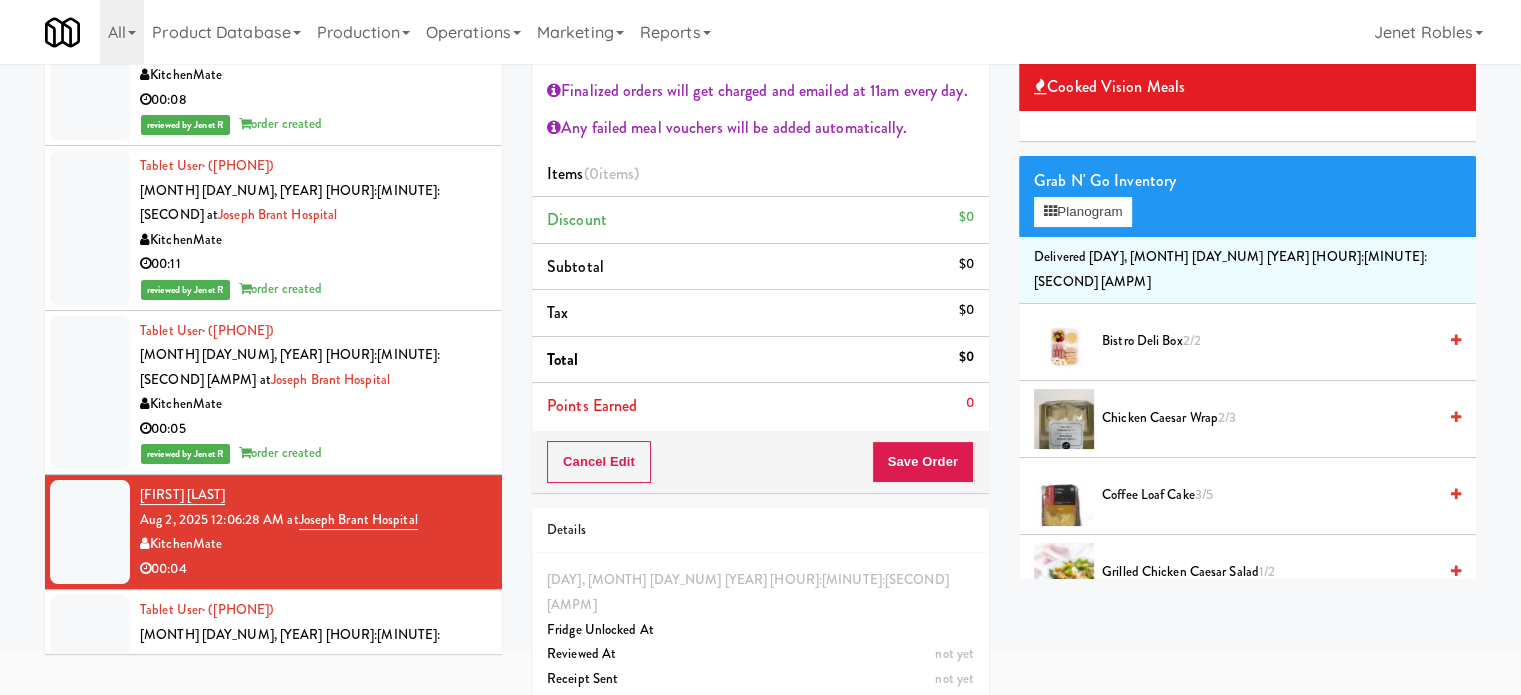 click on "KitchenMate" at bounding box center (313, 684) 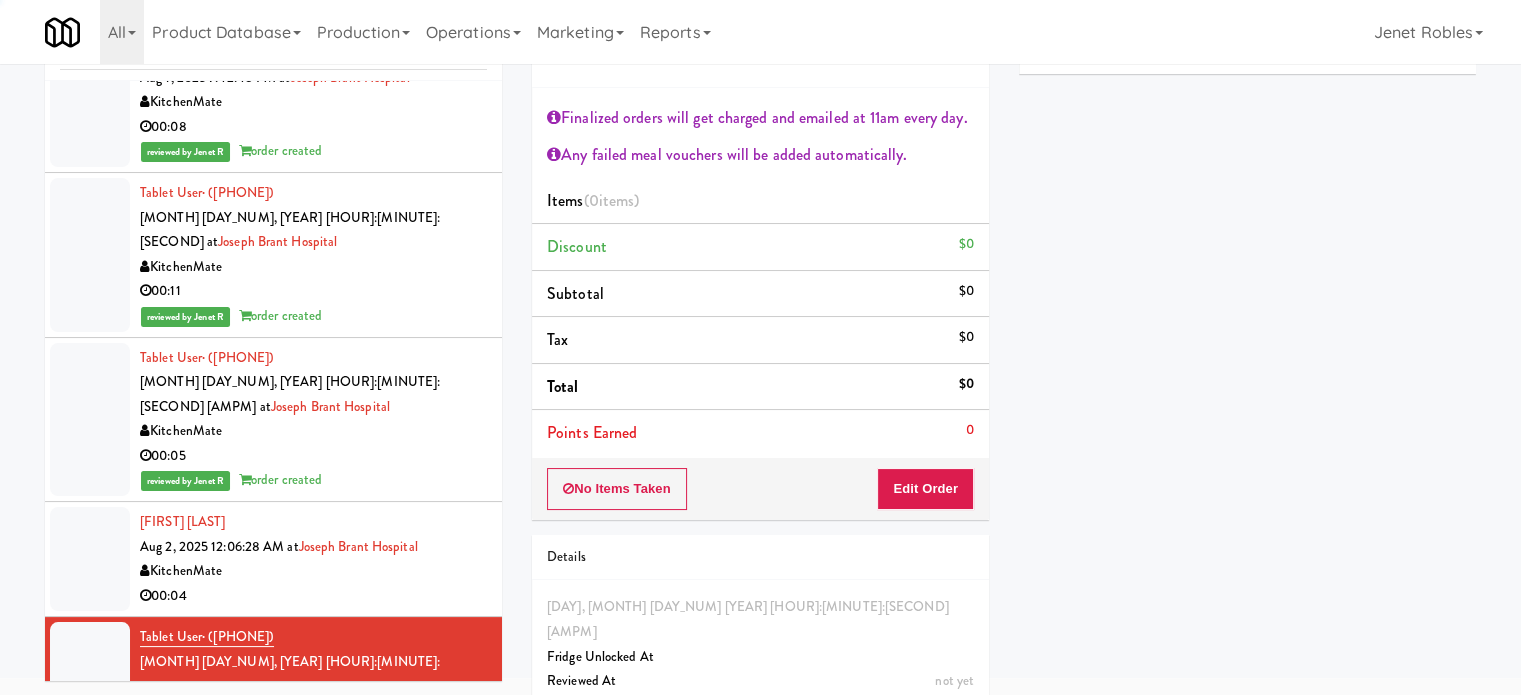 scroll, scrollTop: 108, scrollLeft: 0, axis: vertical 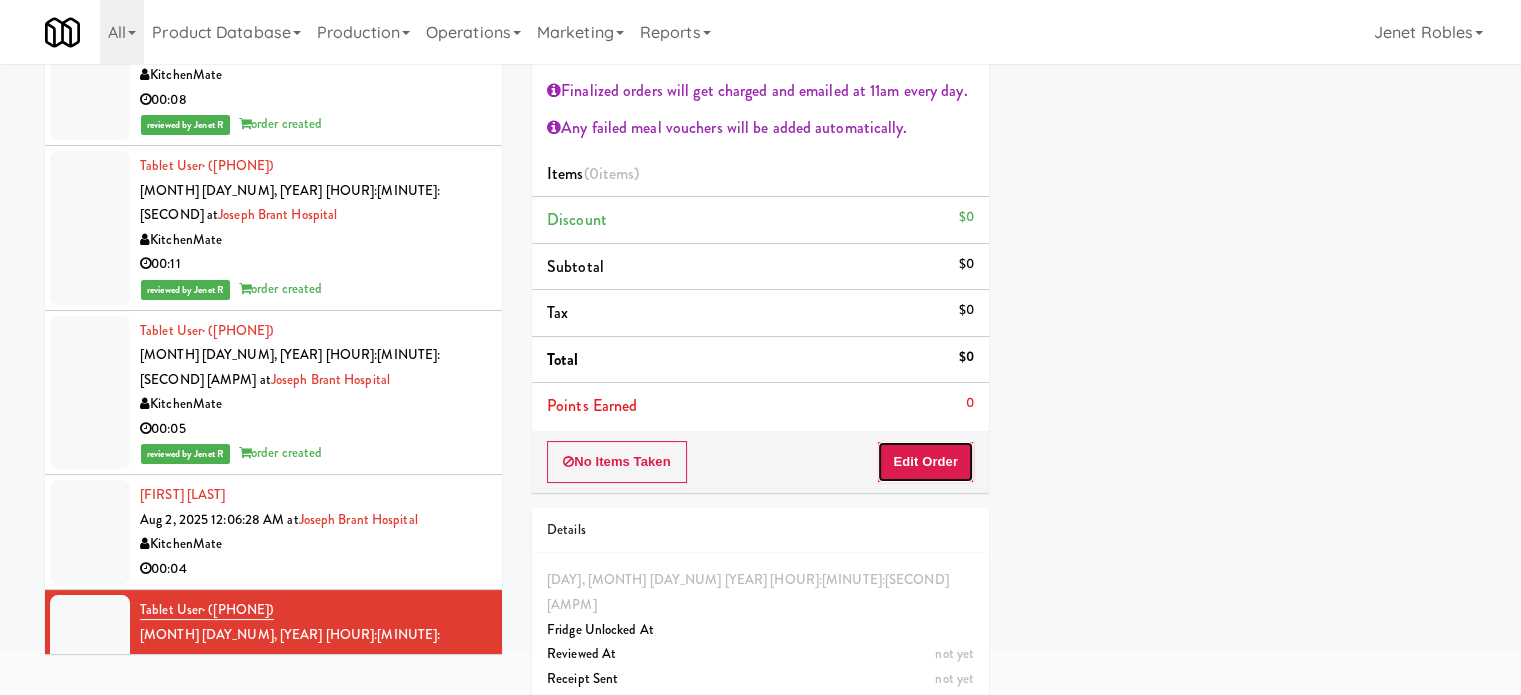 click on "Edit Order" at bounding box center (925, 462) 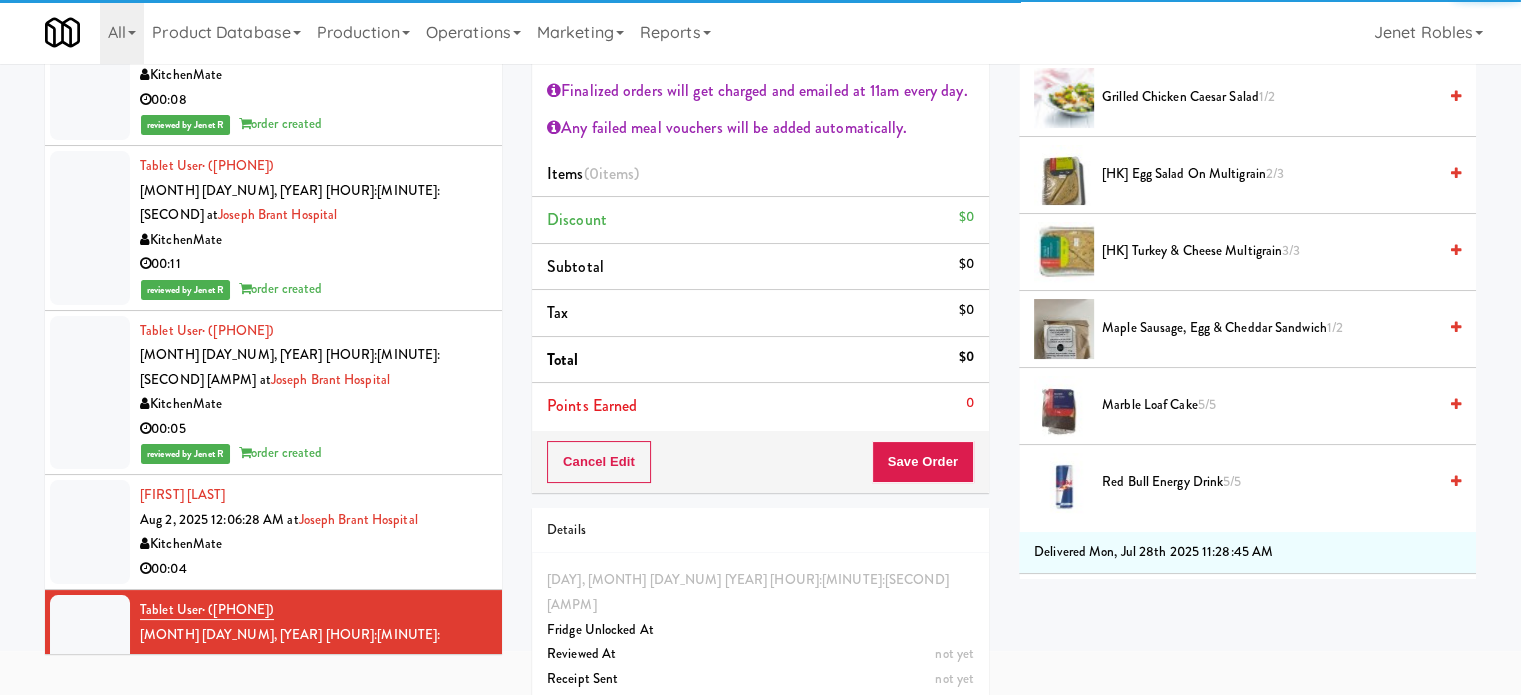 scroll, scrollTop: 500, scrollLeft: 0, axis: vertical 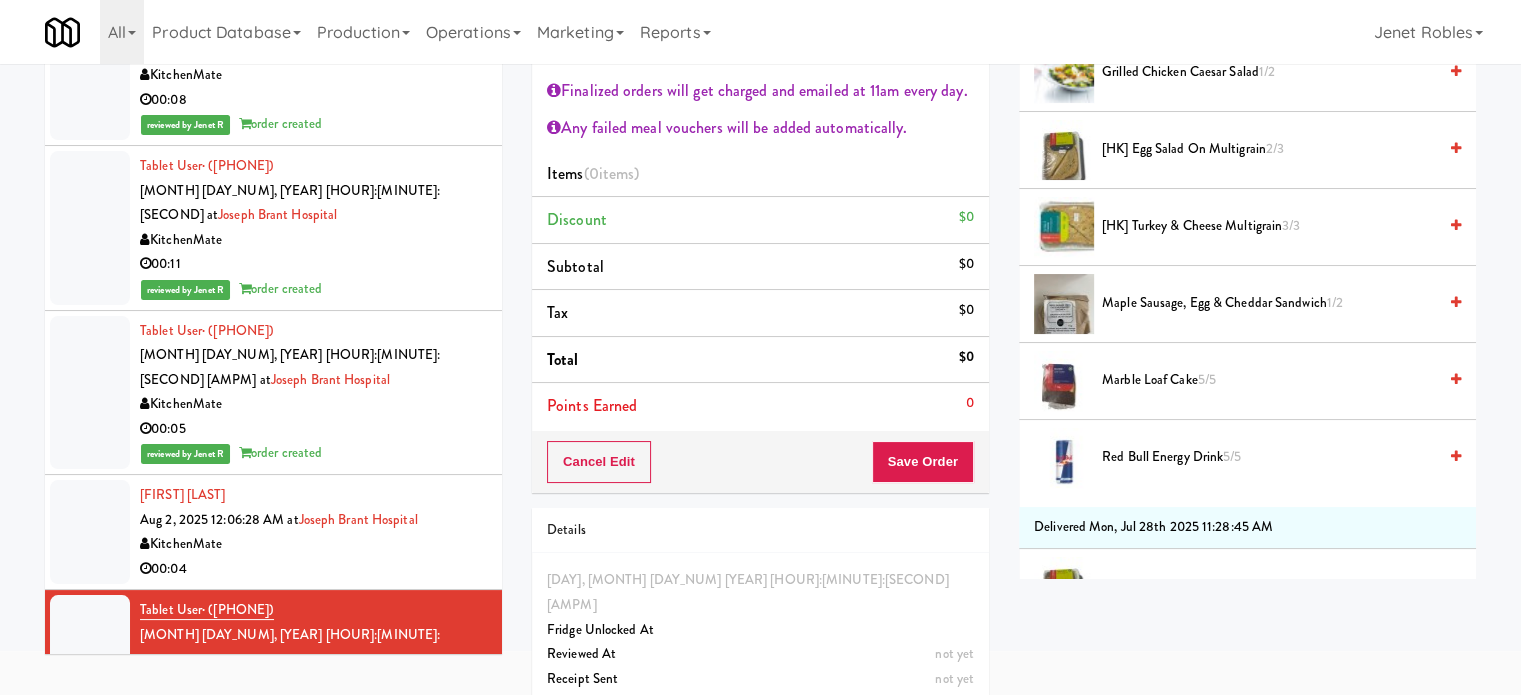 click on "Red Bull Energy Drink  5/5" at bounding box center [1269, 457] 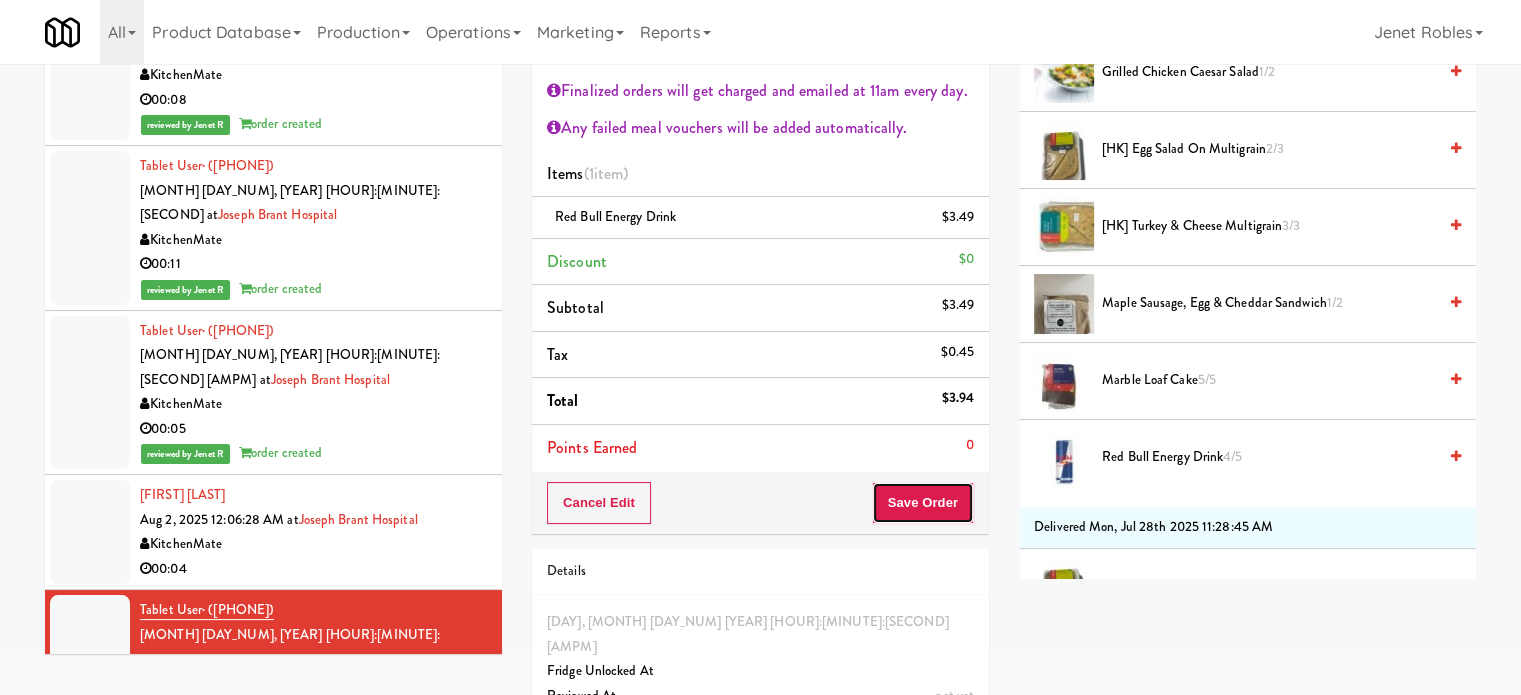 click on "Save Order" at bounding box center [923, 503] 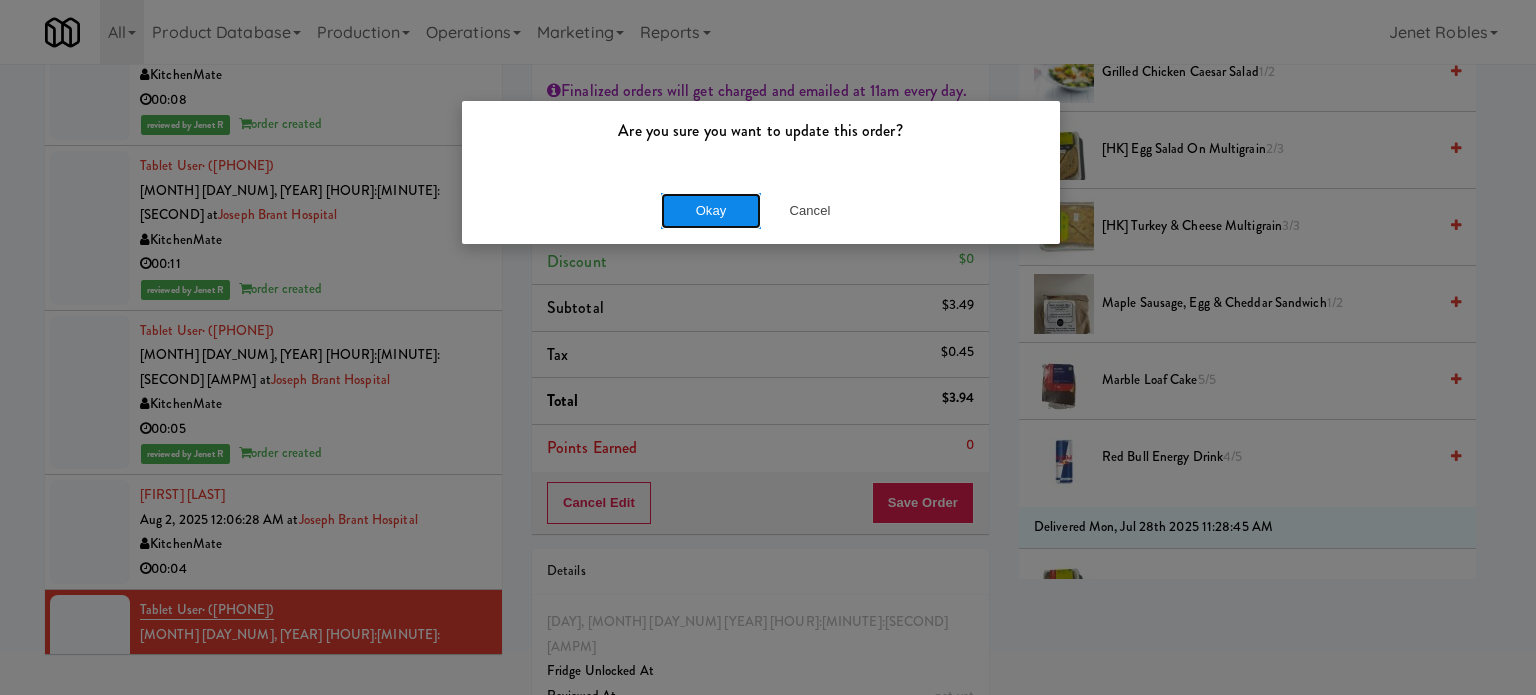 click on "Okay" at bounding box center (711, 211) 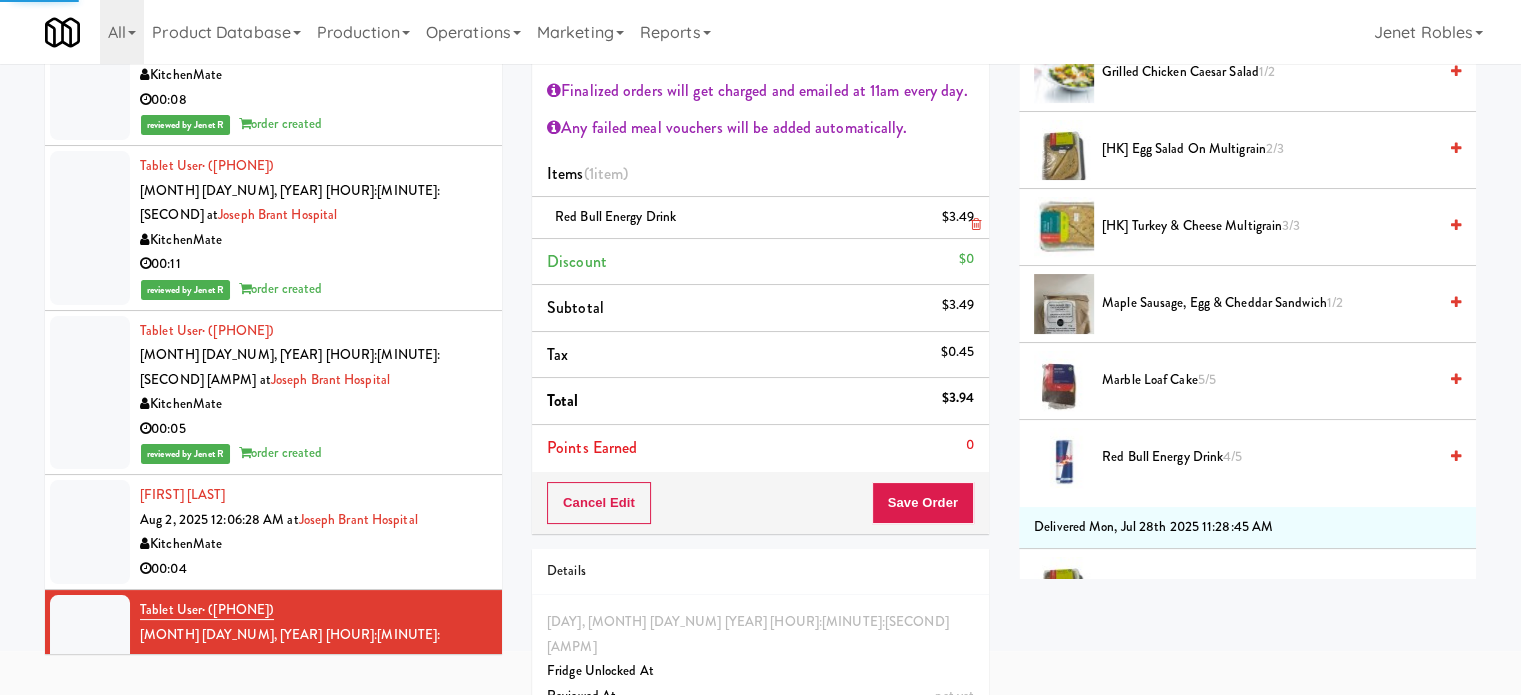 scroll, scrollTop: 187, scrollLeft: 0, axis: vertical 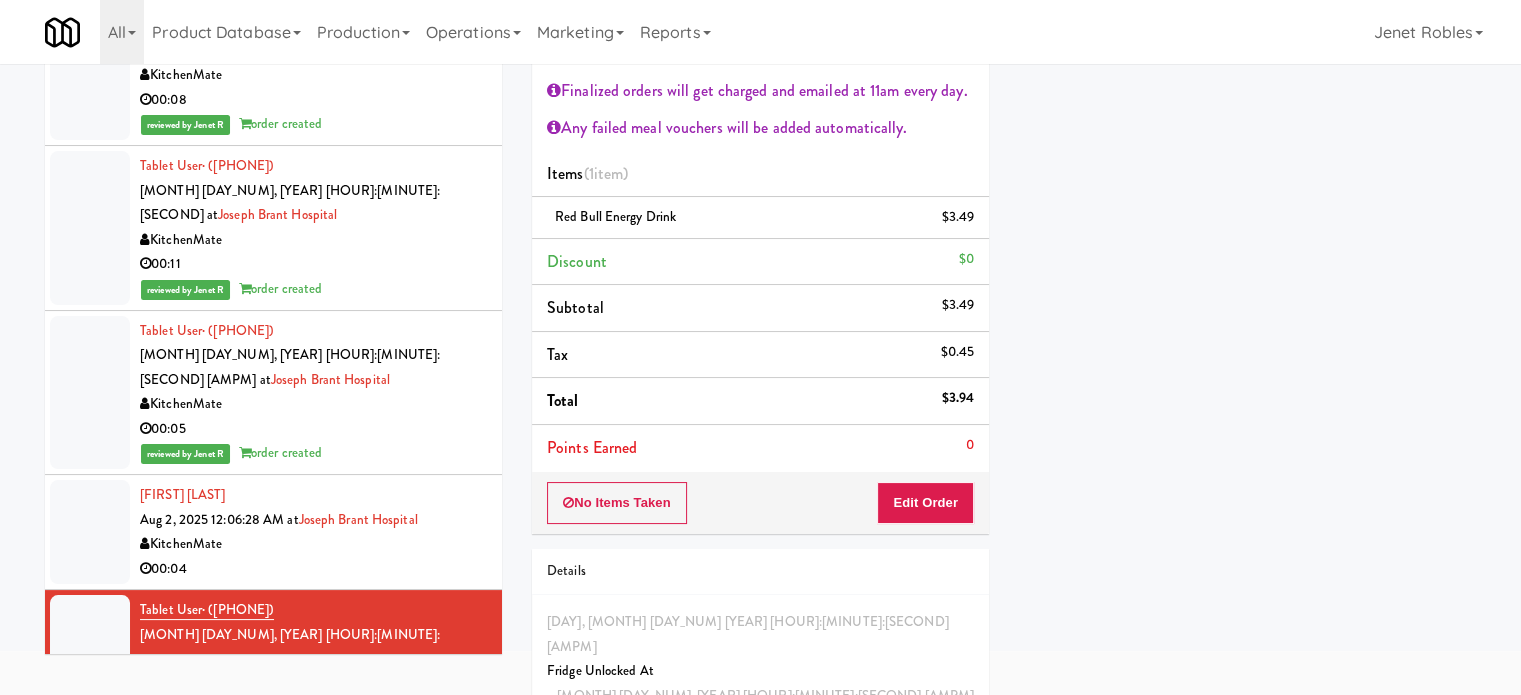 drag, startPoint x: 304, startPoint y: 505, endPoint x: 806, endPoint y: 388, distance: 515.45416 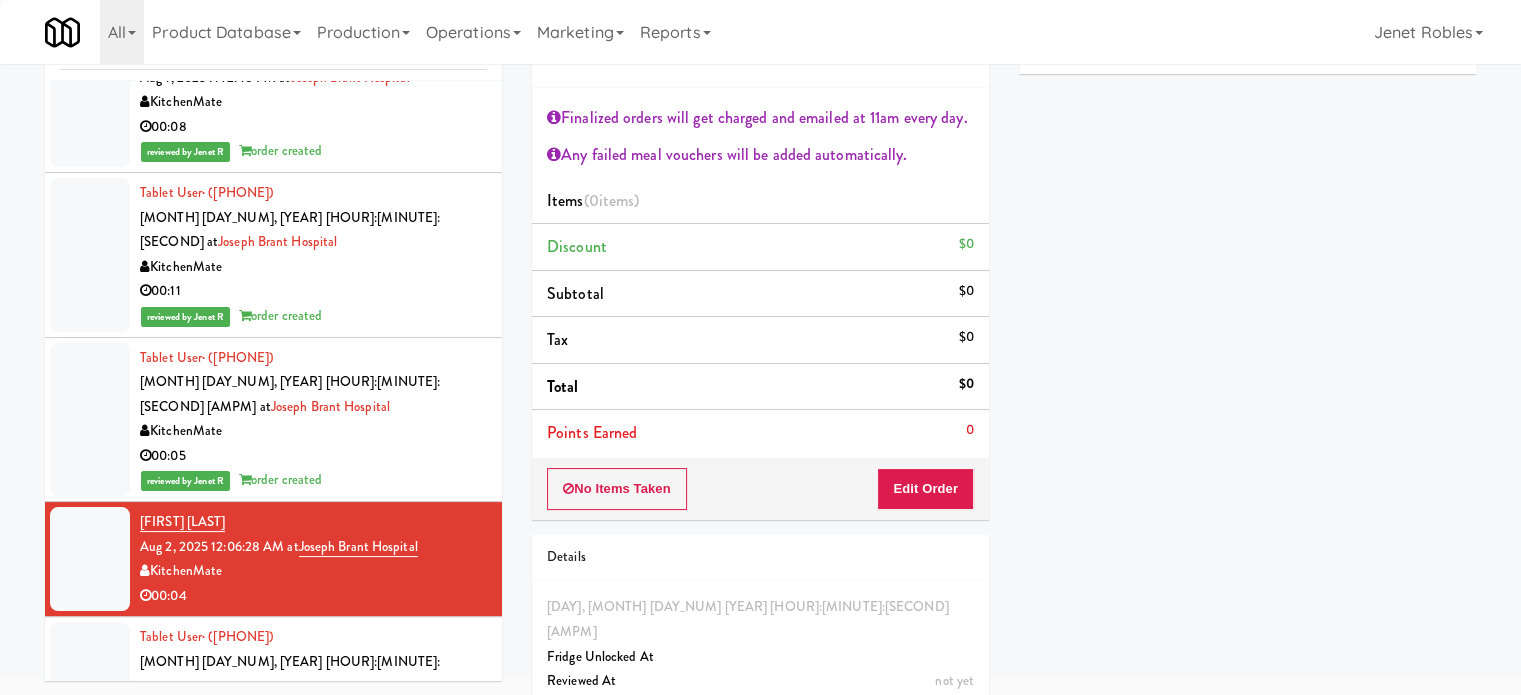 scroll, scrollTop: 108, scrollLeft: 0, axis: vertical 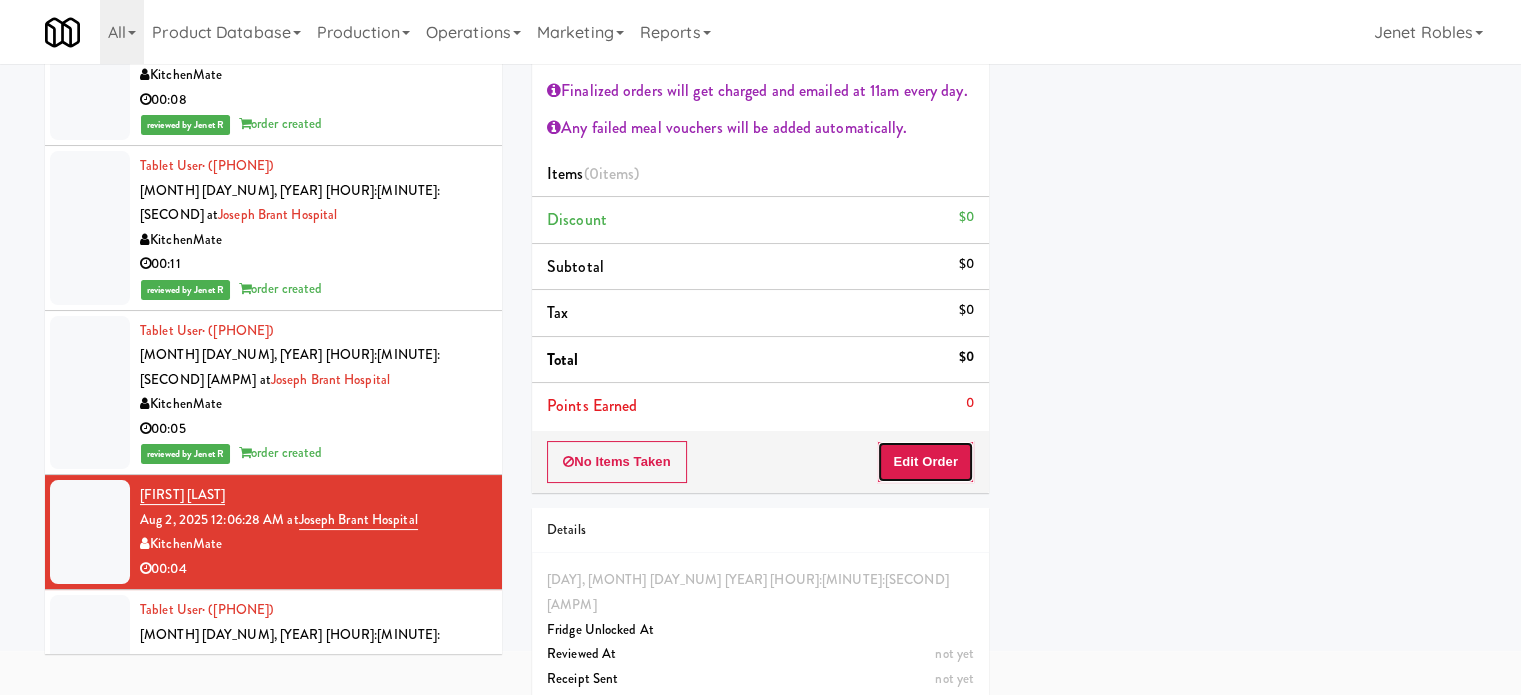drag, startPoint x: 944, startPoint y: 469, endPoint x: 992, endPoint y: 435, distance: 58.821766 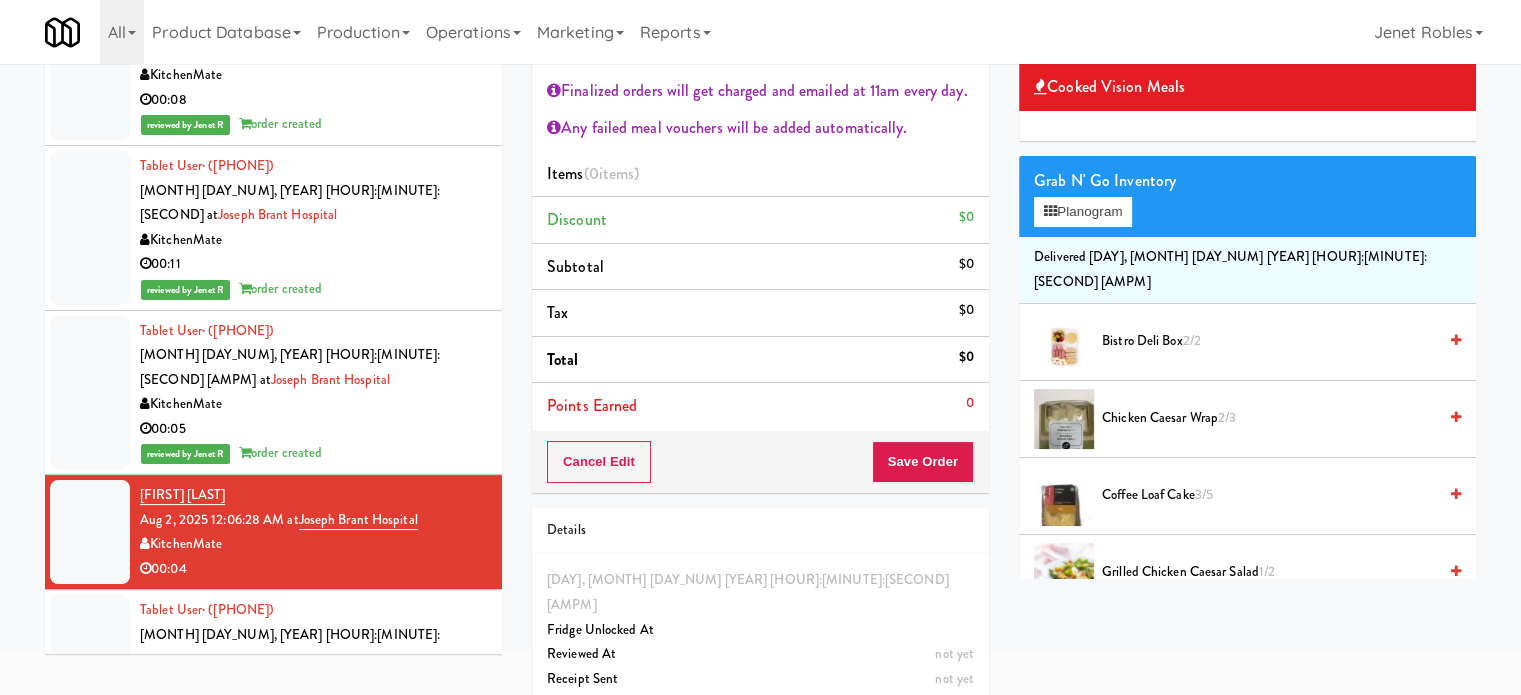 click on "Coffee Loaf Cake  3/5" at bounding box center [1269, 495] 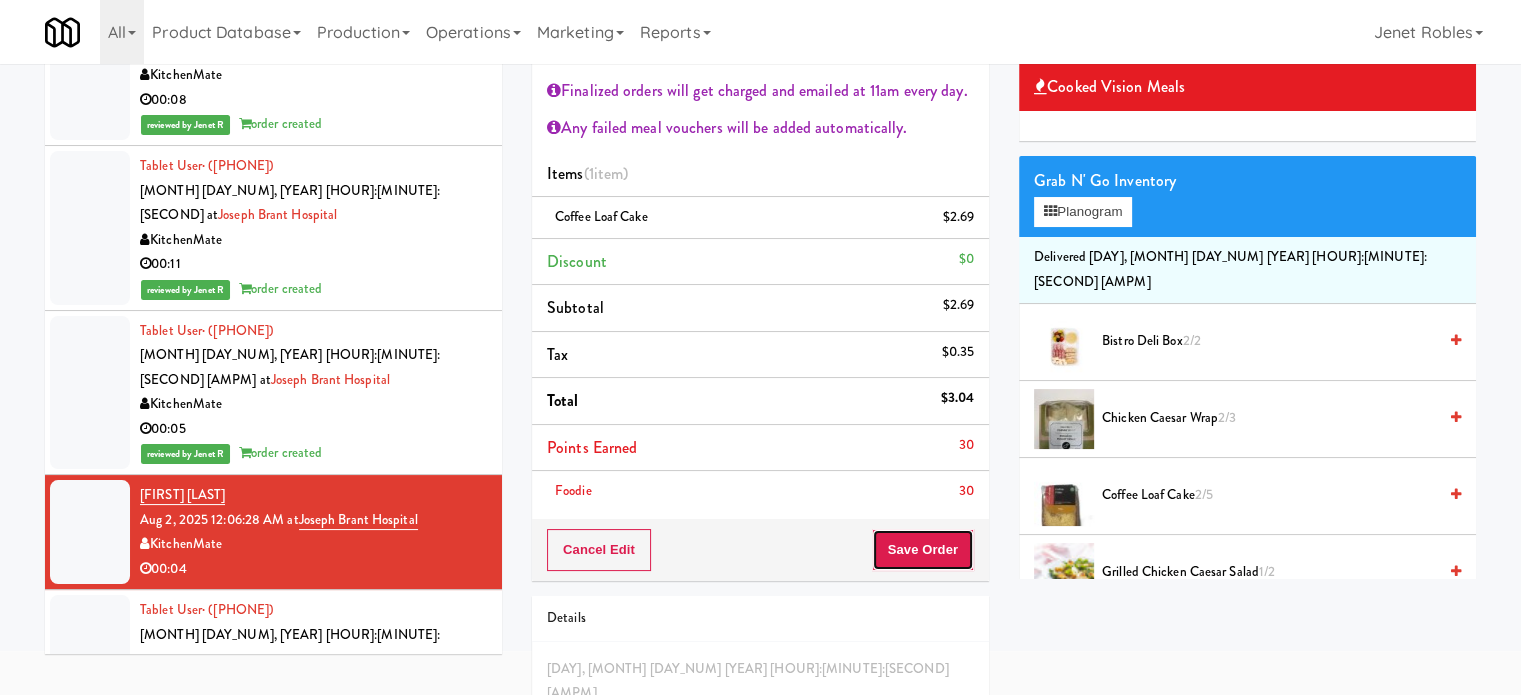 drag, startPoint x: 906, startPoint y: 547, endPoint x: 715, endPoint y: 380, distance: 253.71243 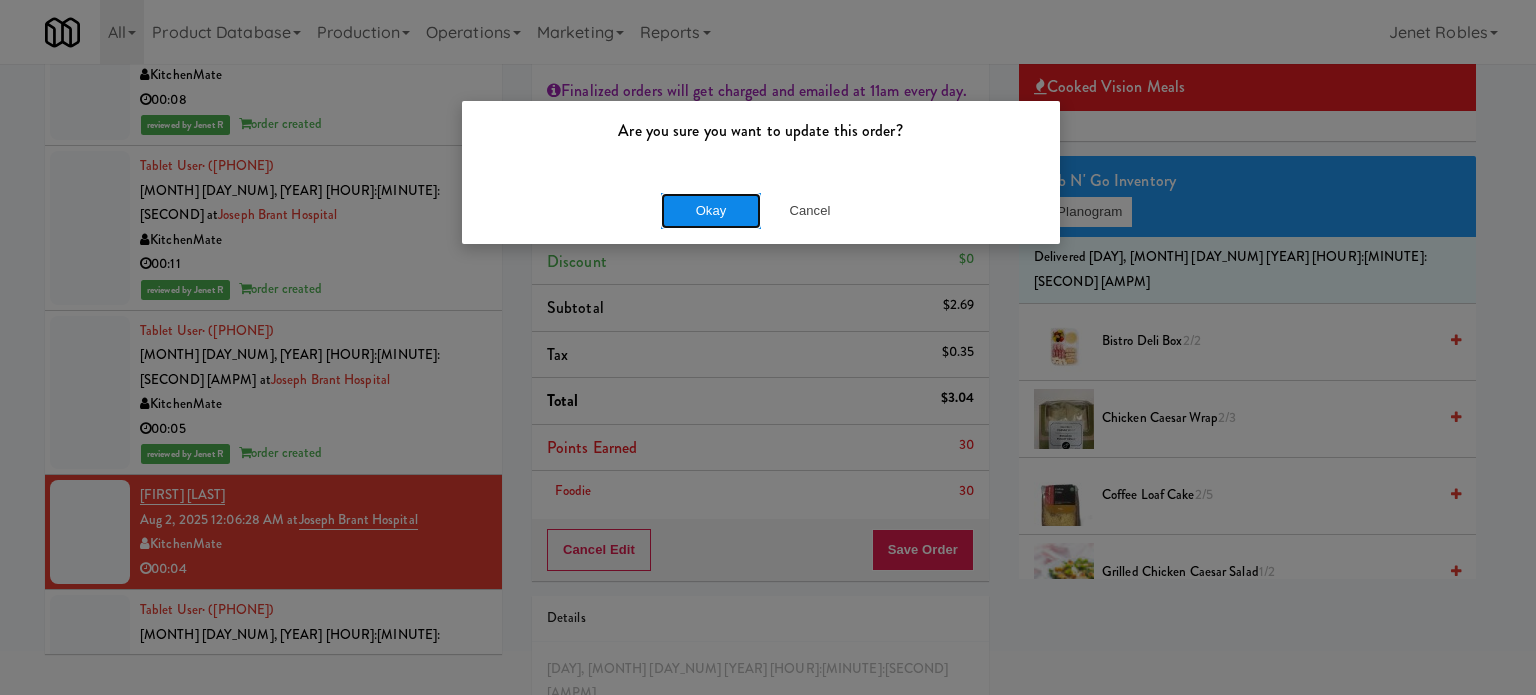 click on "Okay" at bounding box center (711, 211) 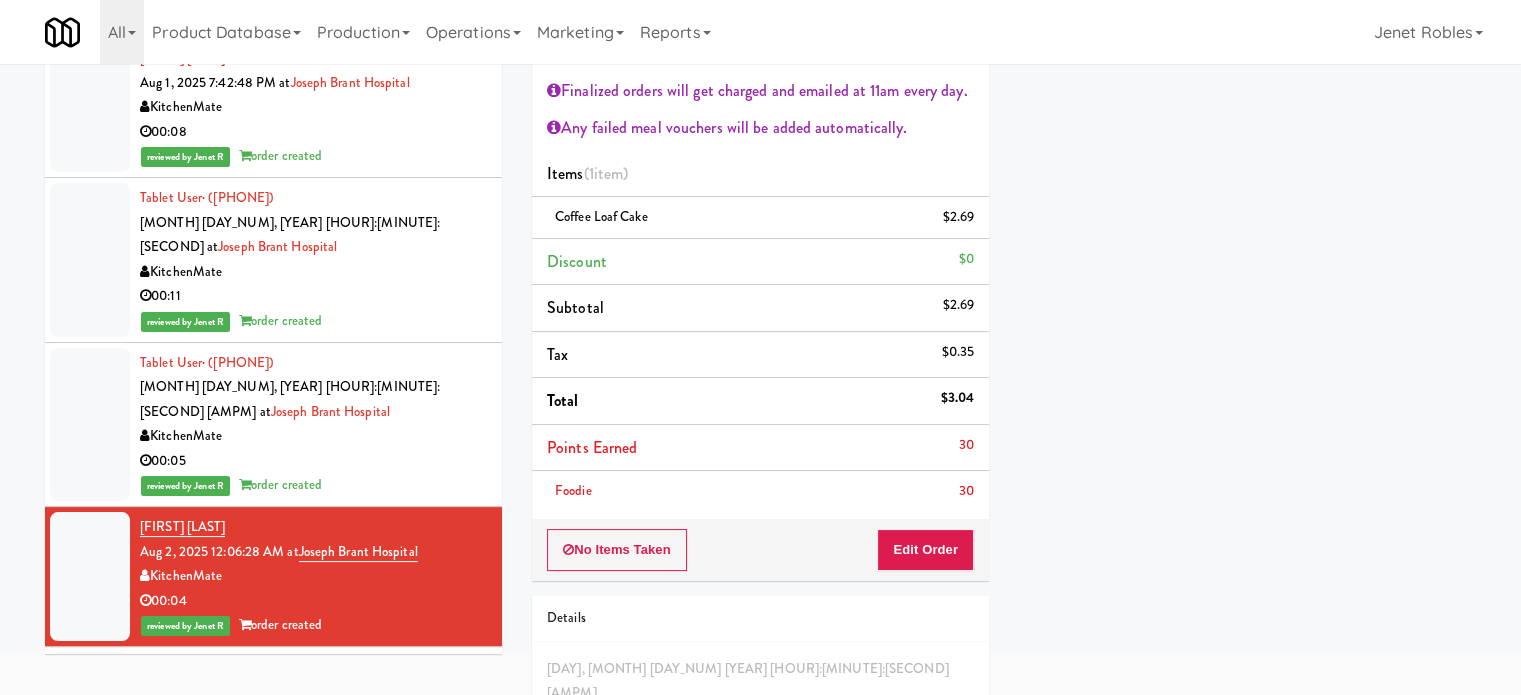 scroll, scrollTop: 0, scrollLeft: 0, axis: both 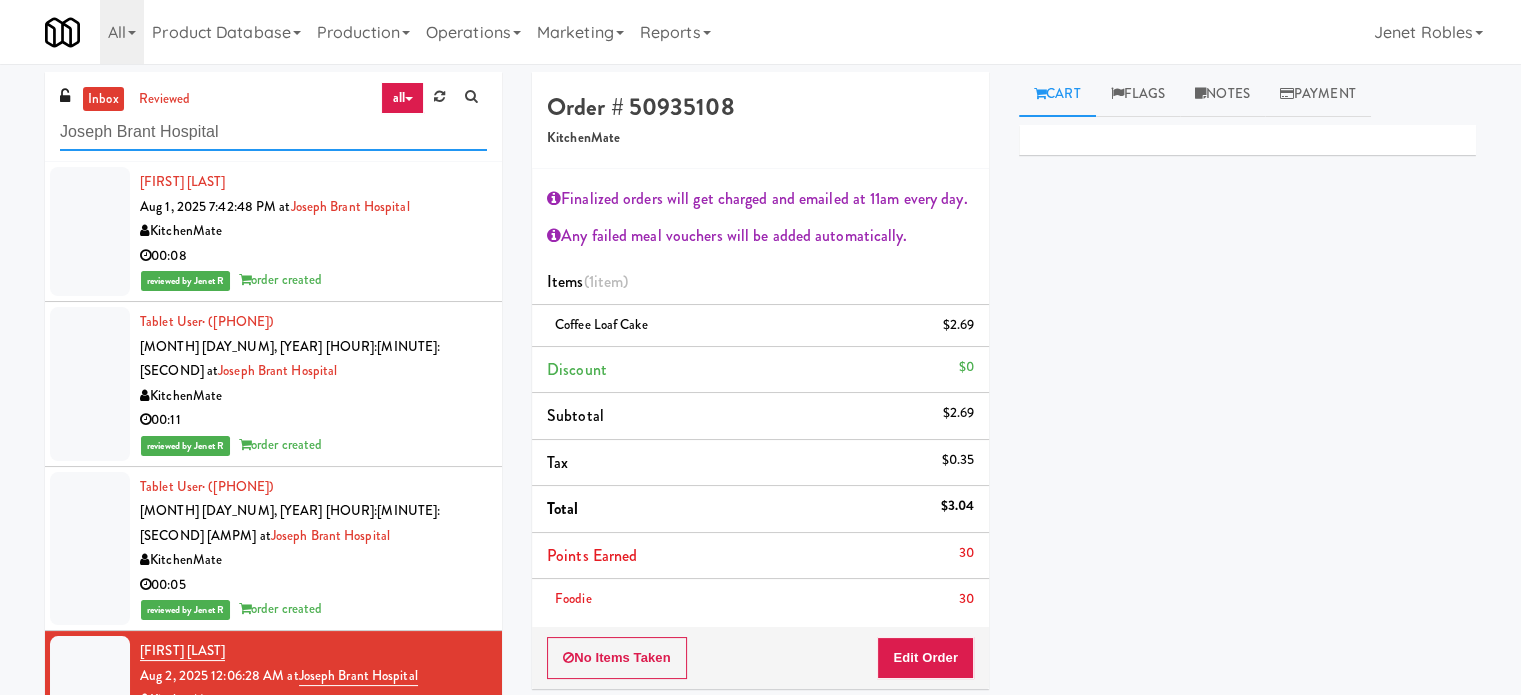 click on "Joseph Brant Hospital" at bounding box center (273, 132) 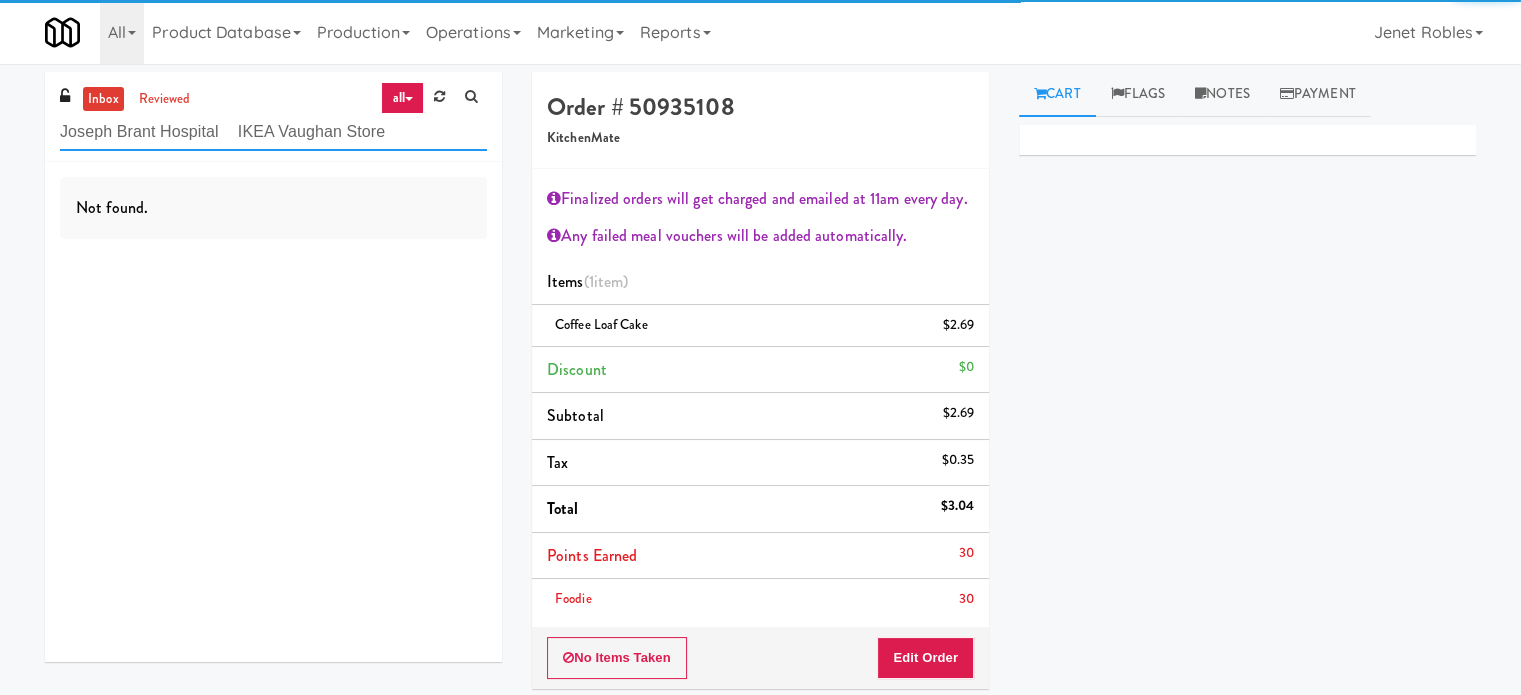 click on "Joseph Brant Hospital	IKEA Vaughan Store" at bounding box center (273, 132) 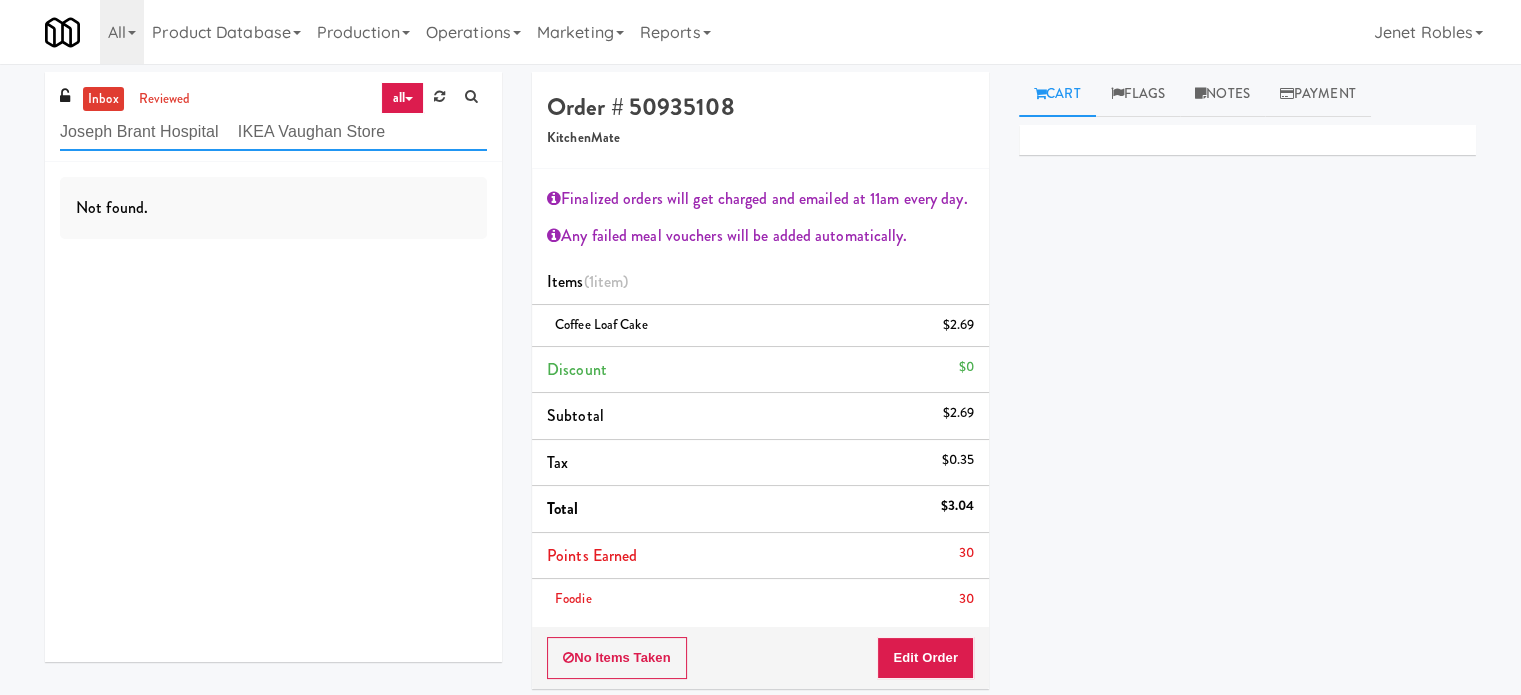 paste 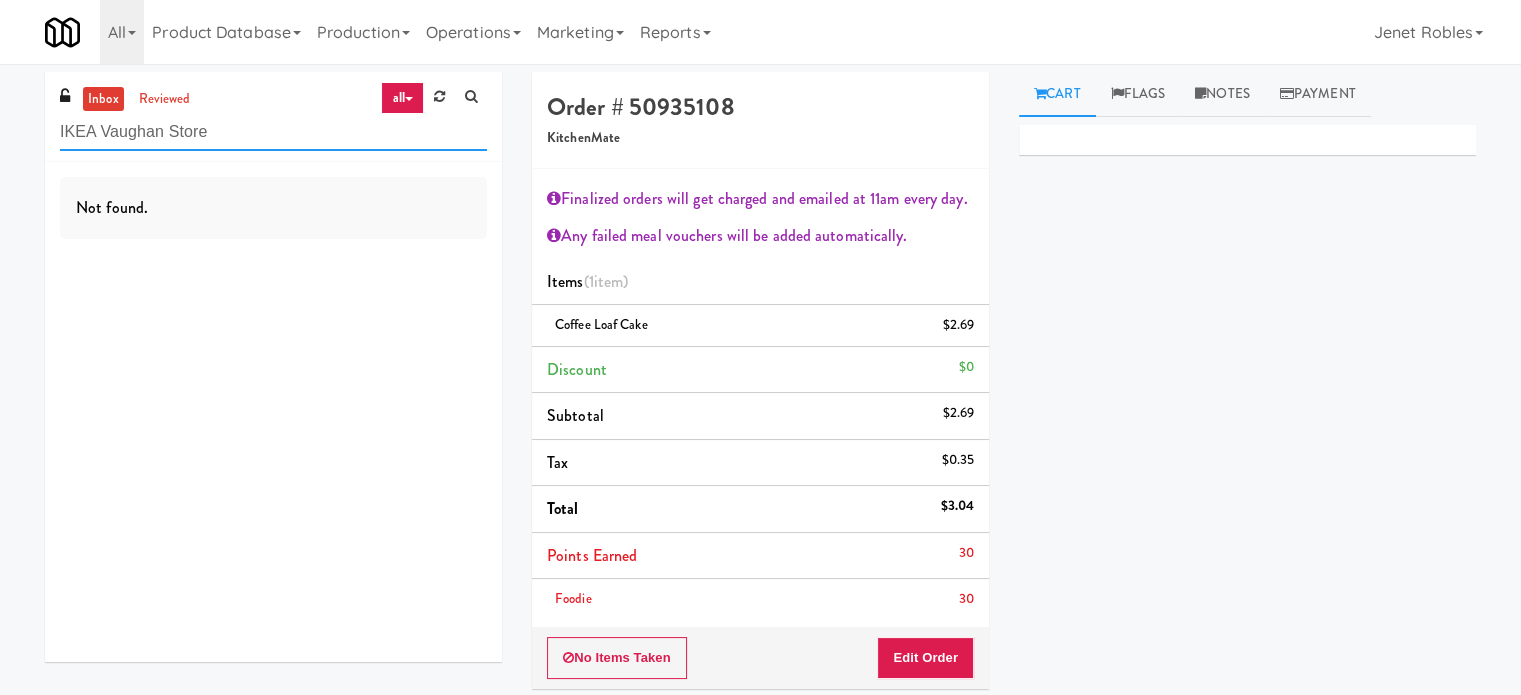 paste on "IKEA Vaughan Store" 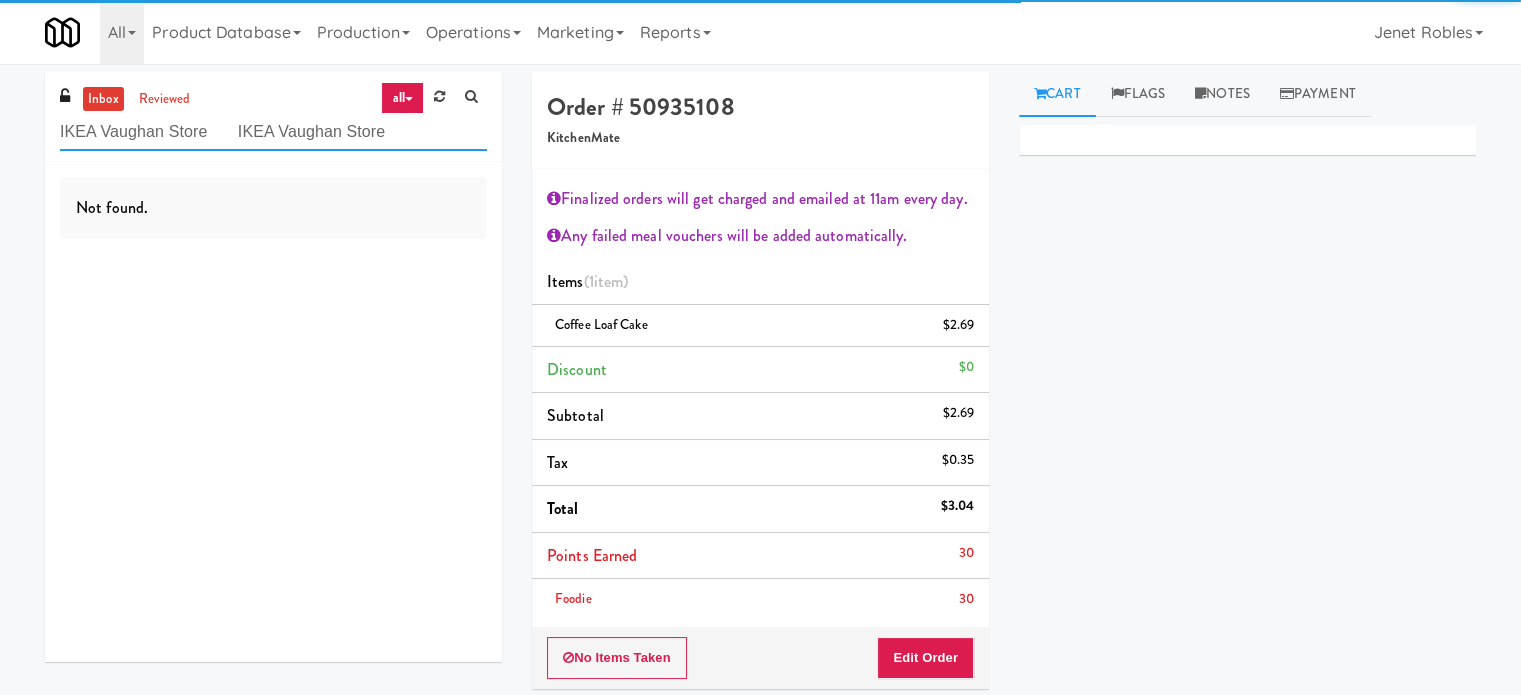 type on "IKEA Vaughan Store	IKEA Vaughan Store" 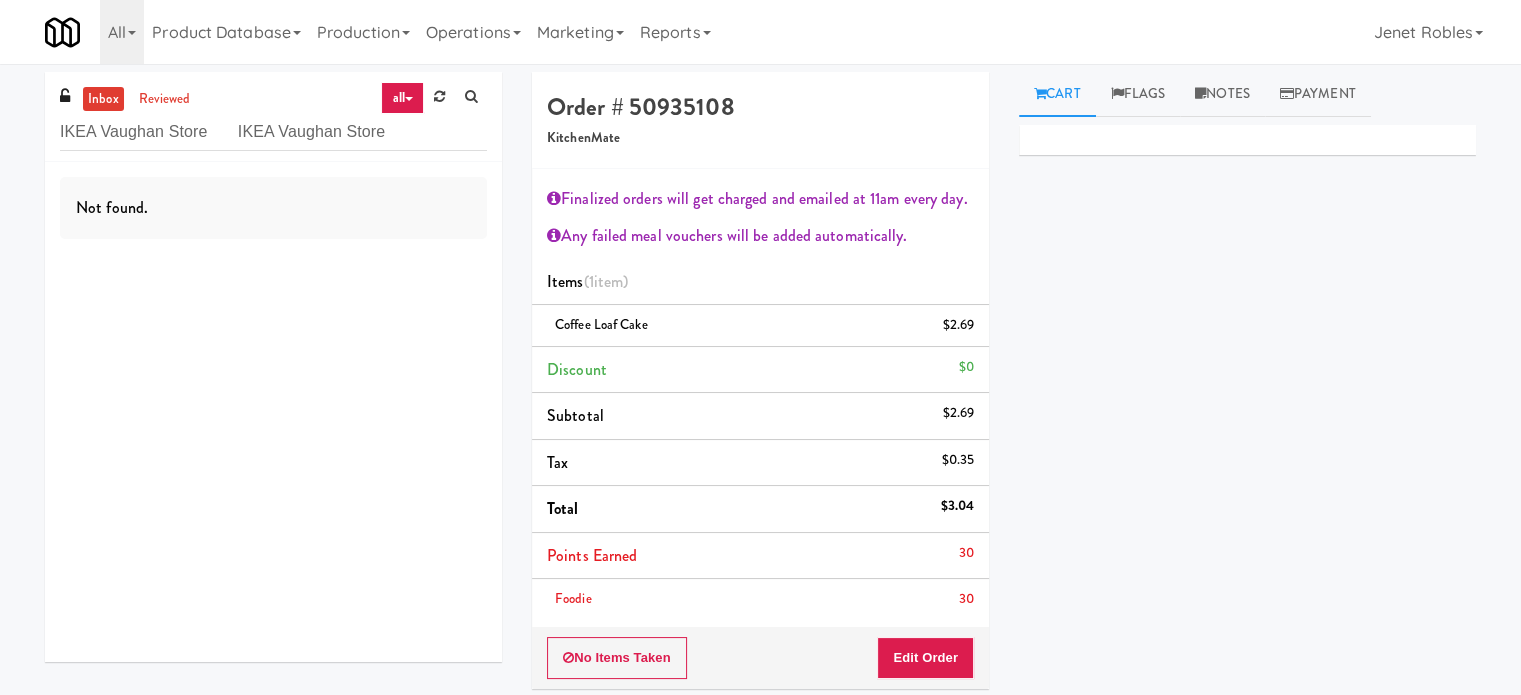 click on "Primary Flag  Clear     Flag if unable to determine what was taken or order not processable due to inventory issues Unclear Take - No Video Unclear Take - Short or Cut Off Unclear Take - Obstructed Inventory Issue - Product Not in Inventory Inventory Issue - Product prices as $0  Additional Concerns  Clear Flag as Suspicious Returned Product Place a foreign product in  Internal Notes                                                                                                                                                                Card Issuer Checks  Payout" at bounding box center (1247, 500) 